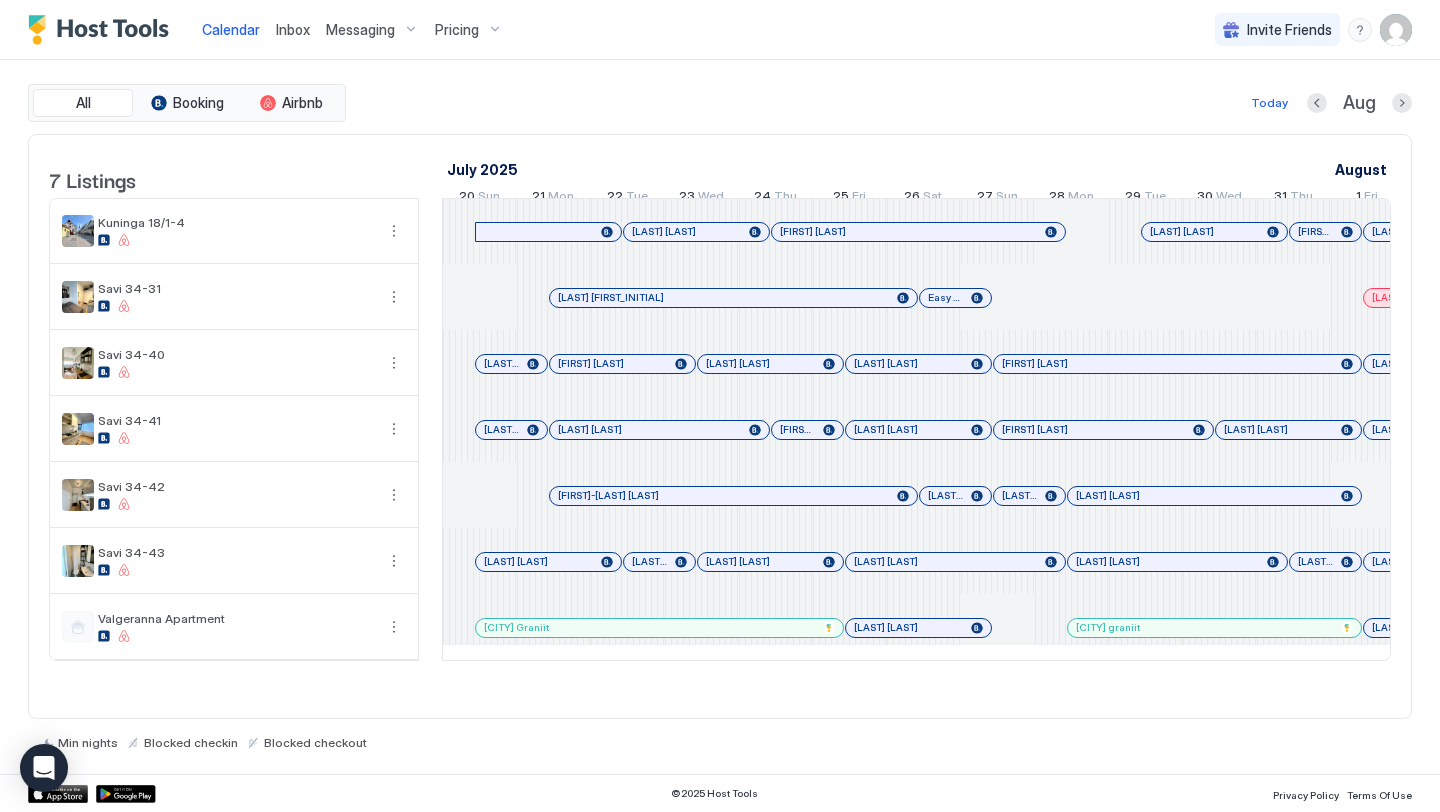 scroll, scrollTop: 0, scrollLeft: 0, axis: both 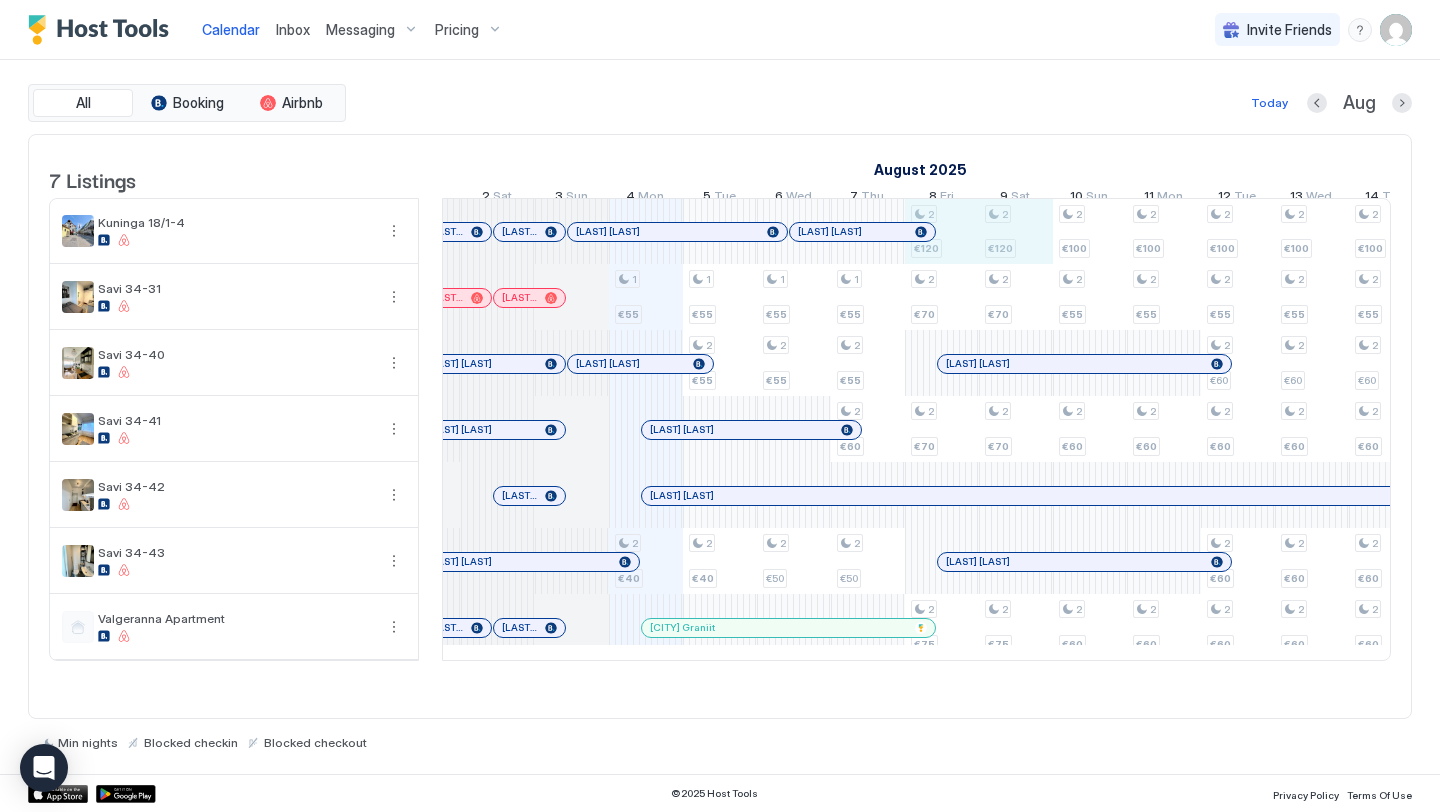 drag, startPoint x: 953, startPoint y: 270, endPoint x: 1001, endPoint y: 262, distance: 48.6621 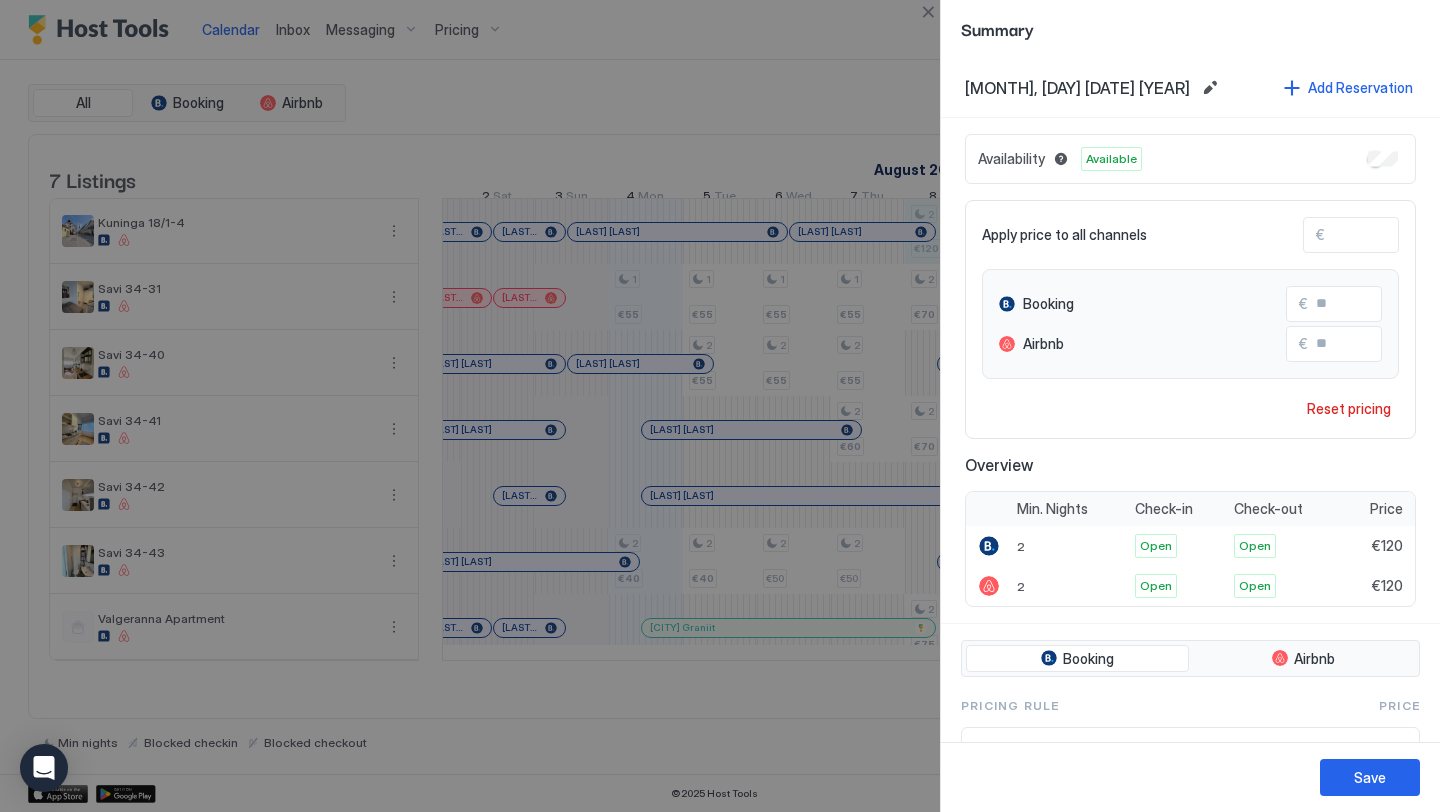 click on "***" at bounding box center (1405, 235) 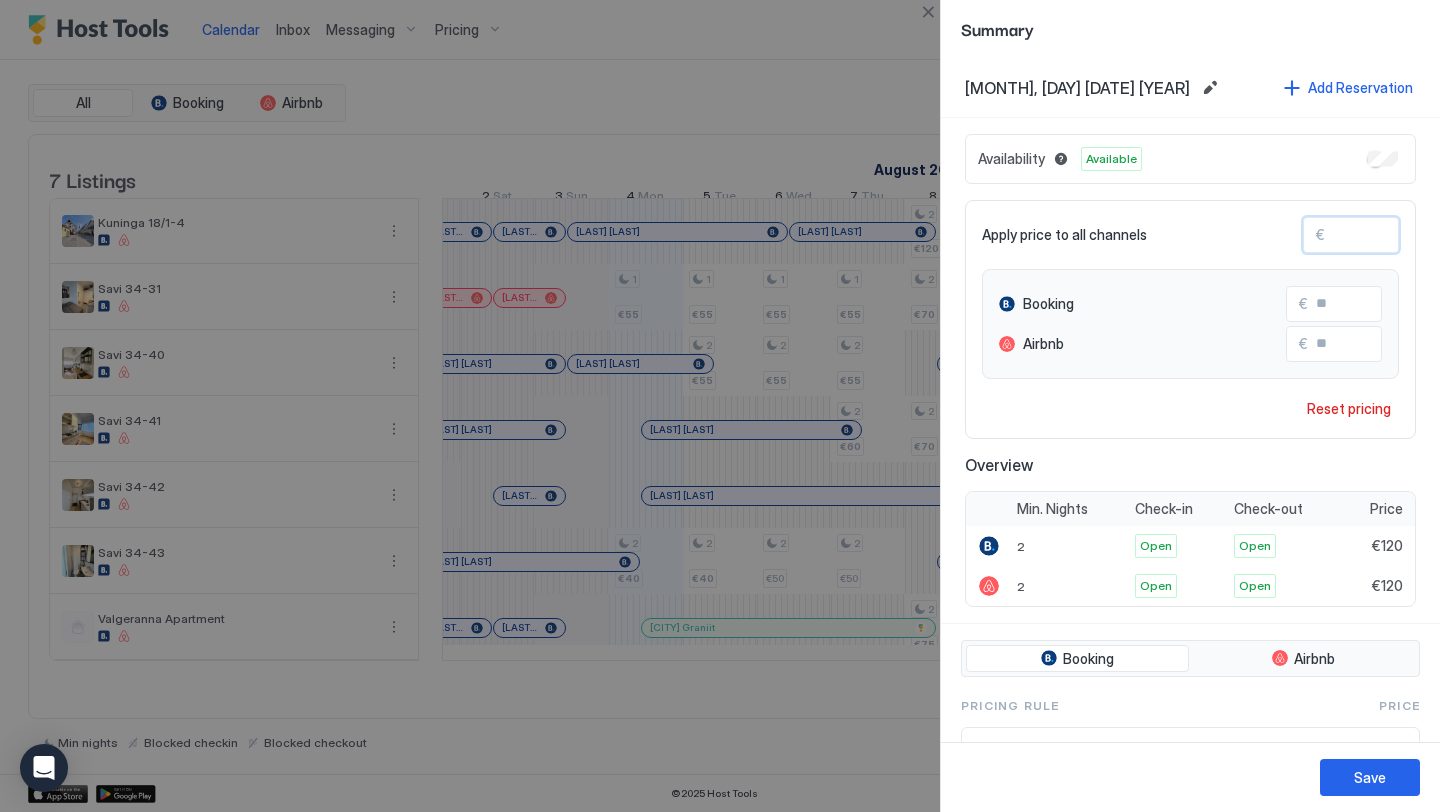 type on "**" 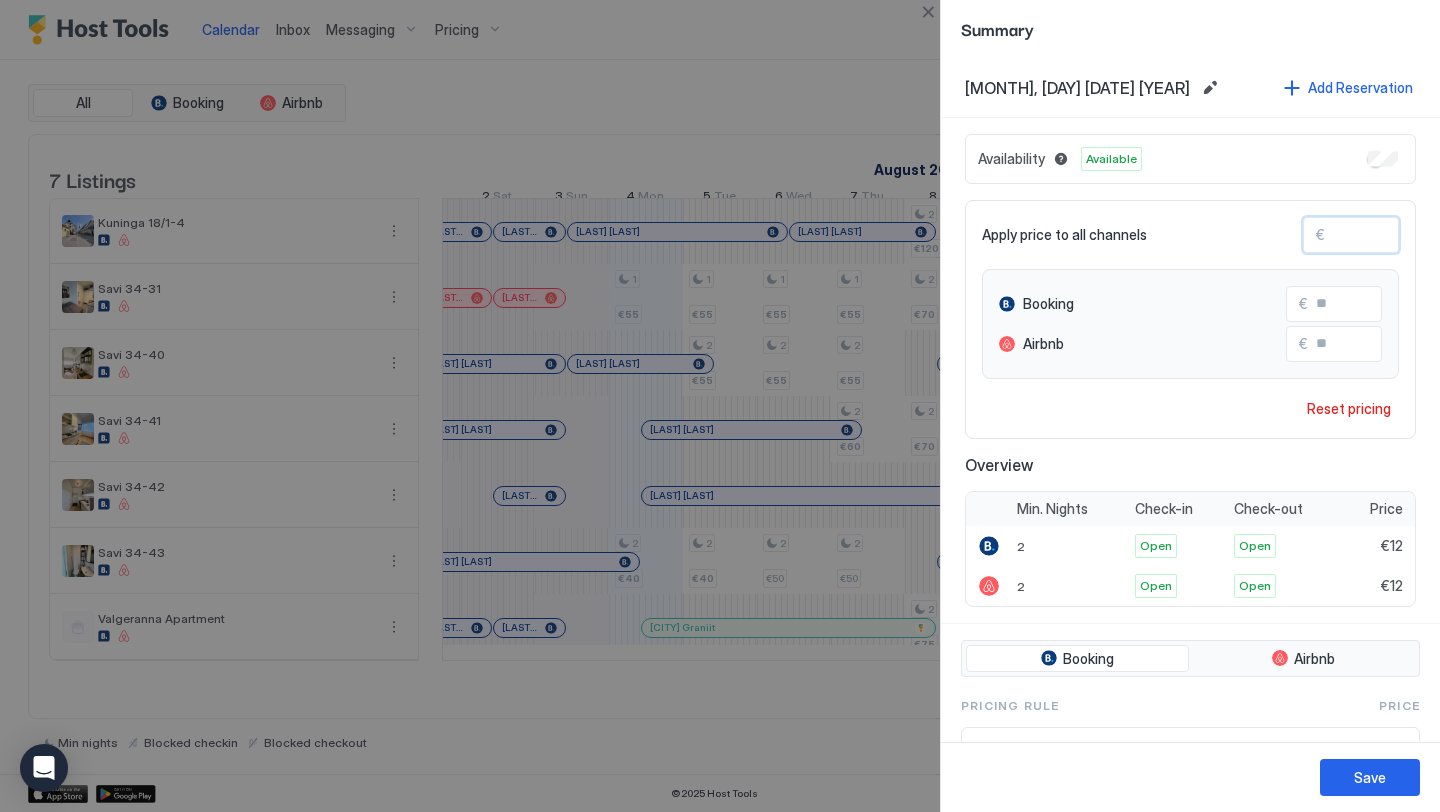 type on "*" 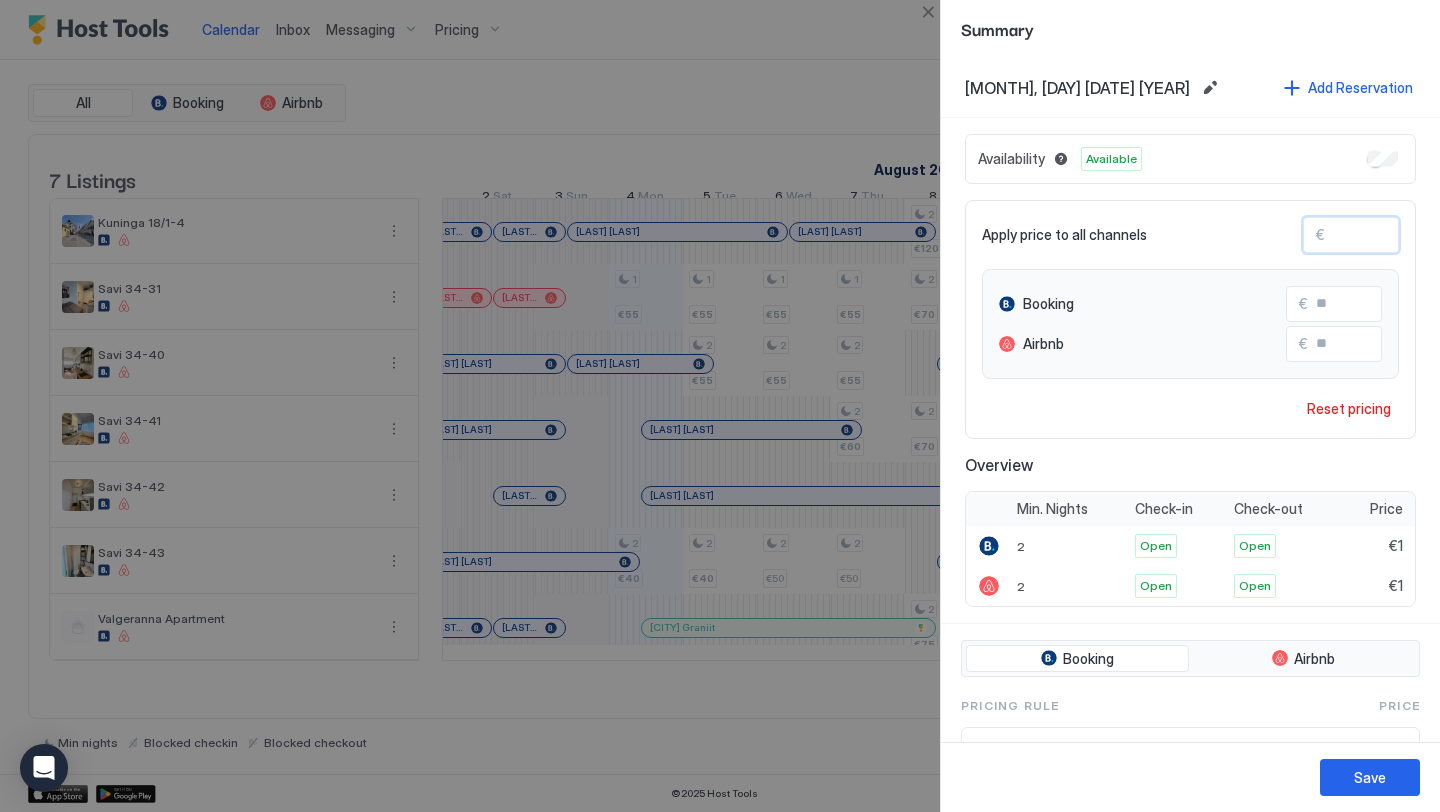 type on "**" 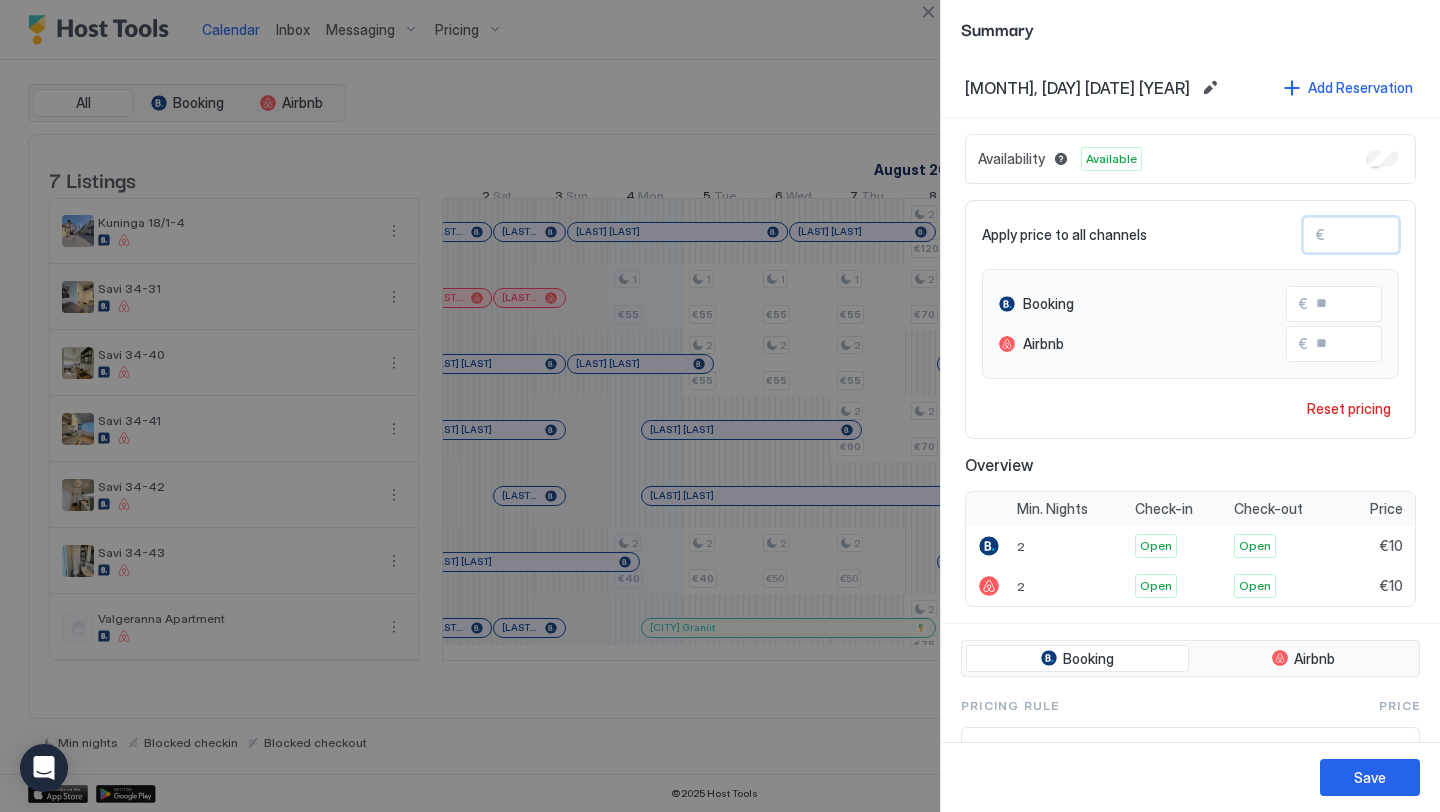 type on "***" 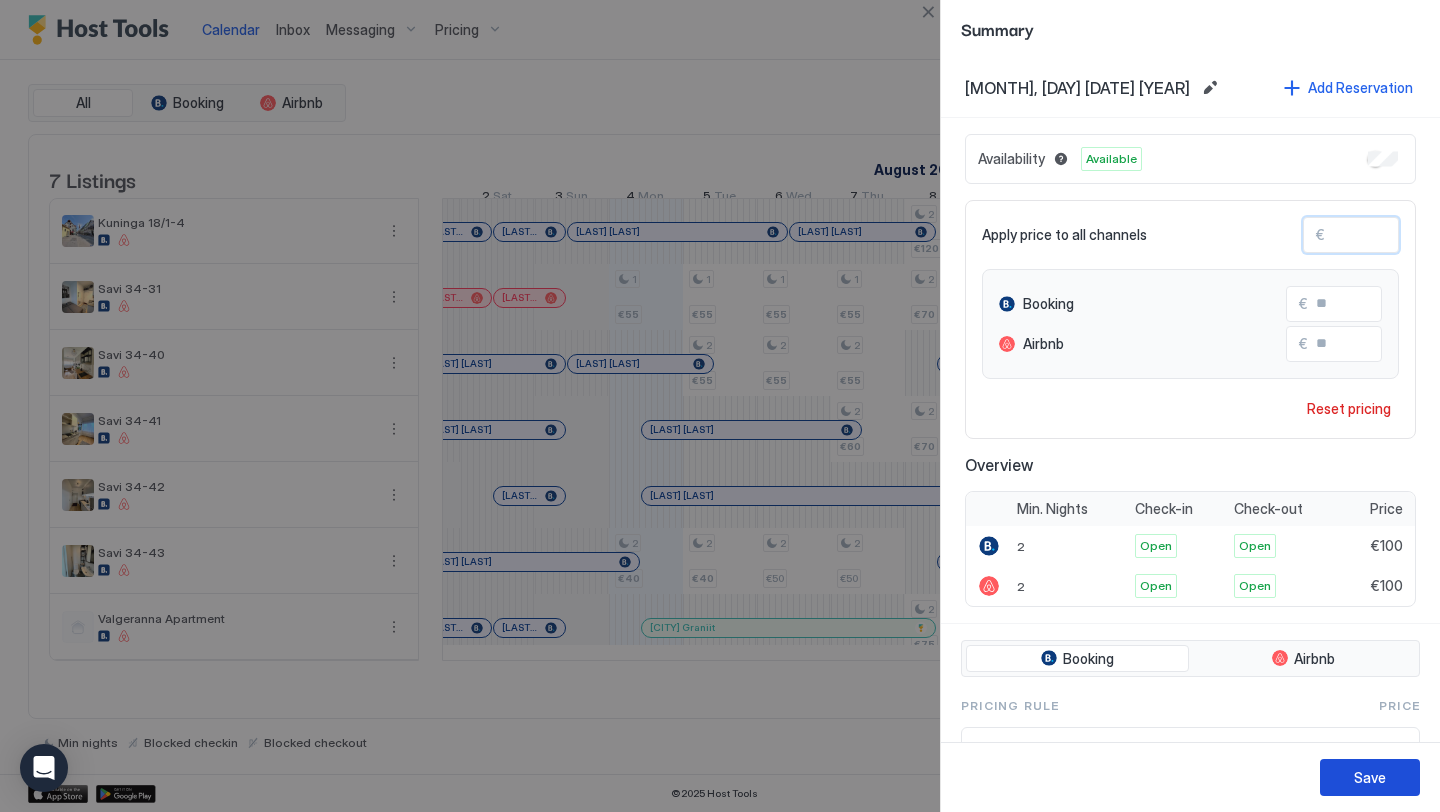 type on "***" 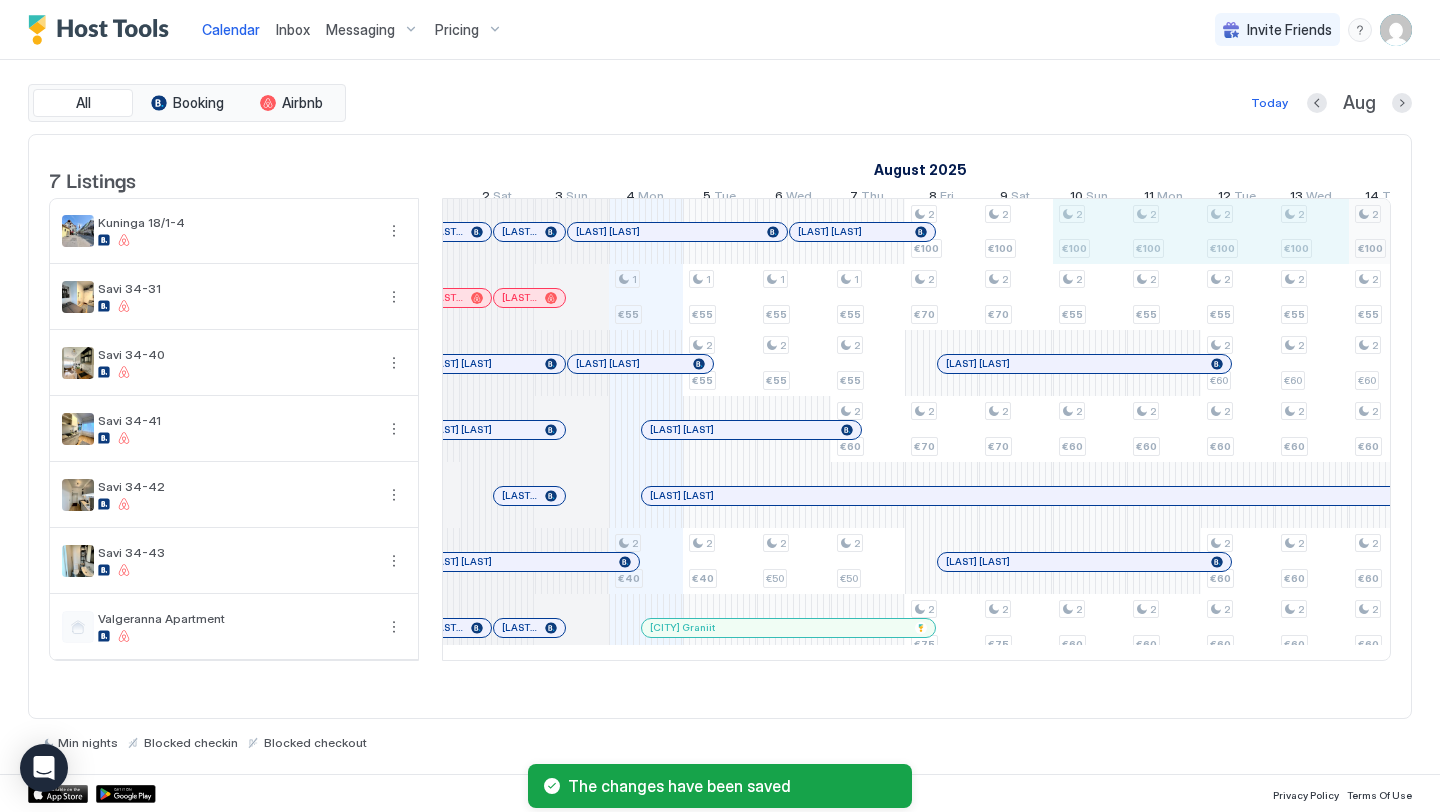 scroll, scrollTop: 0, scrollLeft: 959, axis: horizontal 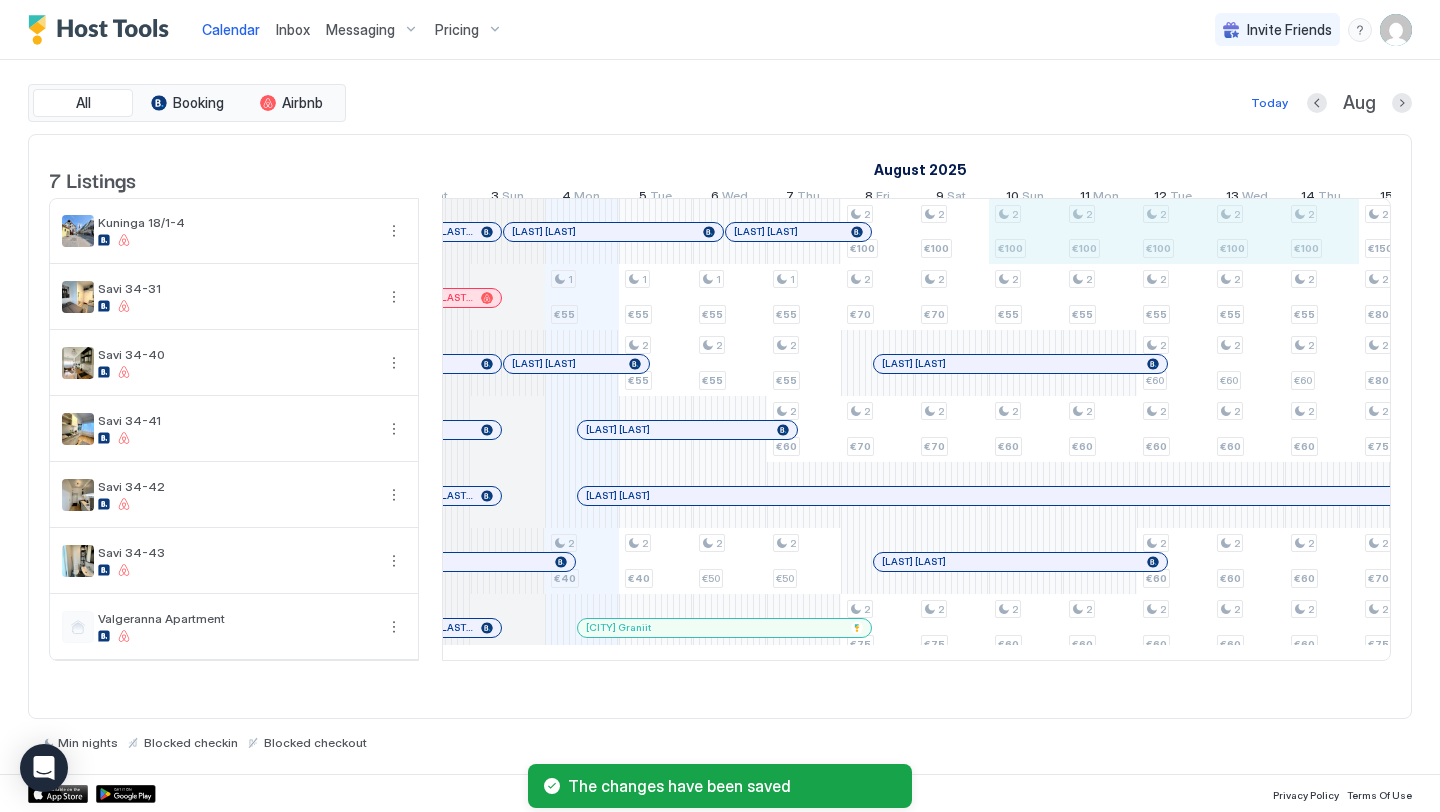 drag, startPoint x: 1111, startPoint y: 271, endPoint x: 1305, endPoint y: 257, distance: 194.5045 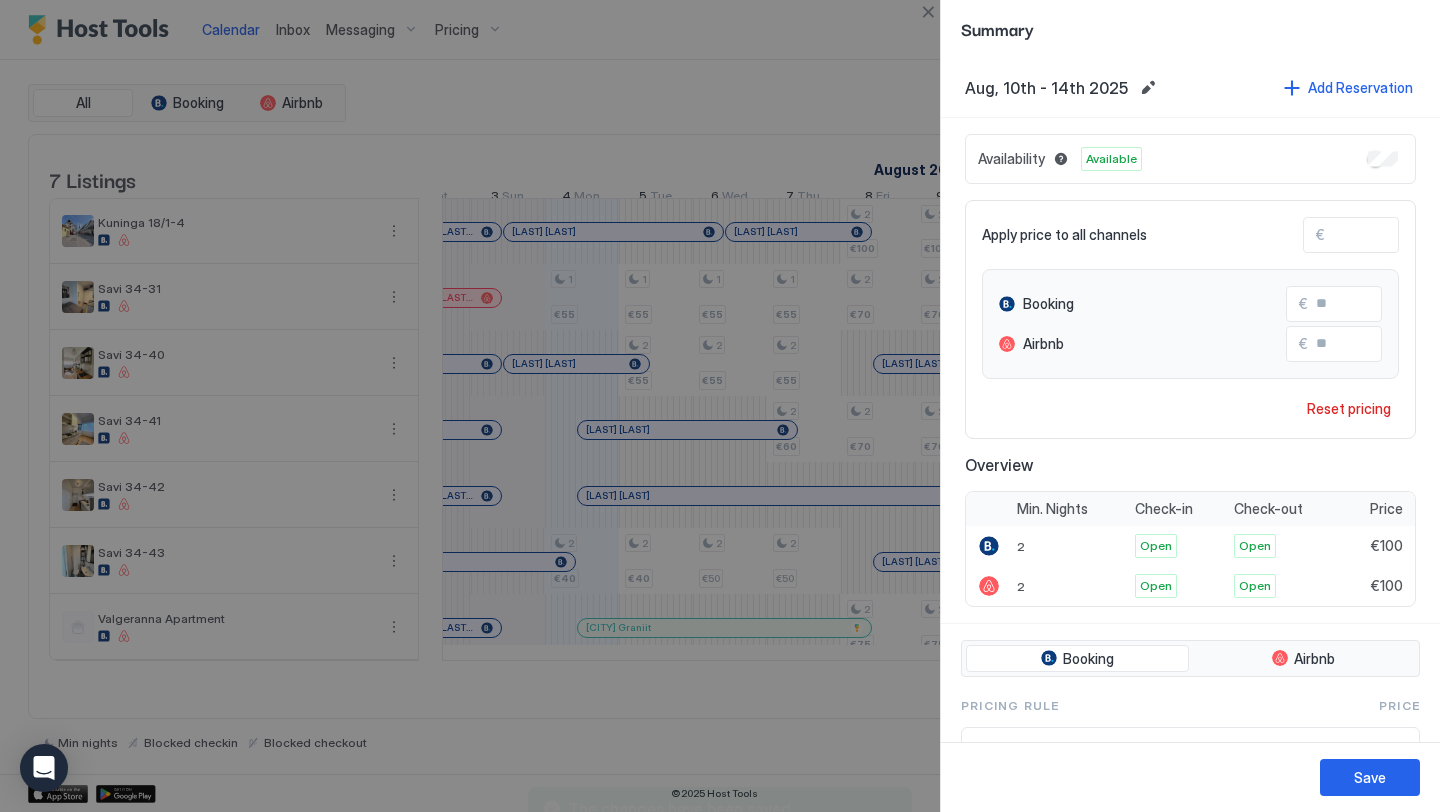 click on "***" at bounding box center (1405, 235) 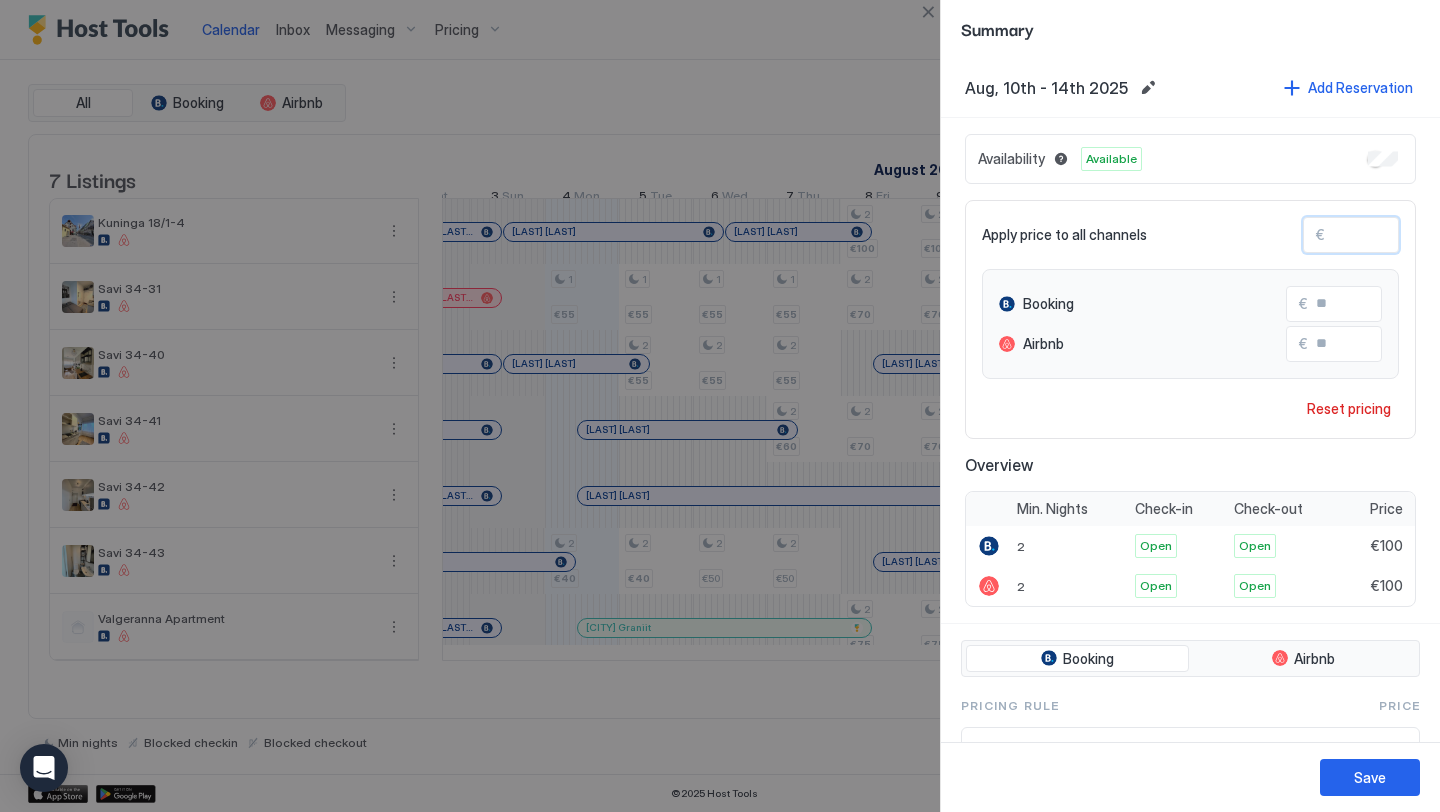 type on "**" 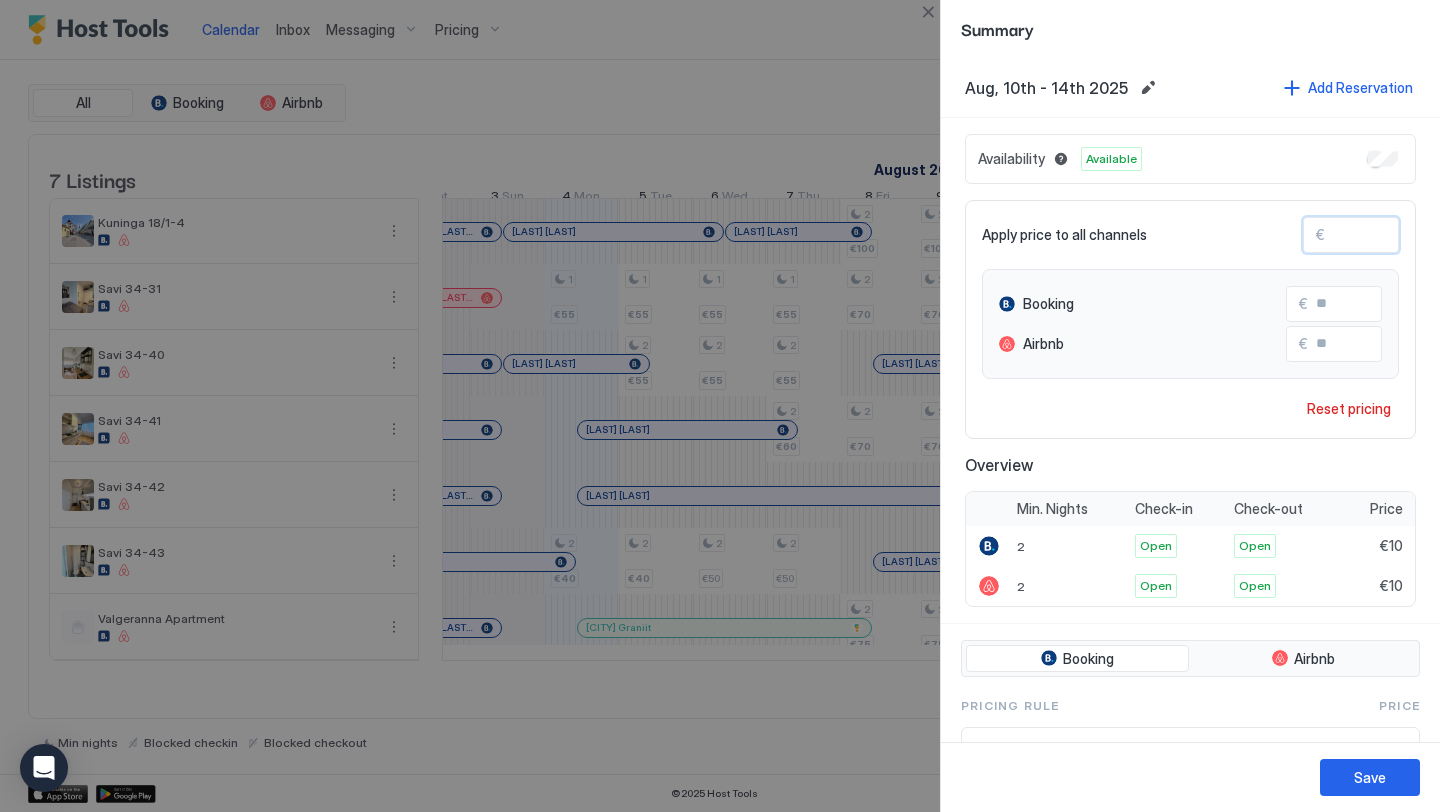 type on "*" 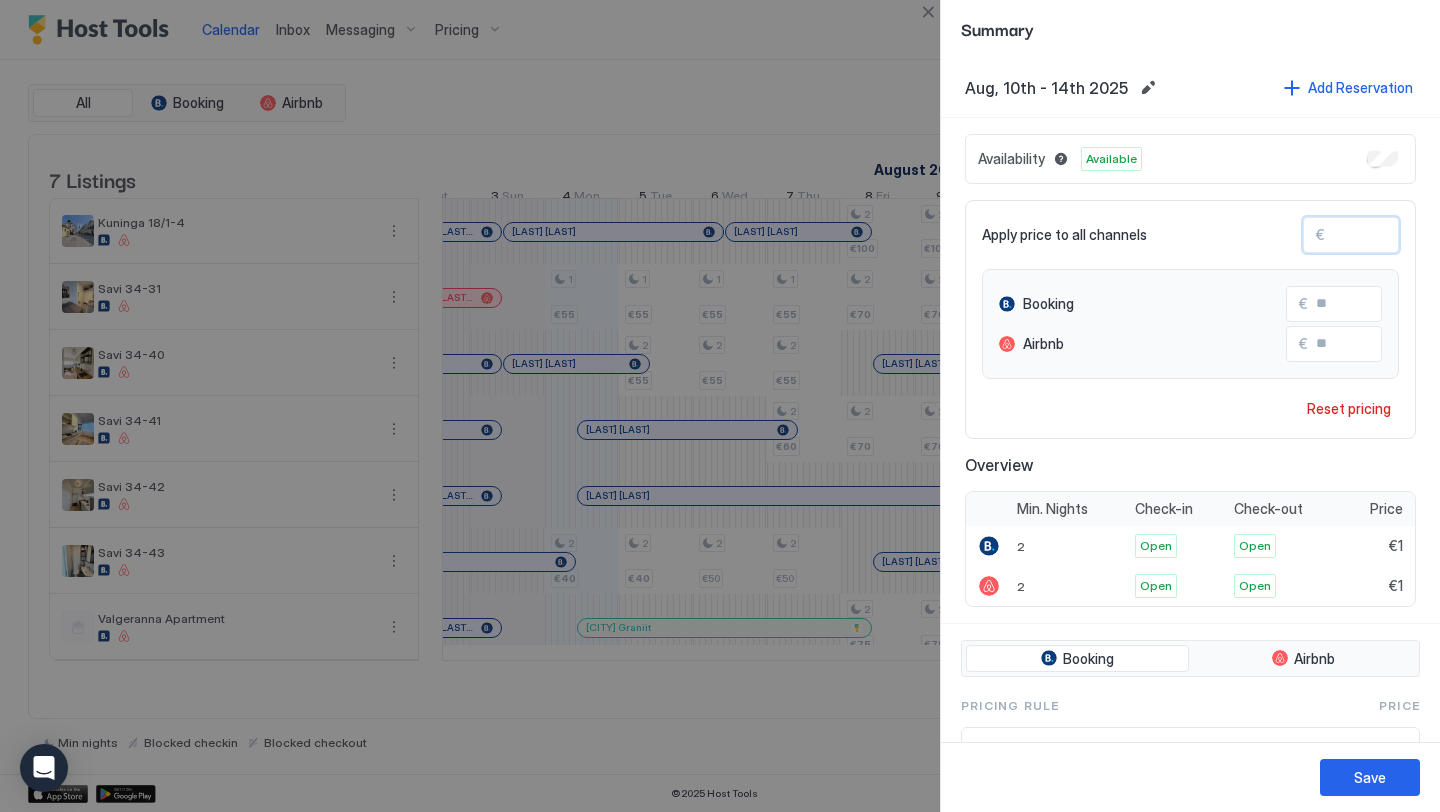 type 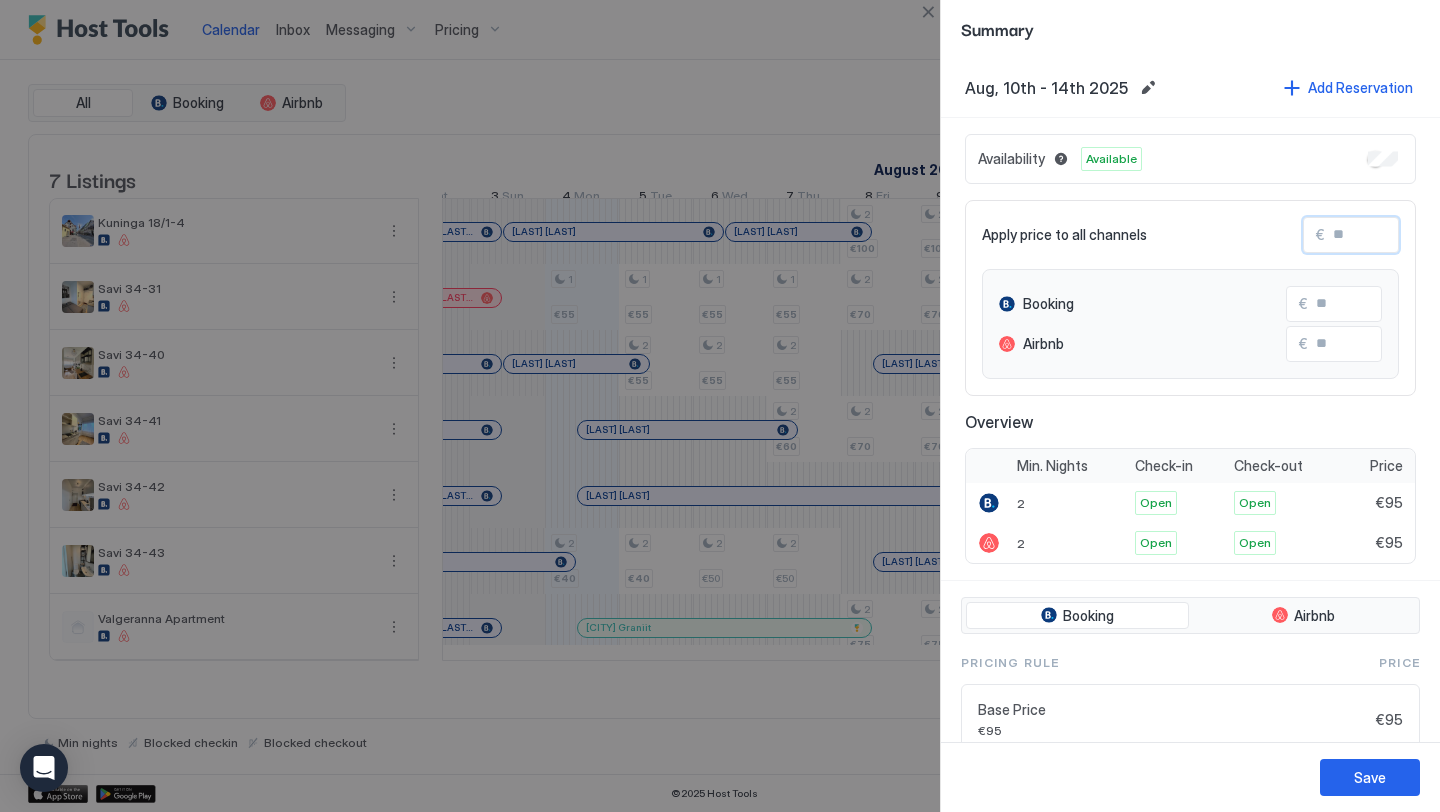 type on "*" 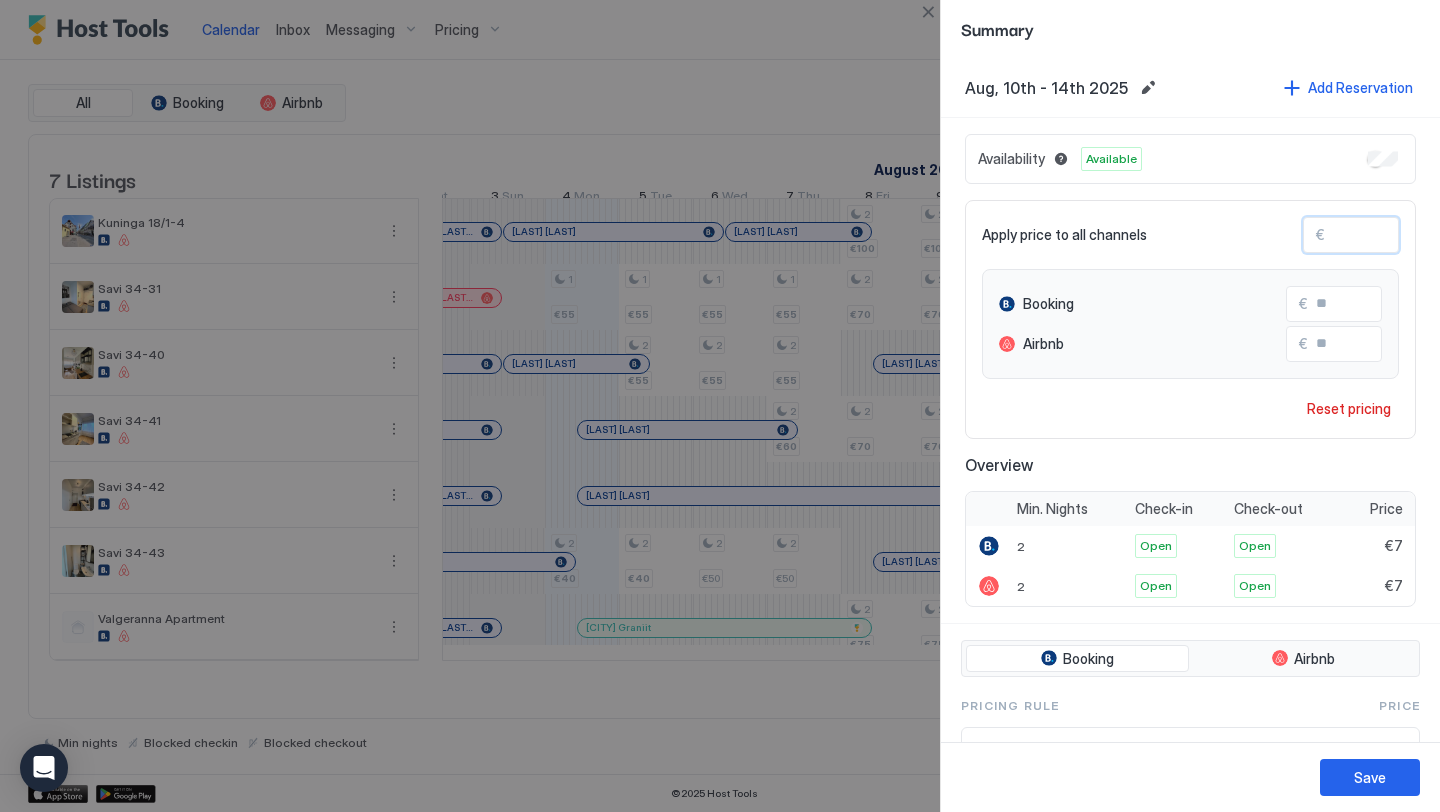 type on "**" 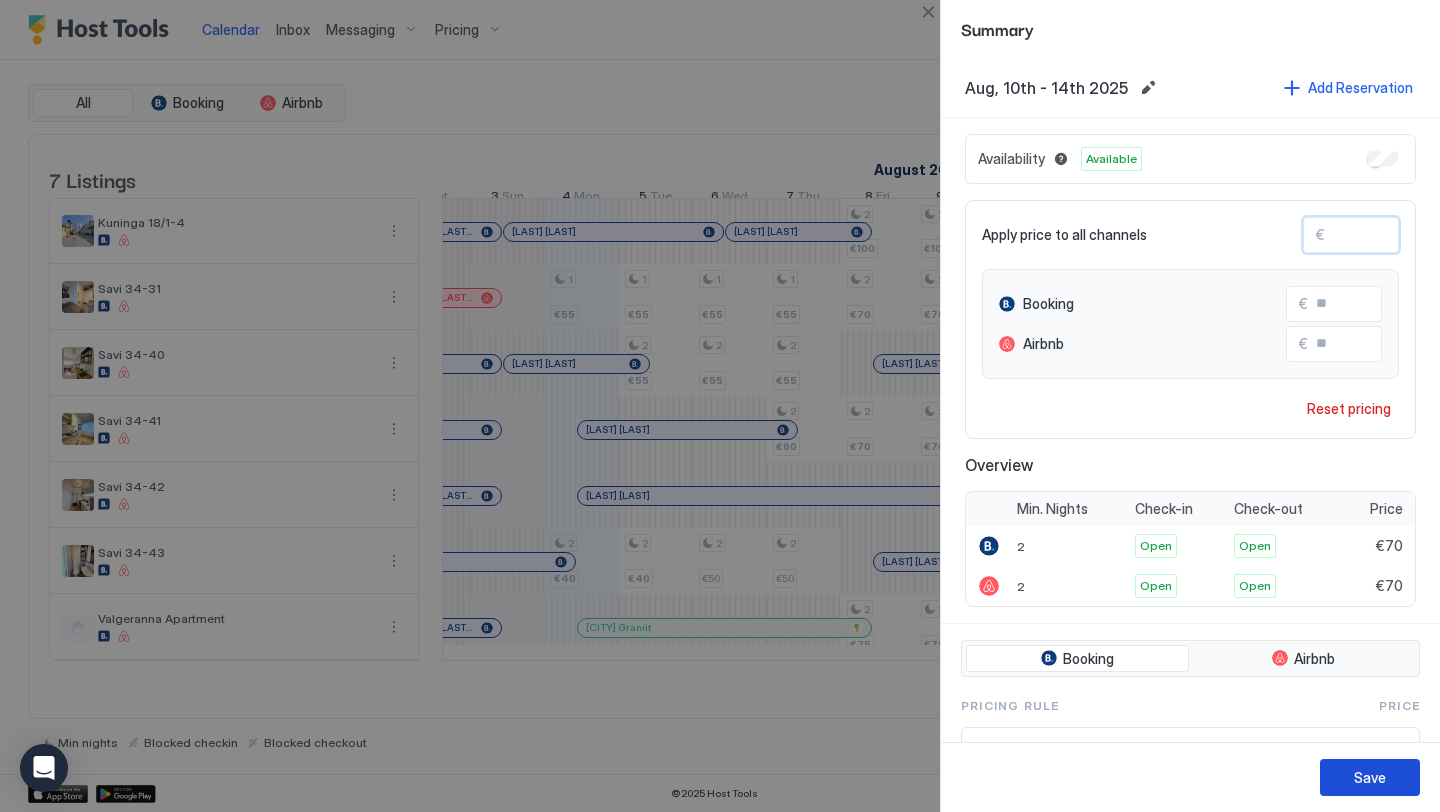 type on "**" 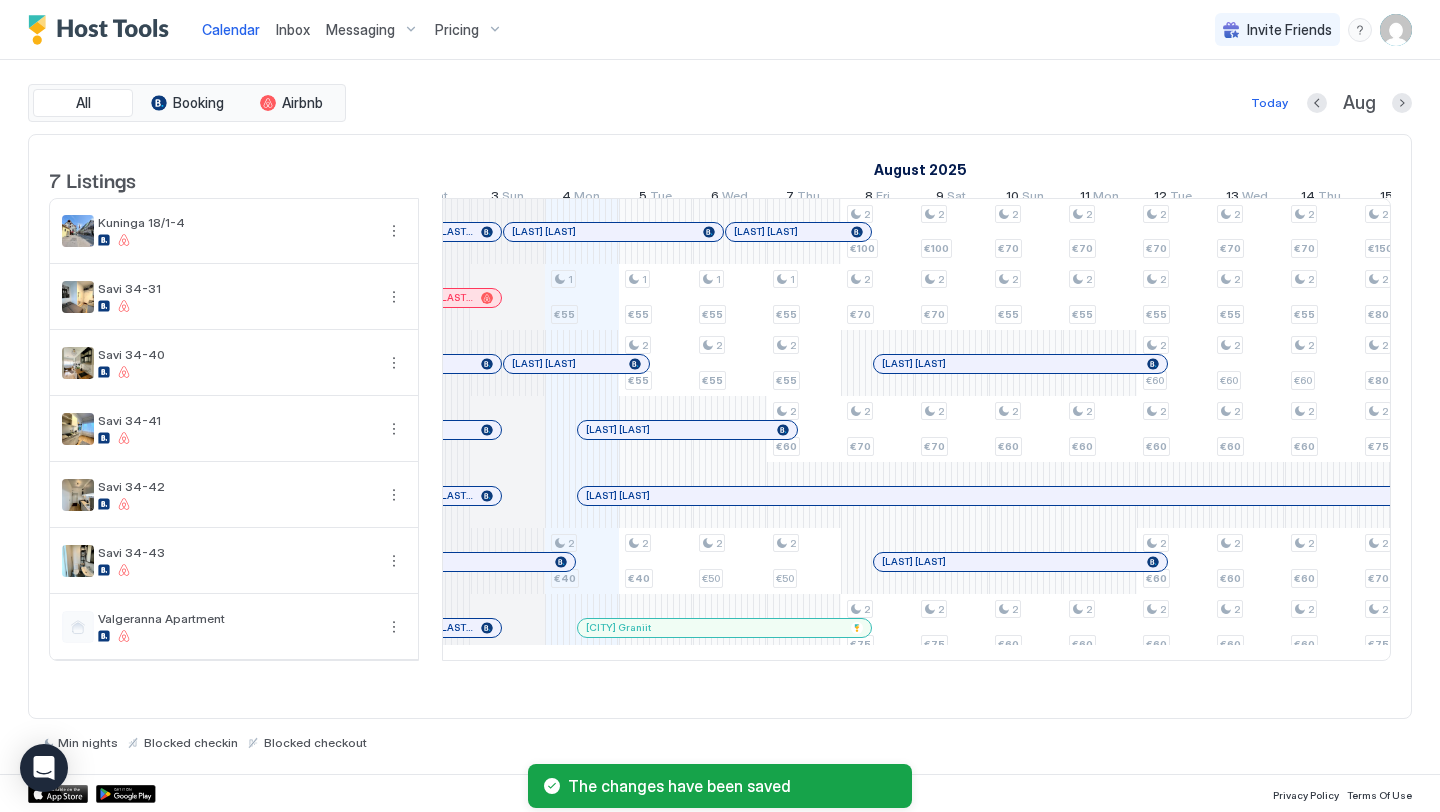 scroll, scrollTop: 0, scrollLeft: 1043, axis: horizontal 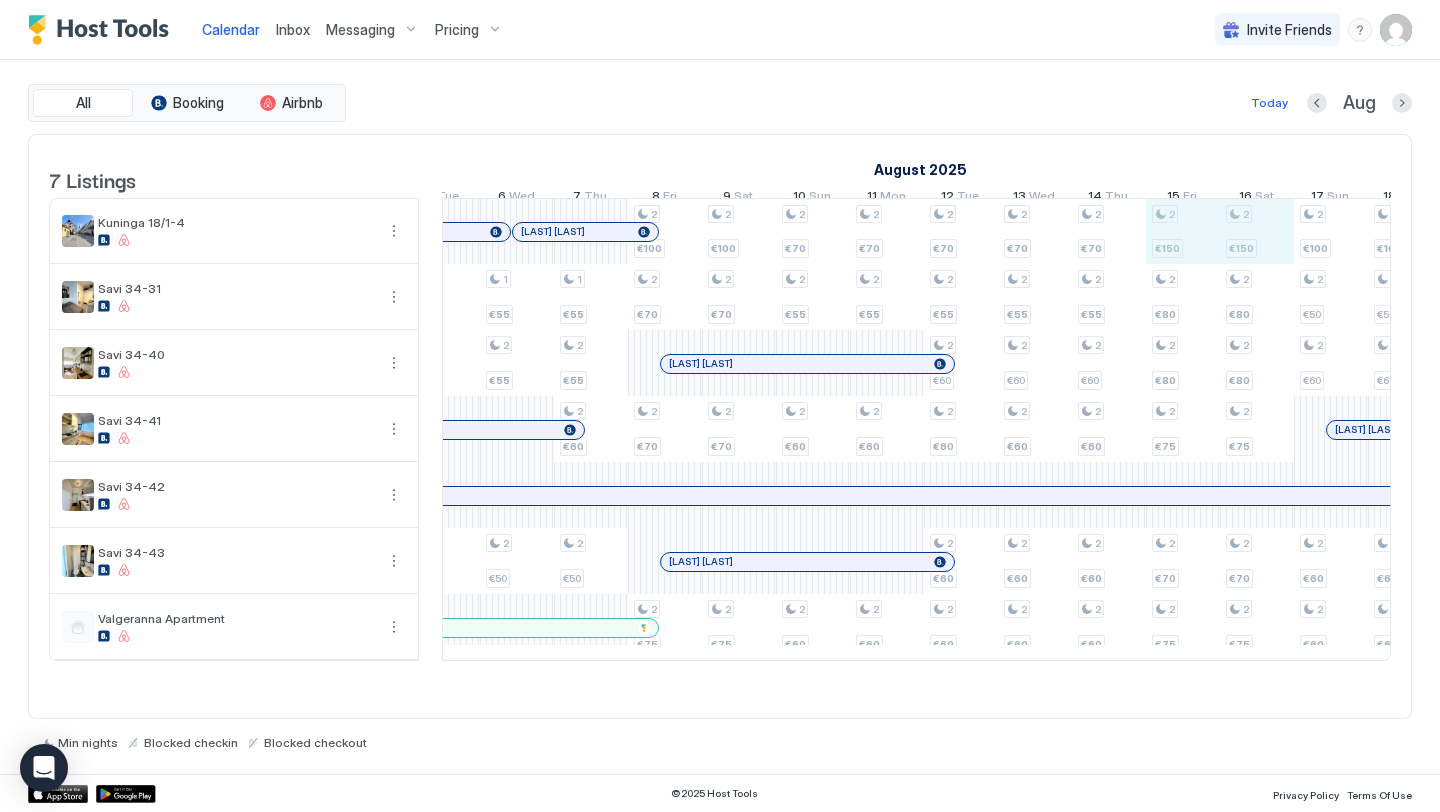 drag, startPoint x: 1174, startPoint y: 261, endPoint x: 1244, endPoint y: 261, distance: 70 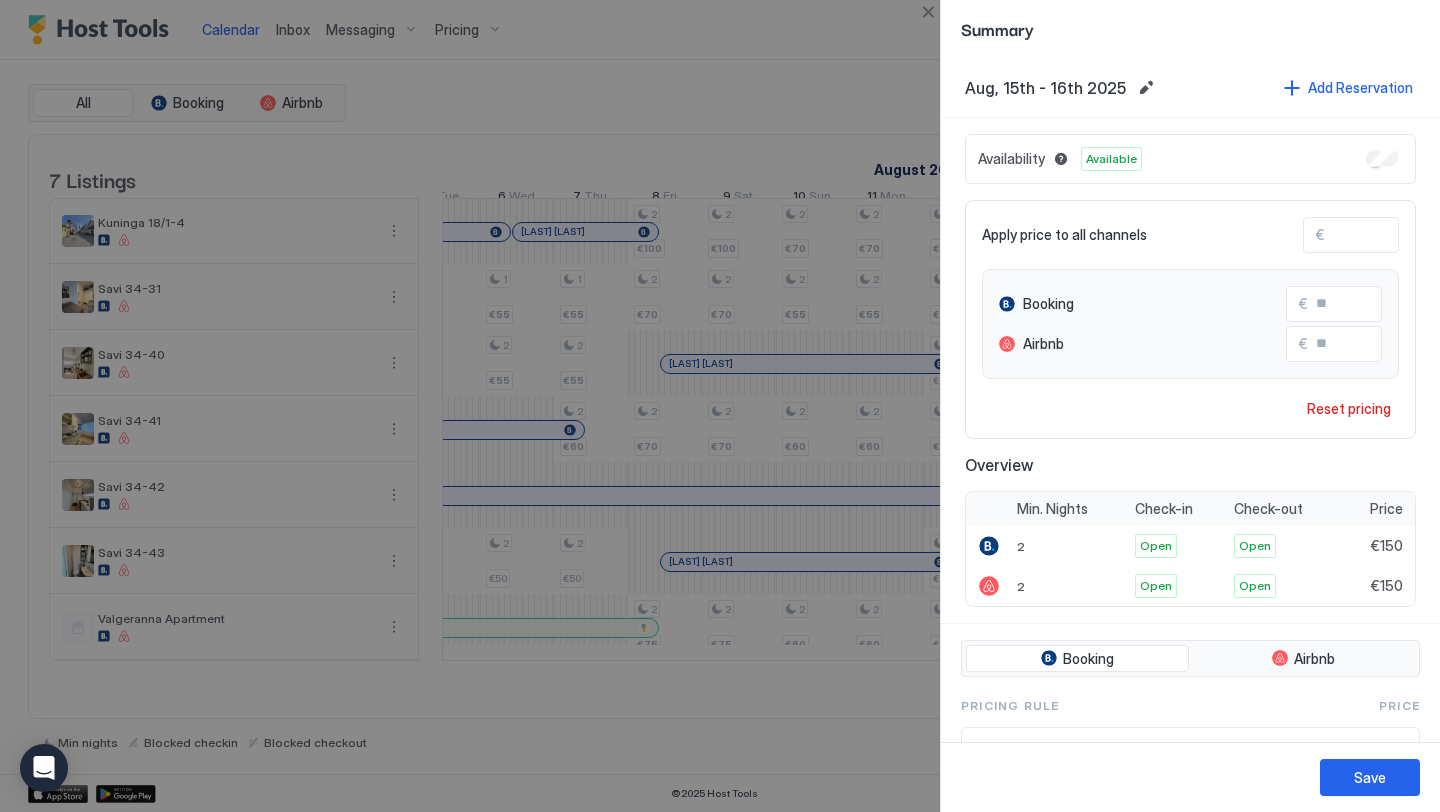 click on "***" at bounding box center (1405, 235) 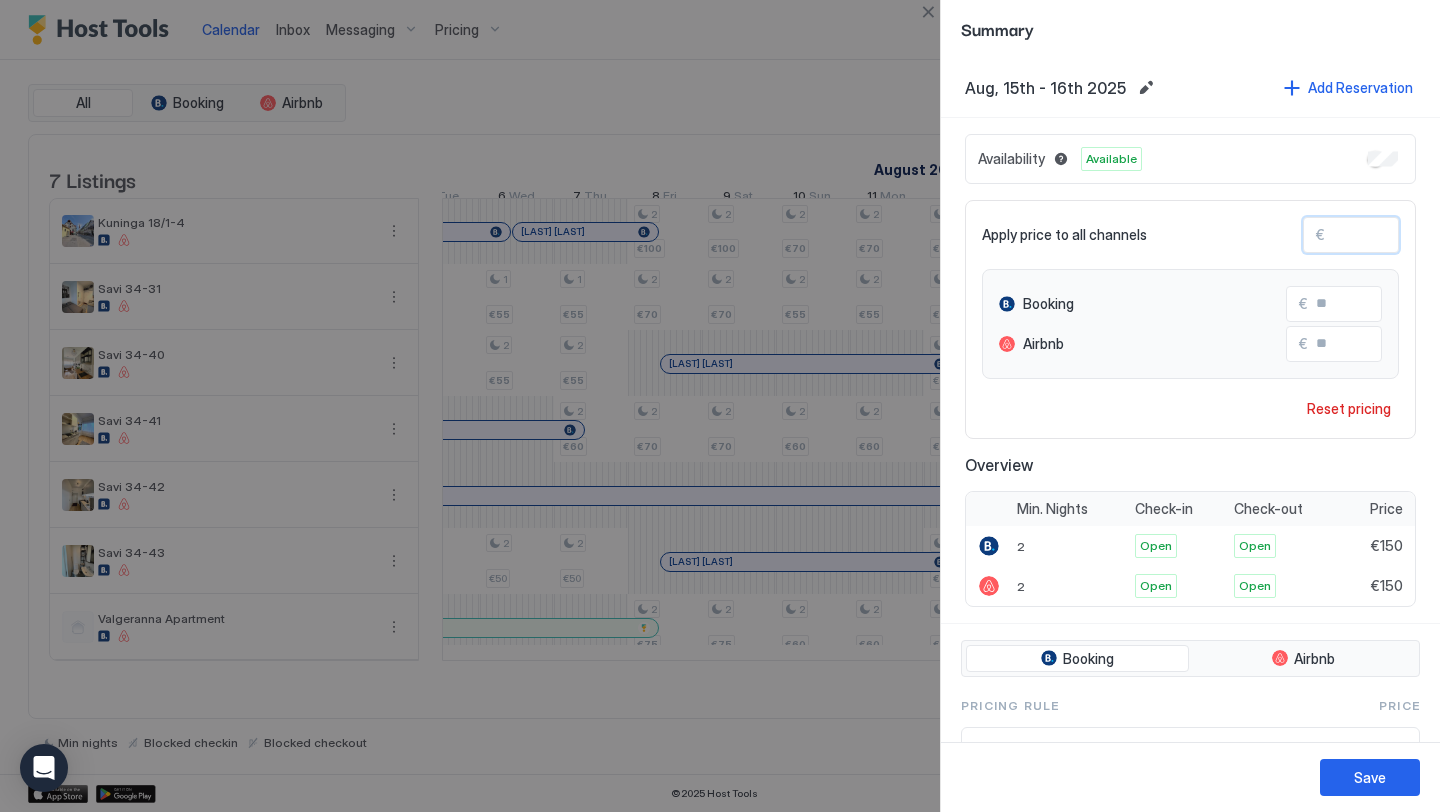 type on "**" 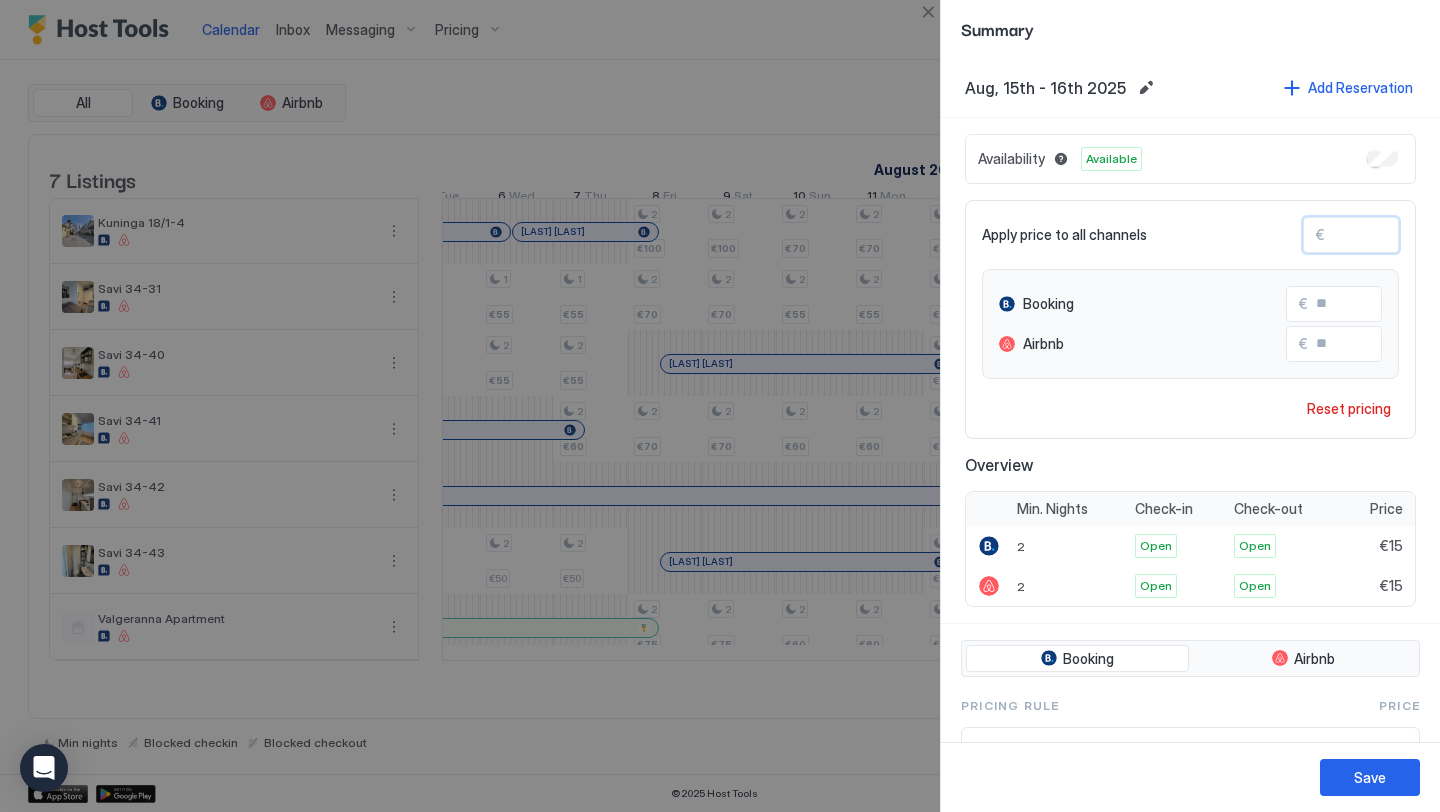 type on "*" 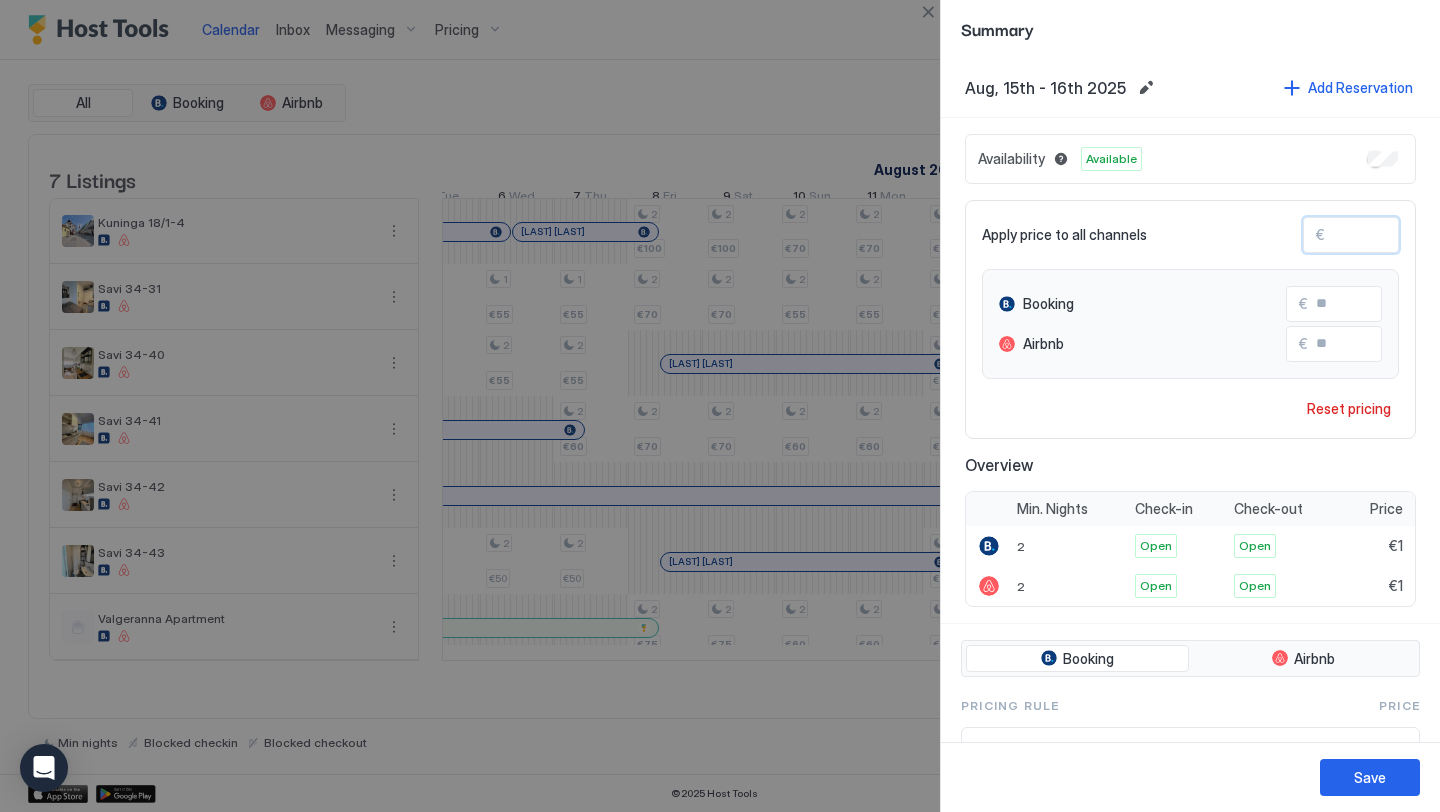 type on "**" 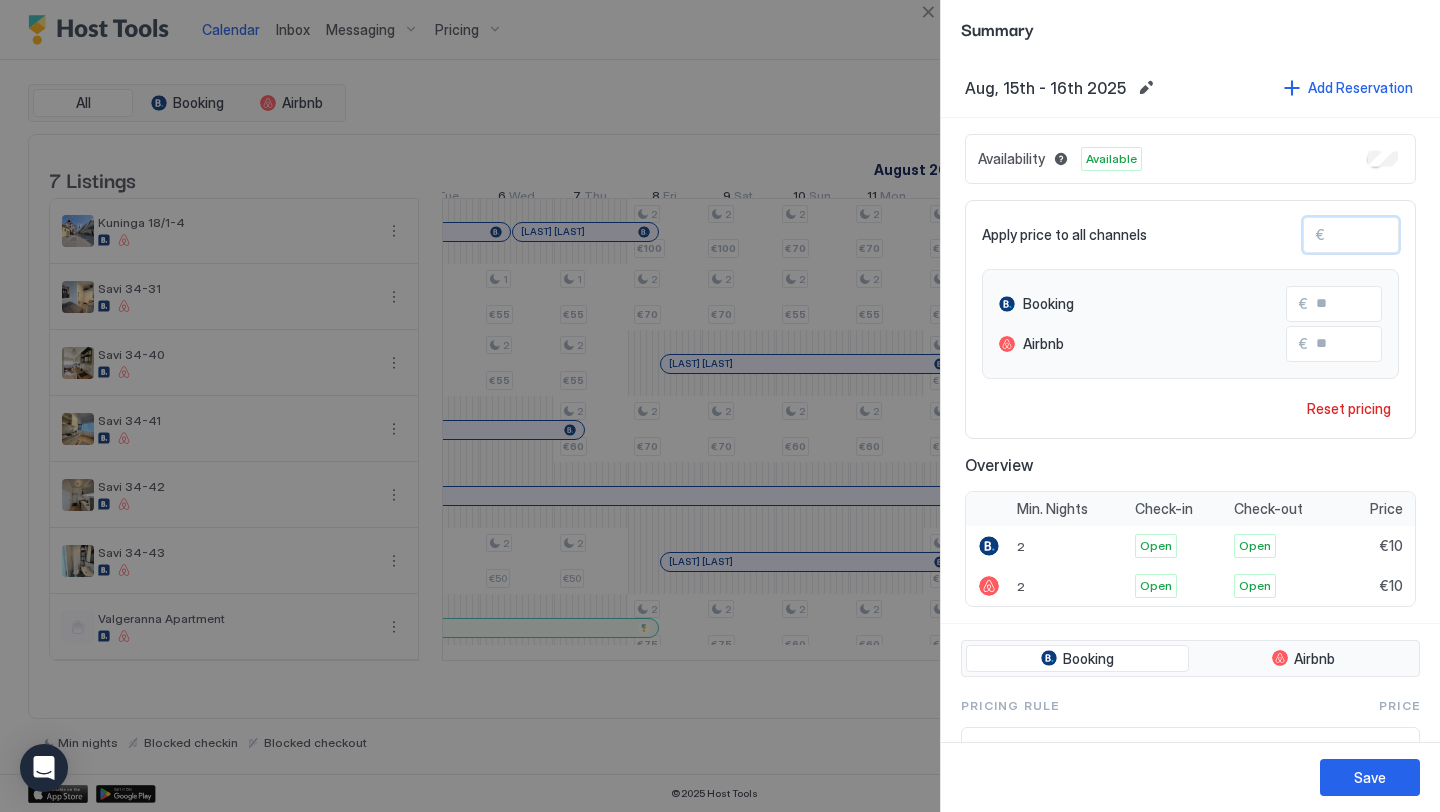 type on "***" 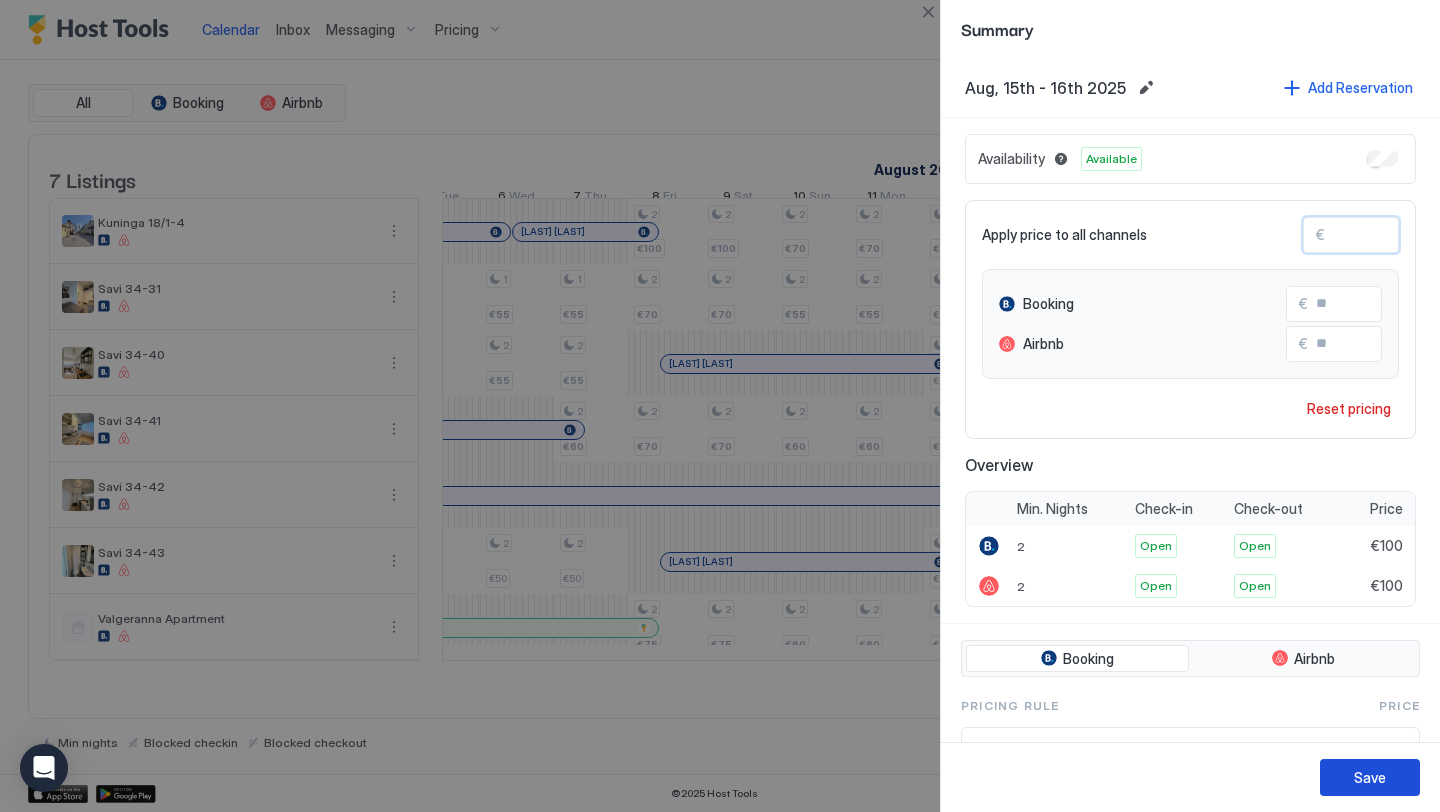 type on "***" 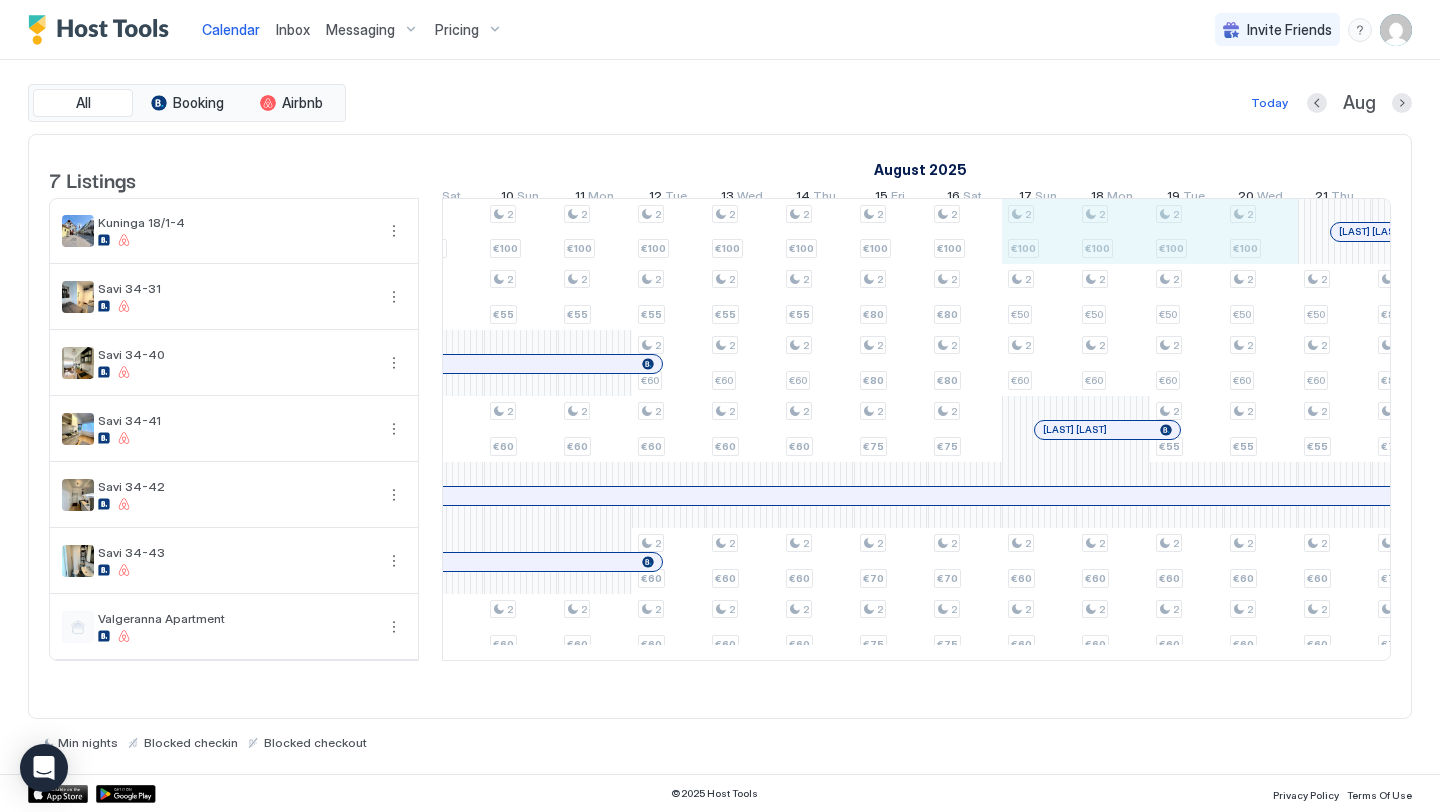 drag, startPoint x: 1041, startPoint y: 255, endPoint x: 1281, endPoint y: 242, distance: 240.35182 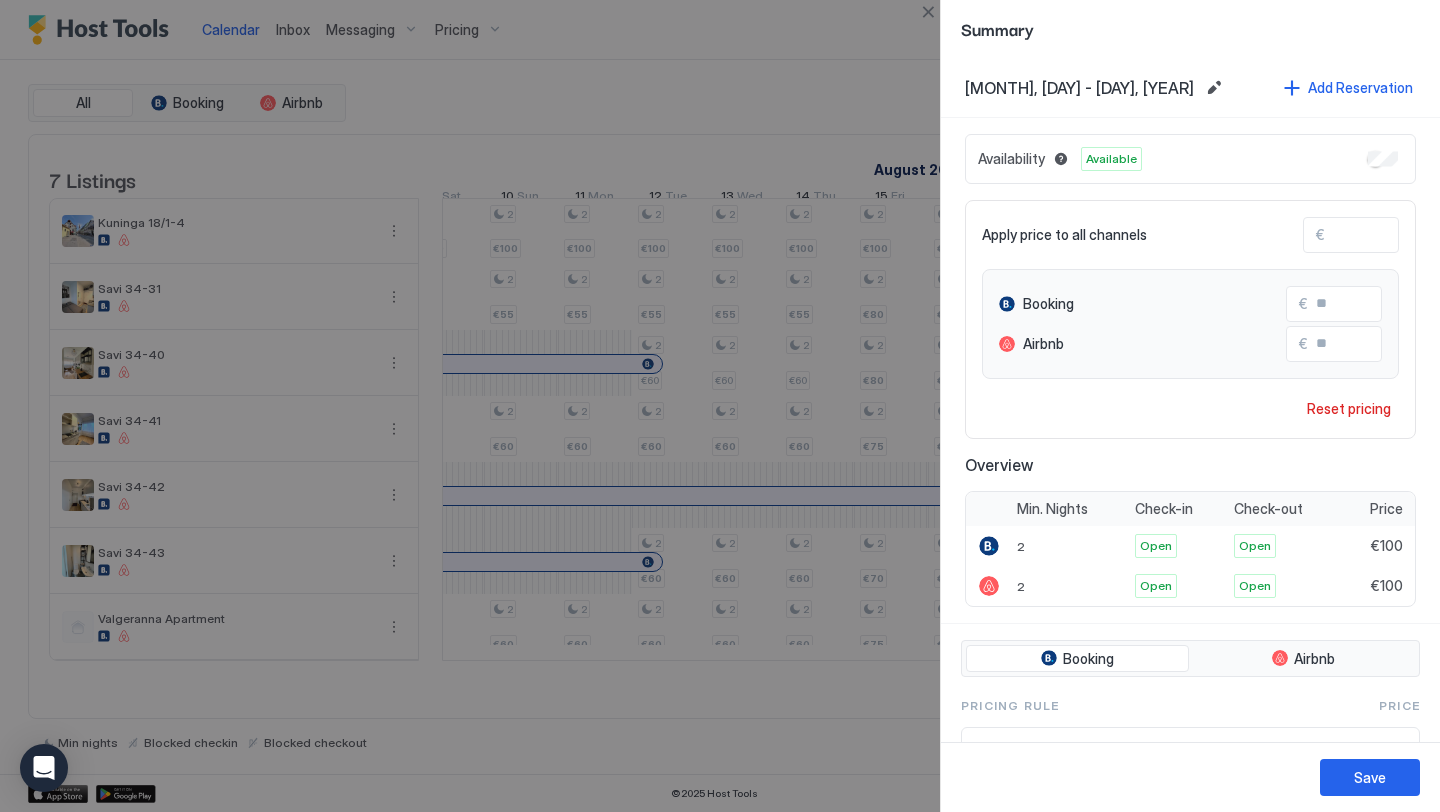 click on "***" at bounding box center [1405, 235] 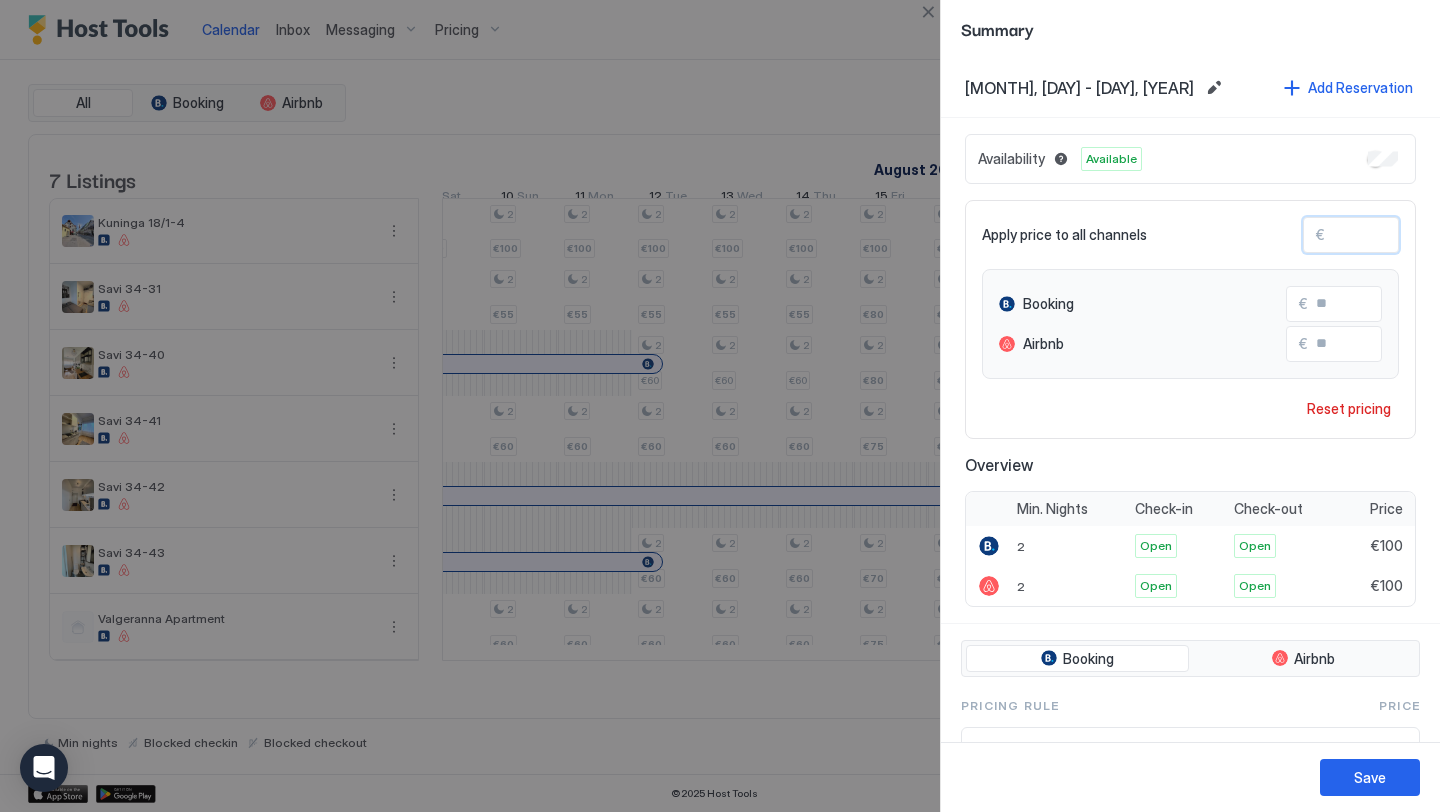 type on "**" 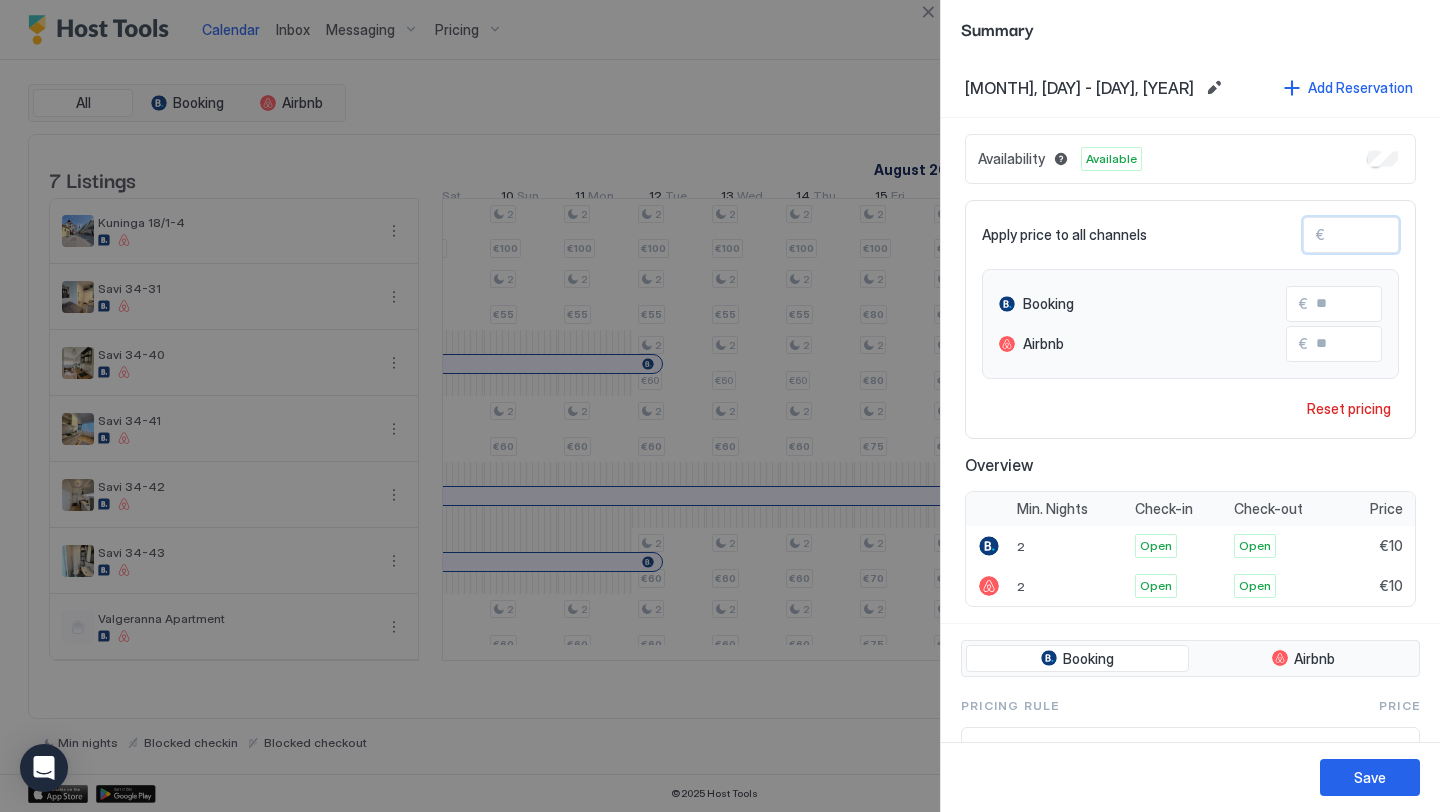 type on "*" 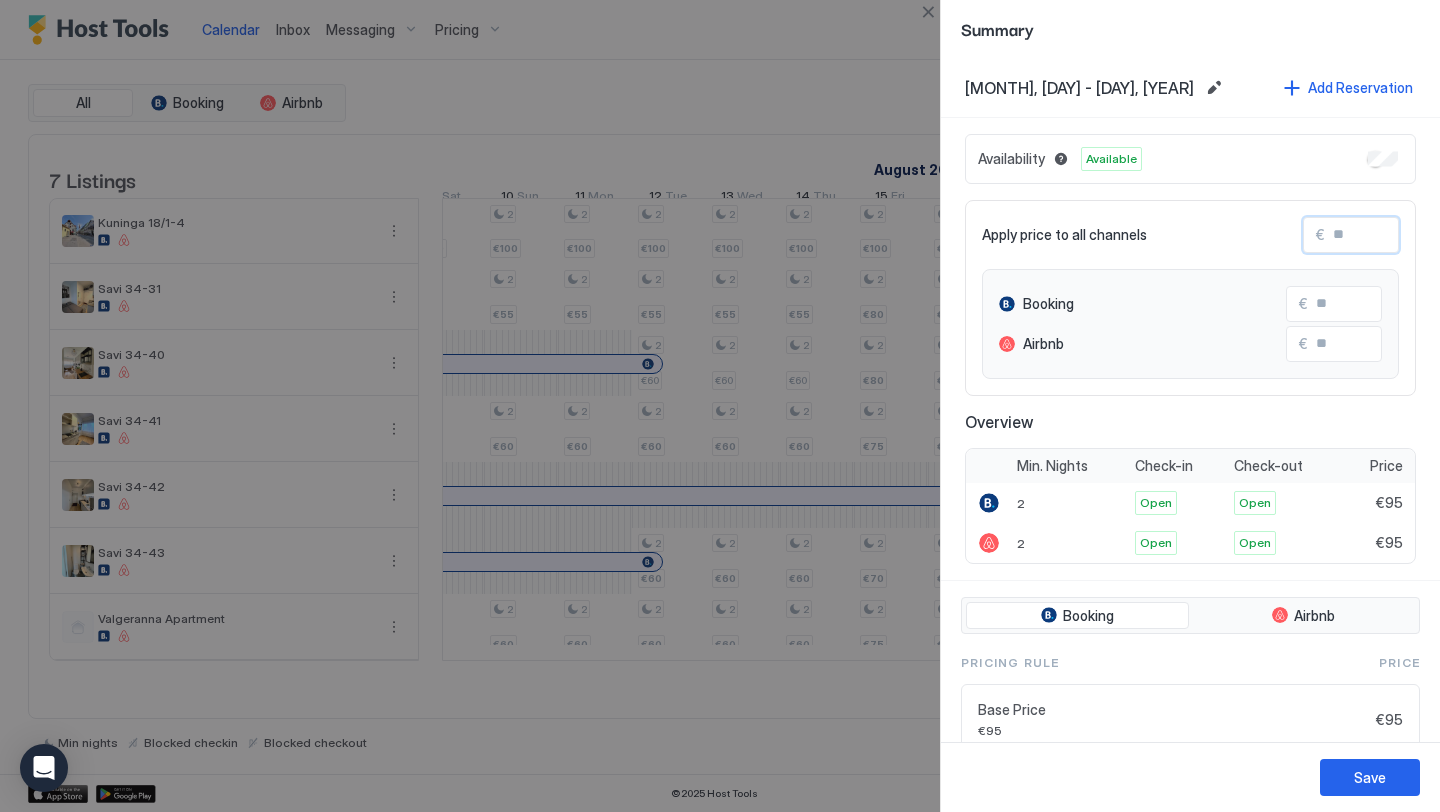 type on "*" 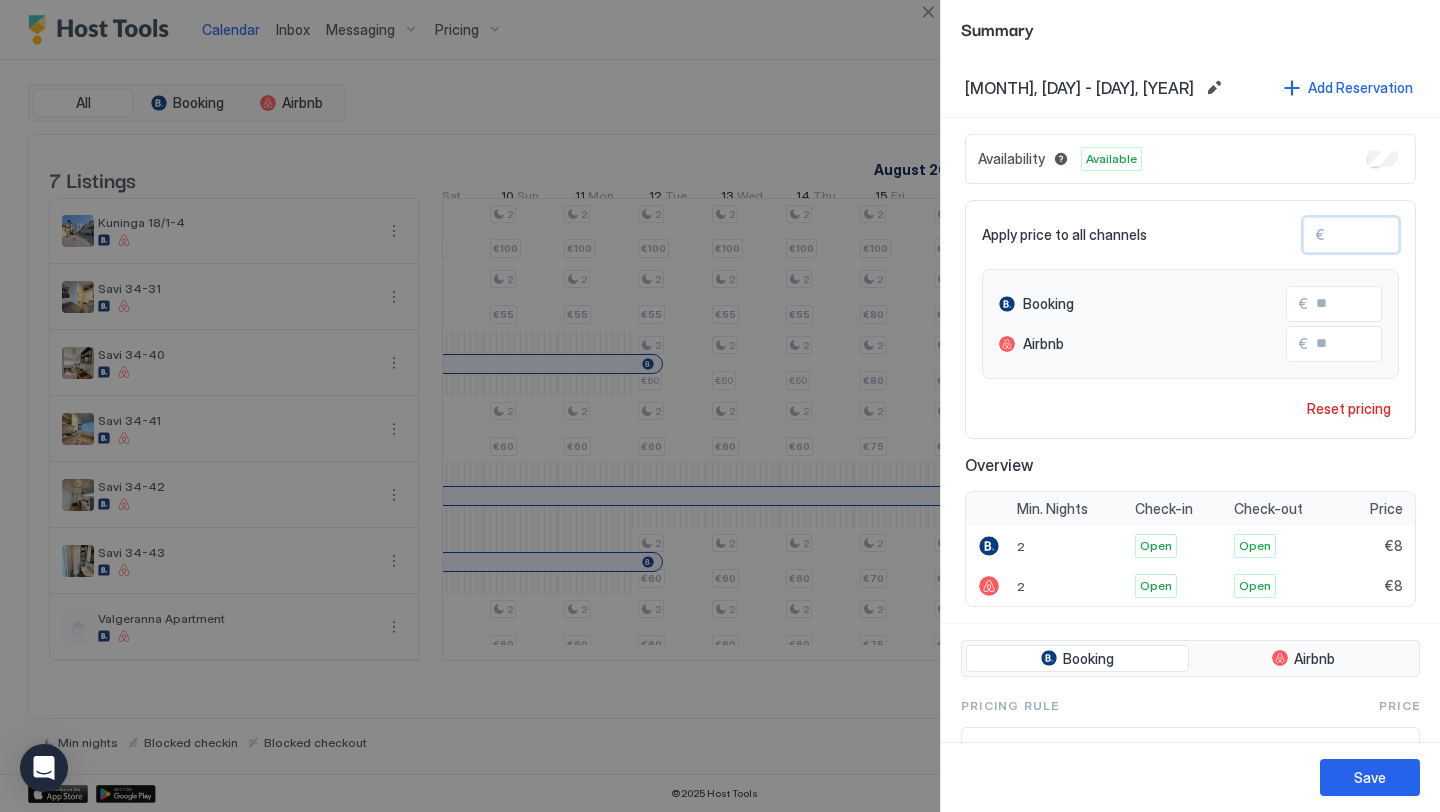 type on "**" 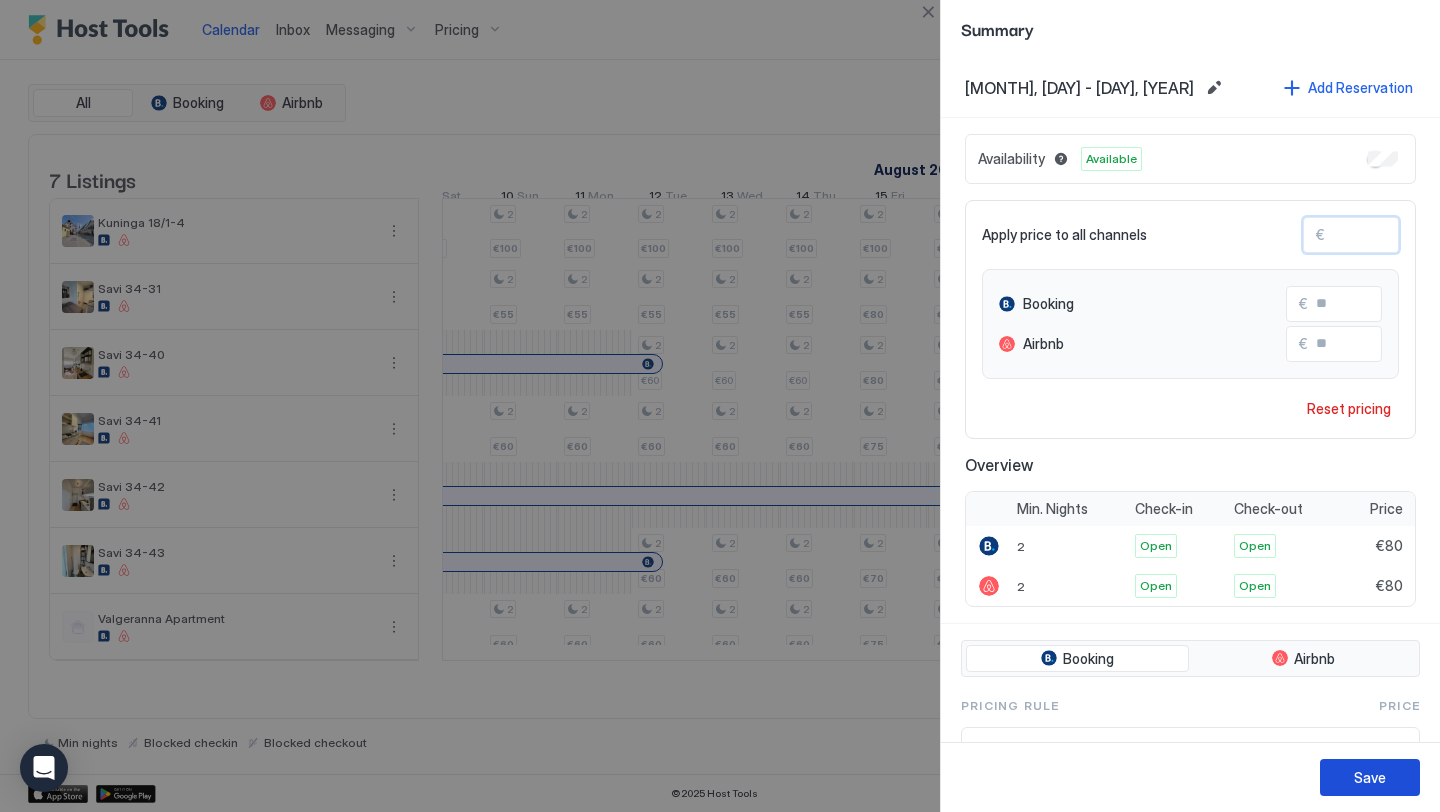 type on "**" 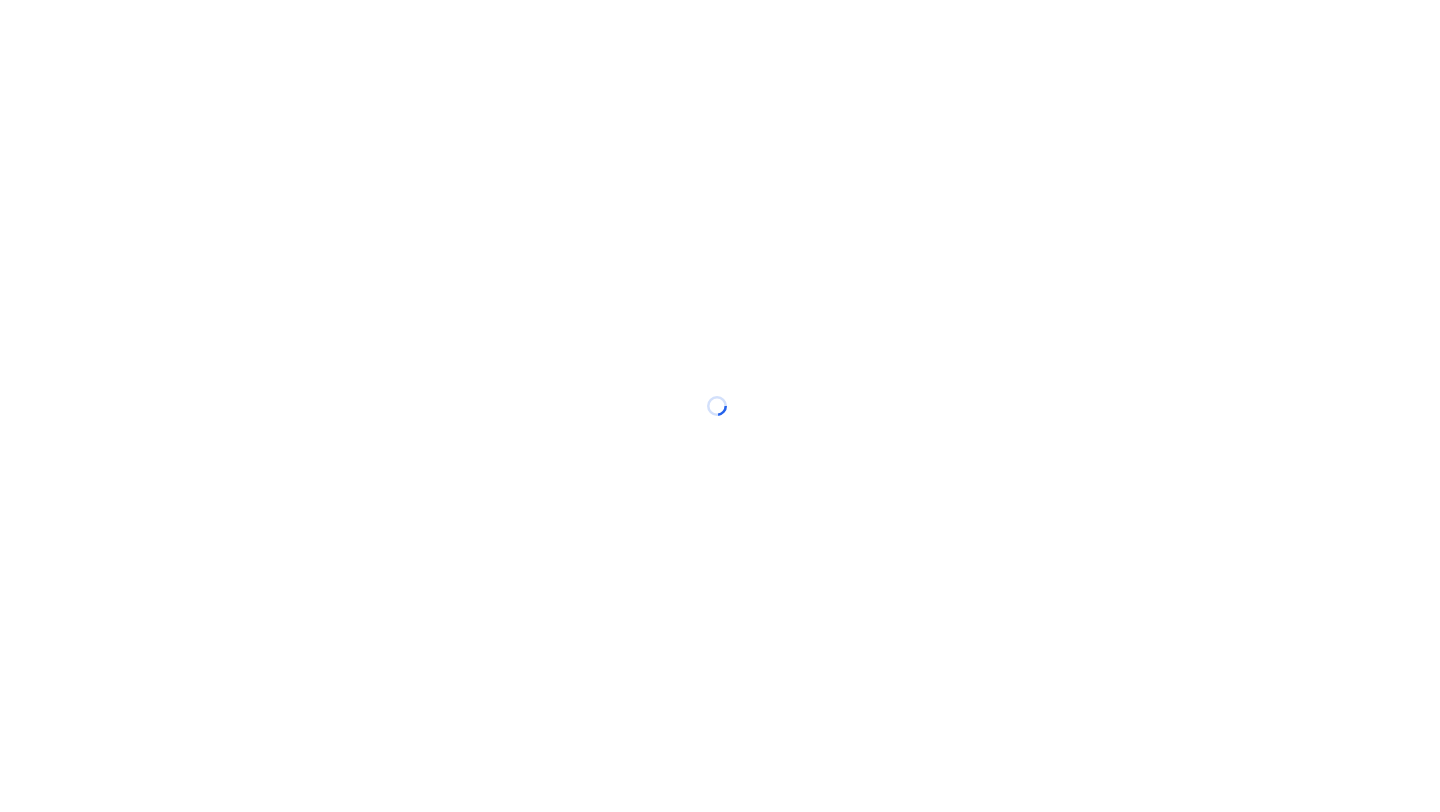 scroll, scrollTop: 0, scrollLeft: 0, axis: both 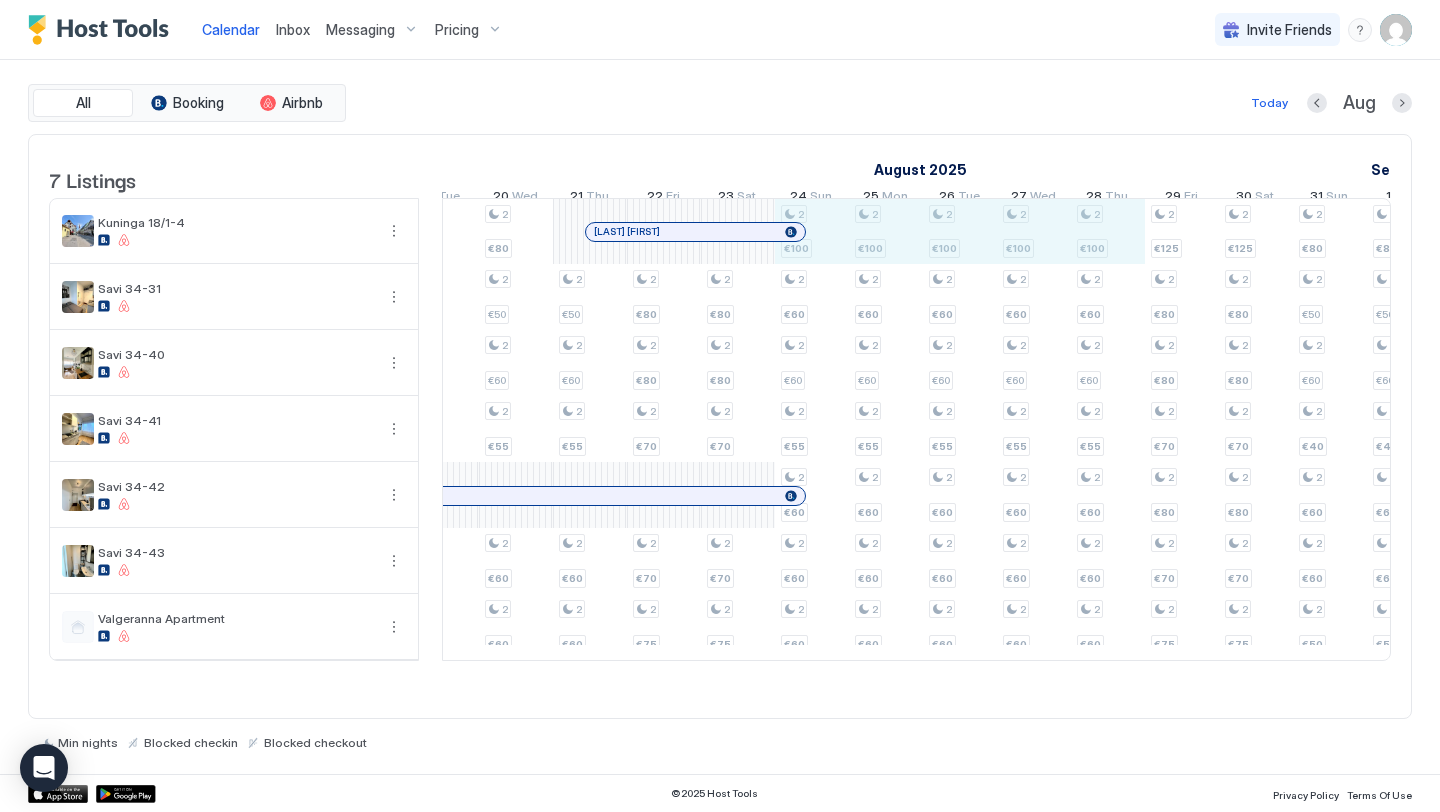 drag, startPoint x: 817, startPoint y: 241, endPoint x: 1134, endPoint y: 228, distance: 317.26645 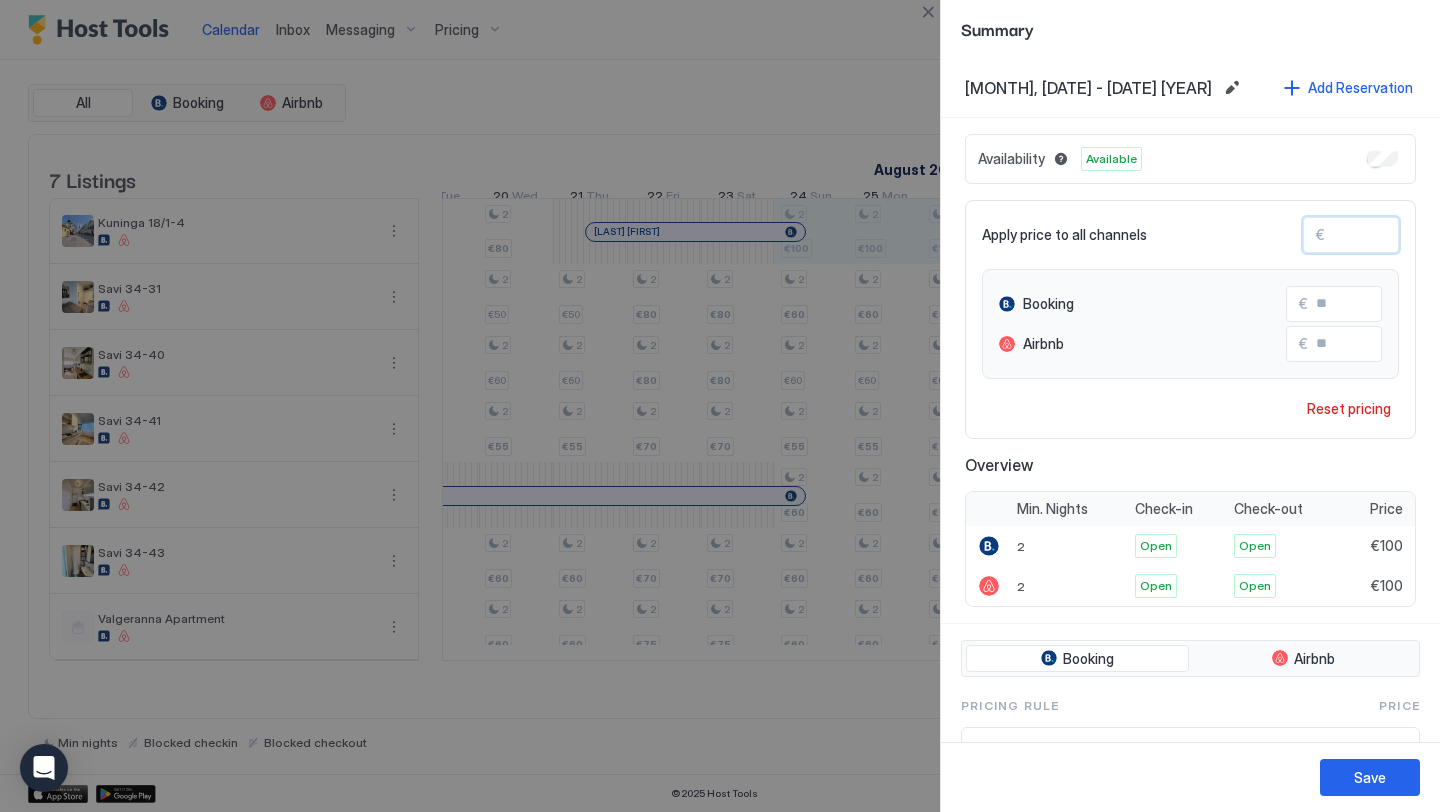 click on "***" at bounding box center (1405, 235) 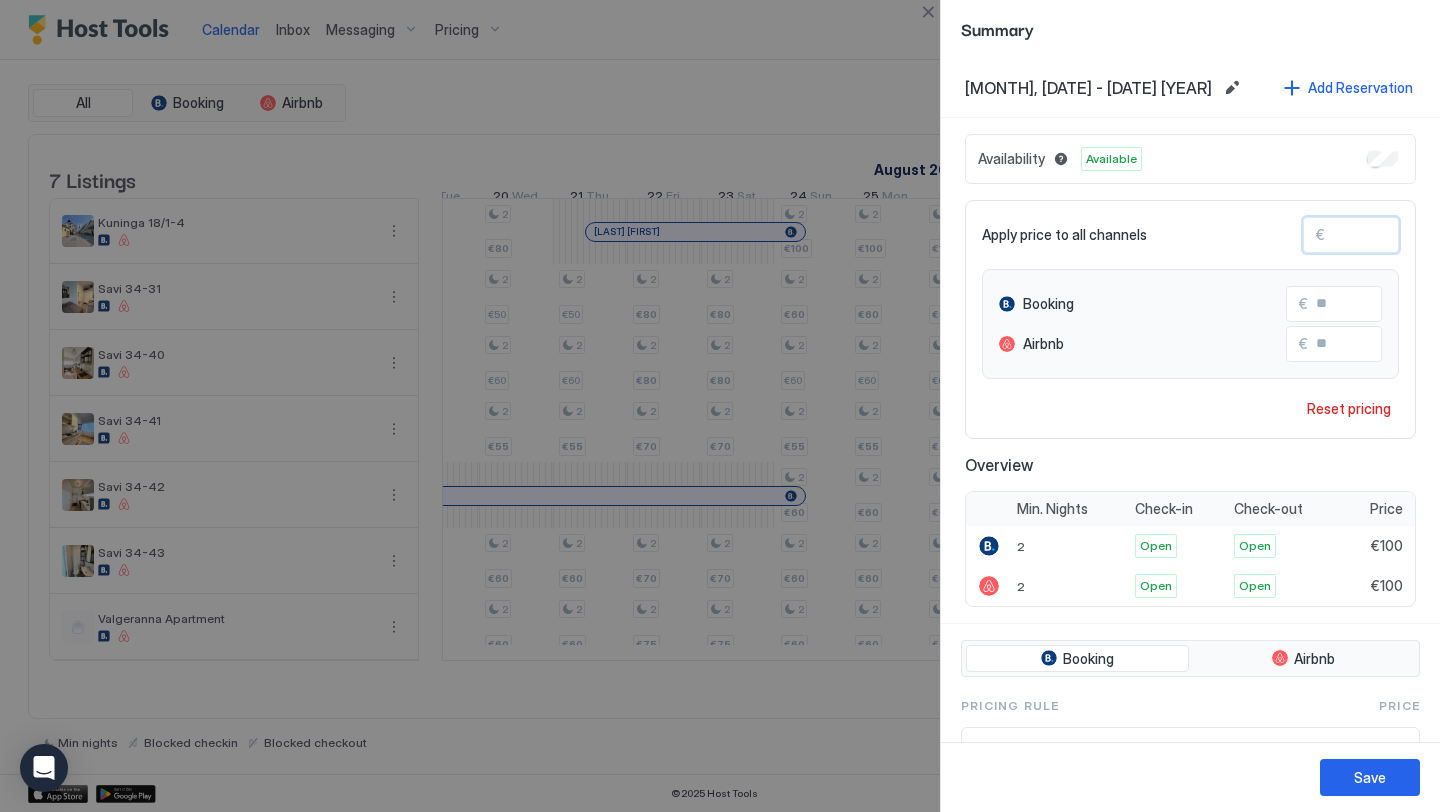 type on "**" 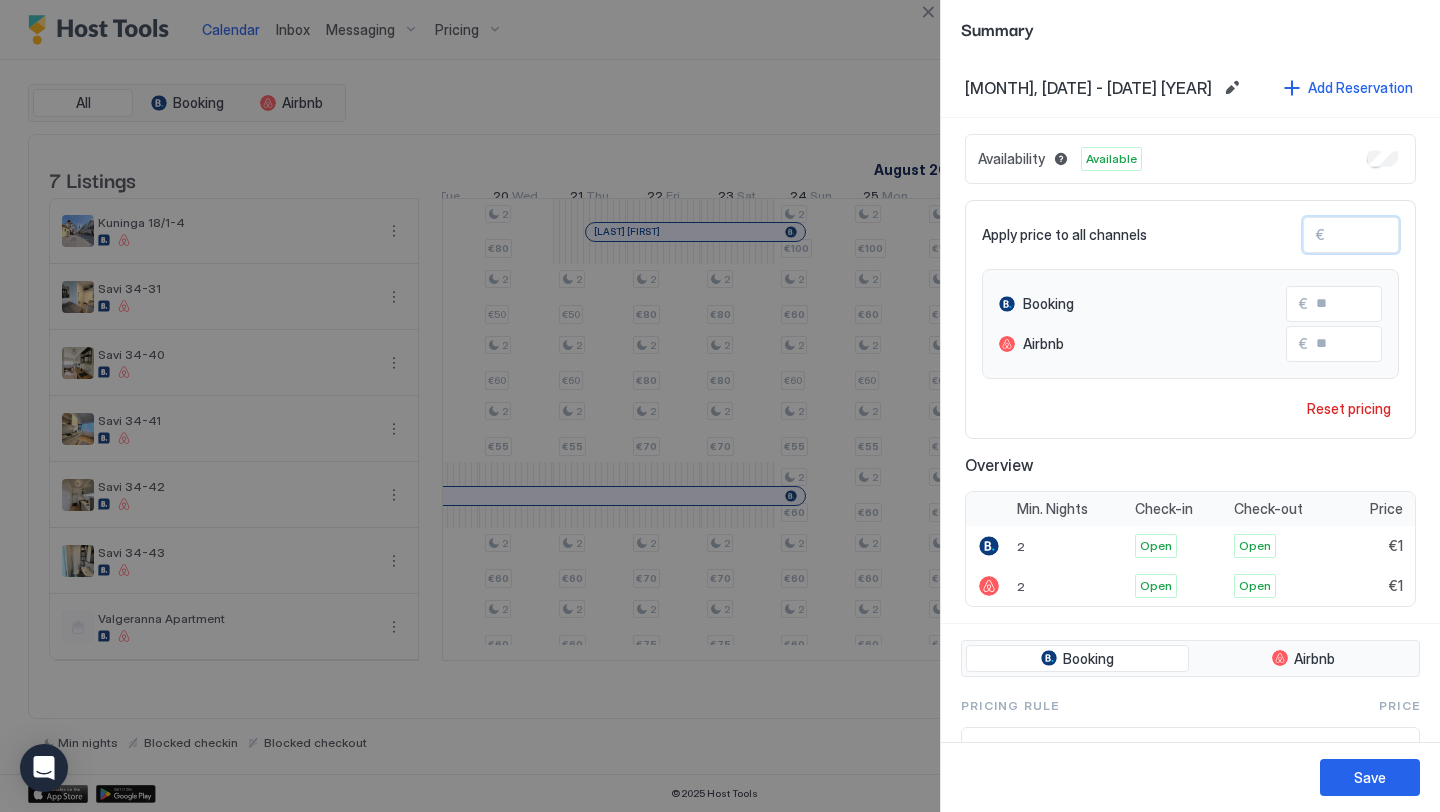 type 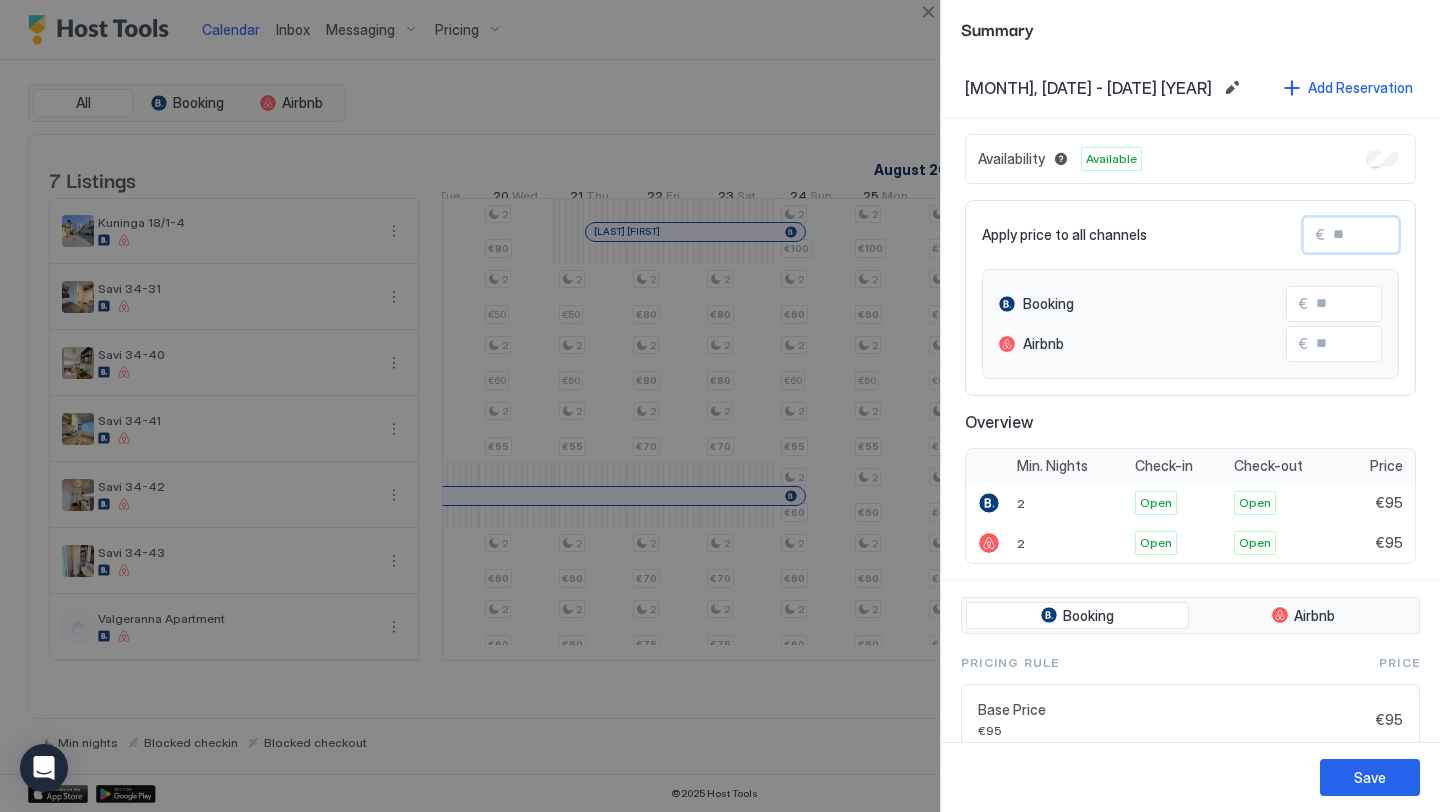 type on "*" 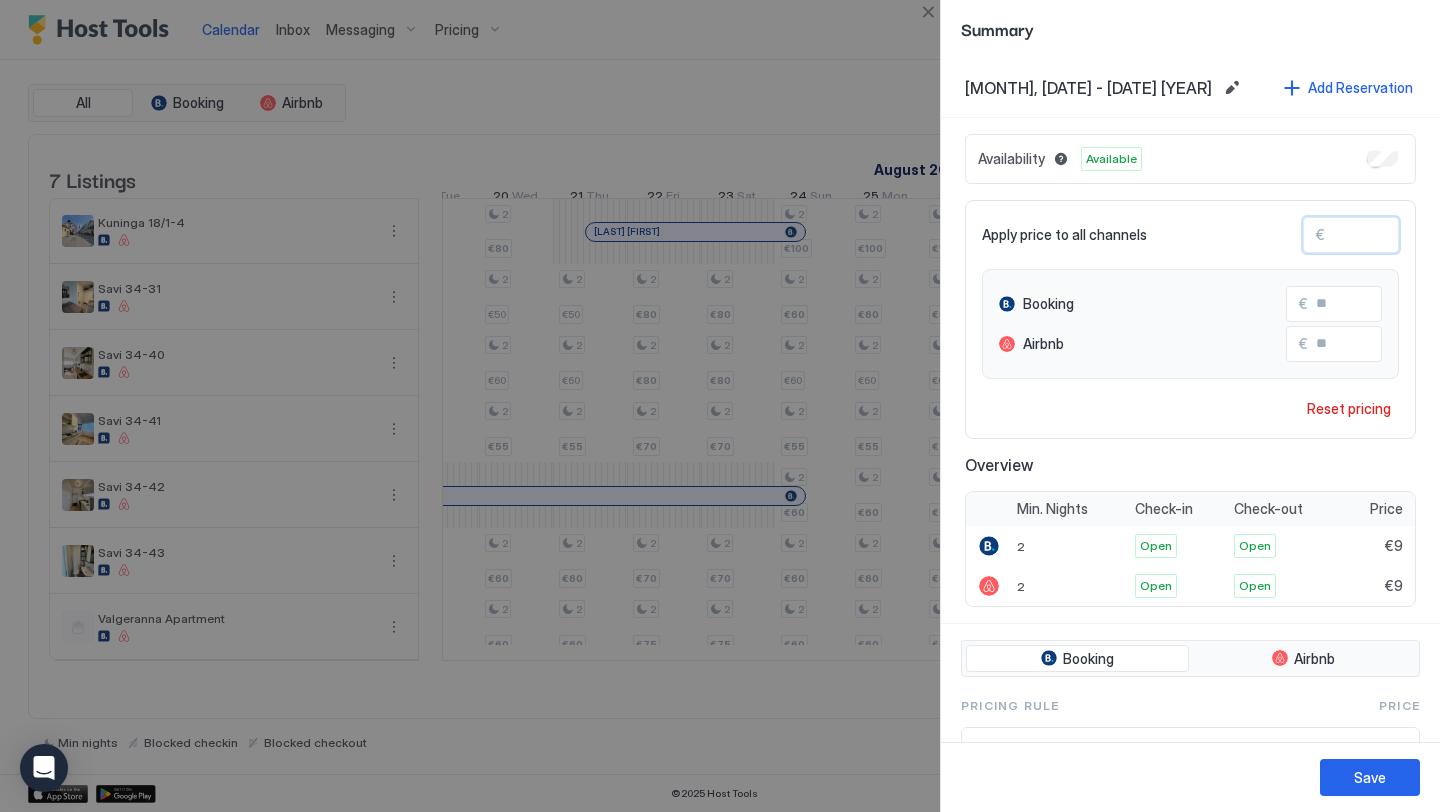type 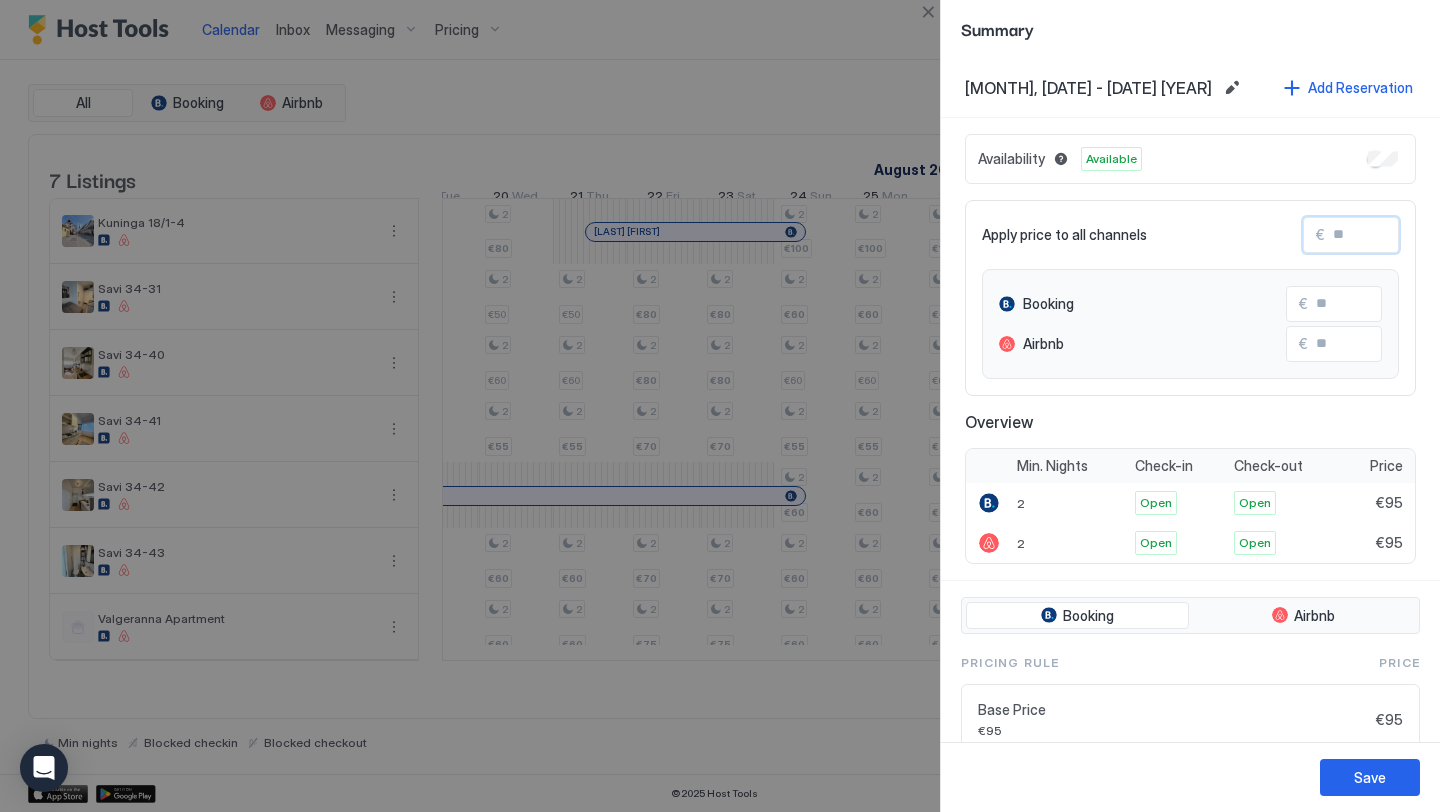 type on "*" 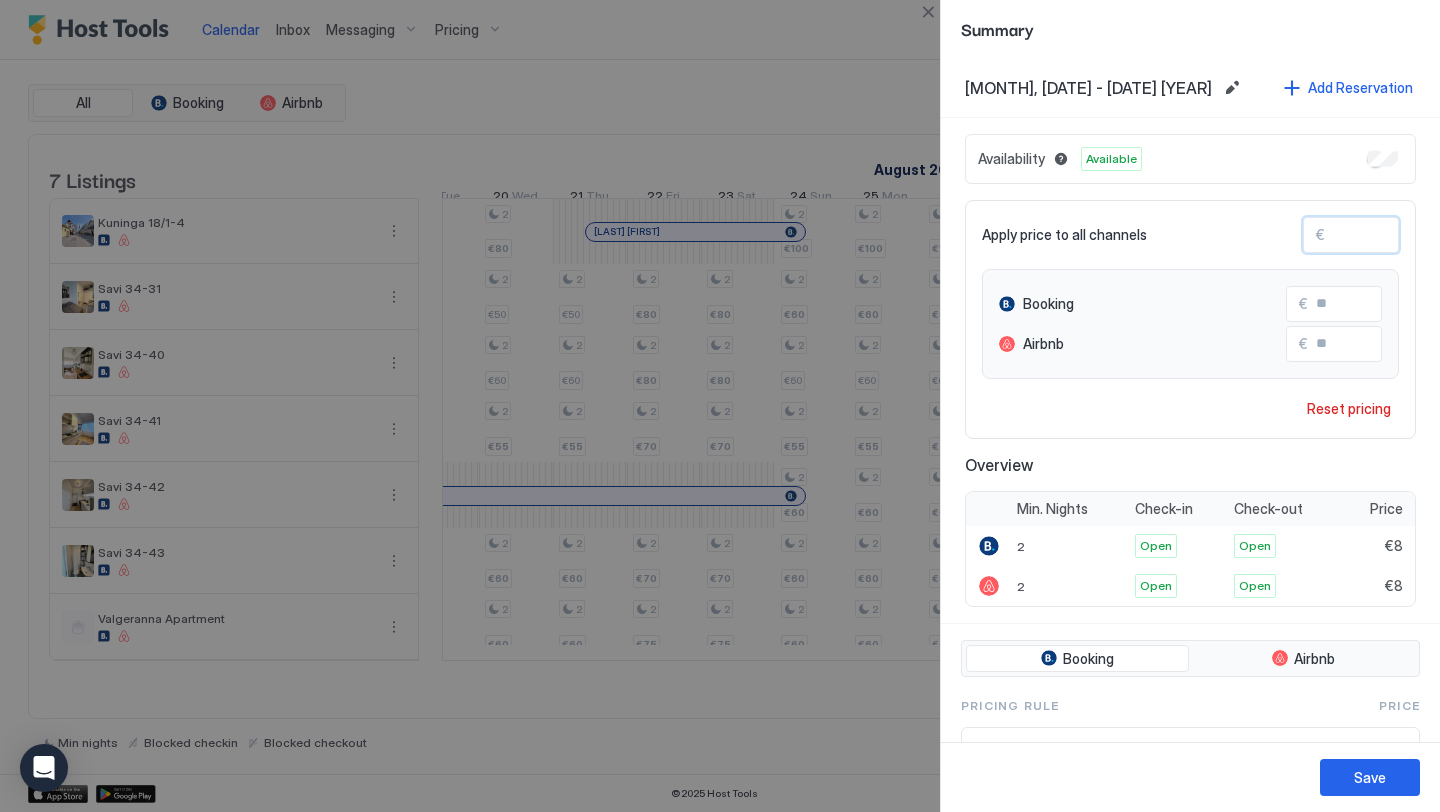 type on "**" 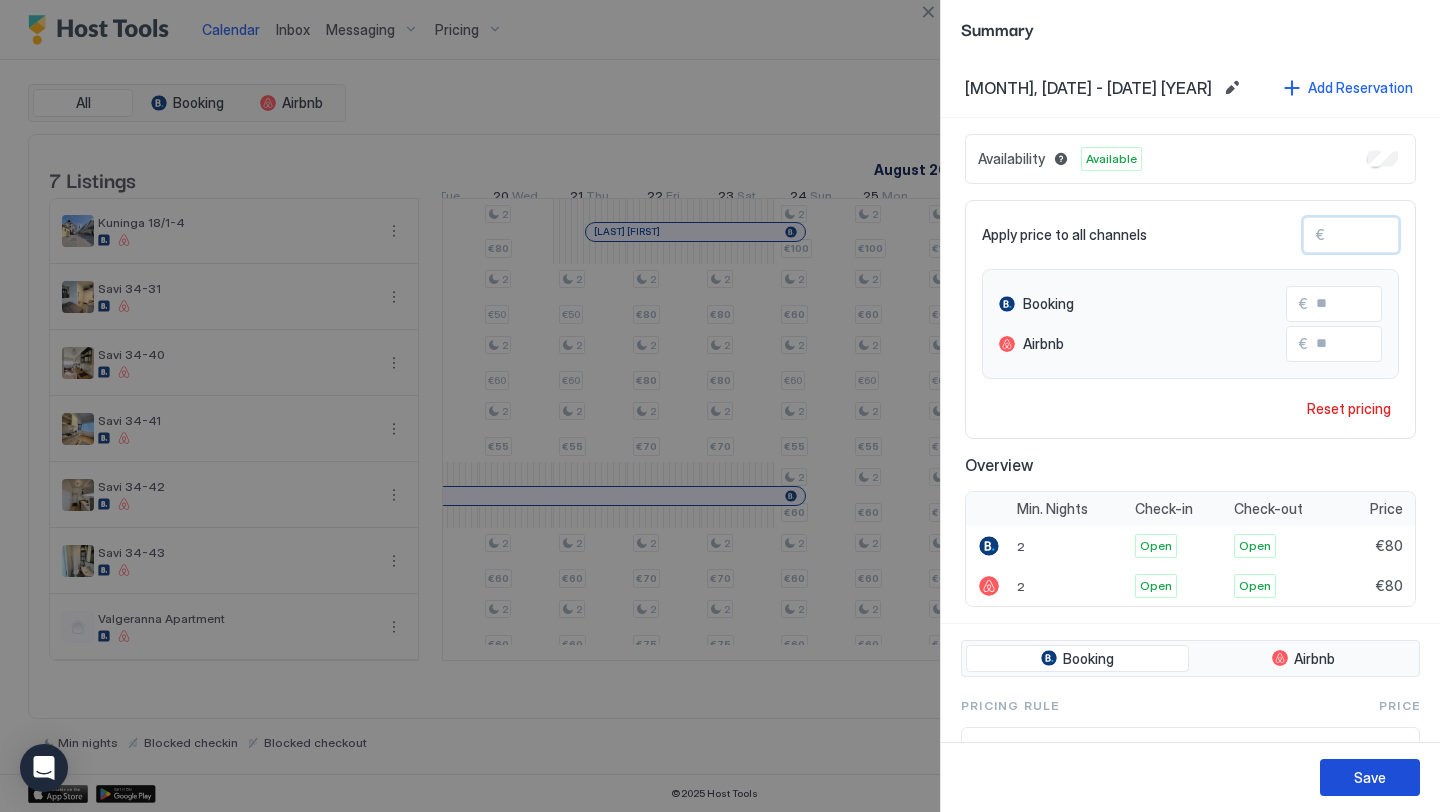 type on "**" 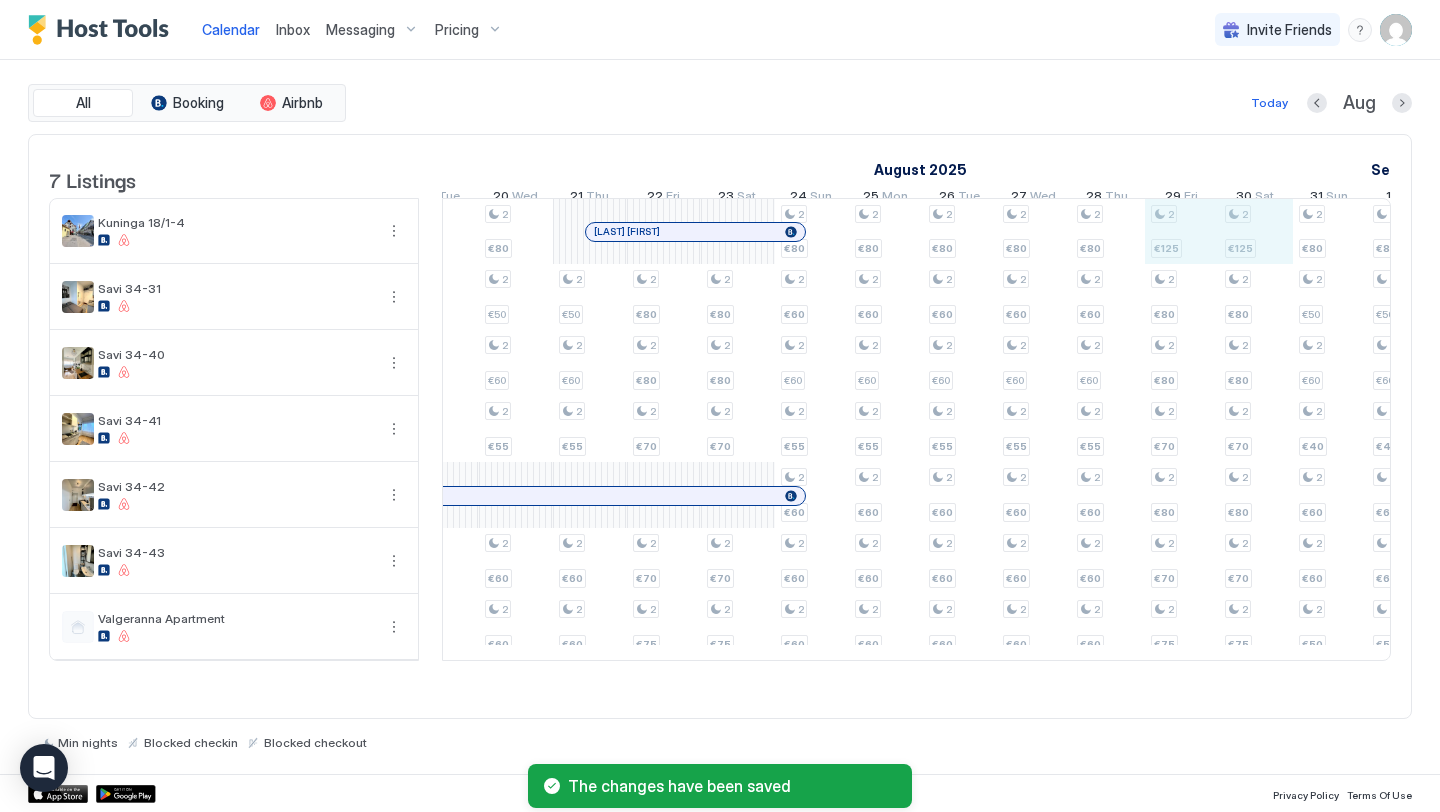 click on "1 €55 2 €55 2 €40 1 €55 2 €55 2 €50 1 €55 2 €55 2 €60 2 €50 2 €100 2 €70 2 €70 2 €75 2 €100 2 €70 2 €70 2 €75 2 €70 2 €55 2 €60 2 €60 2 €70 2 €55 2 €60 2 €60 2 €70 2 €55 2 €60 2 €60 2 €60 2 €60 2 €70 2 €55 2 €60 2 €60 2 €60 2 €60 2 €70 2 €55 2 €60 2 €60 2 €60 2 €60 2 €100 2 €80 2 €80 2 €75 2 €70 2 €75 2 €100 2 €80 2 €80 2 €75 2 €70 2 €75 2 €80 2 €50 2 €60 2 €60 2 €60 2 €80 2 €50 2 €60 2 €60 2 €60 2 €80 2 €50 2 €60 2 €55 2 €60 2 €60 2 €80 2 €50 2 €60 2 €55 2 €60 2 €60 2 €50 2 €60 2 €55 2 €60 2 €60 2 €80 2 €80 2 €70 2 €70 2 €75 2 €80 2 €80 2 €70 2 €70 2 €75 2 €100 2 €60 2 €60 2 €55 2 €60 2 €60 2 €60 2 €100 2 €60 2 €60 2 €55 2 €60 2 €60 2 €60 2 €100 2 €60 2 €60 2 €55 2 €60 2 €60 2 €60 2 €100 2 €60 2 €60 2 €55 2 €60 2 €60 2 2" at bounding box center [220, 429] 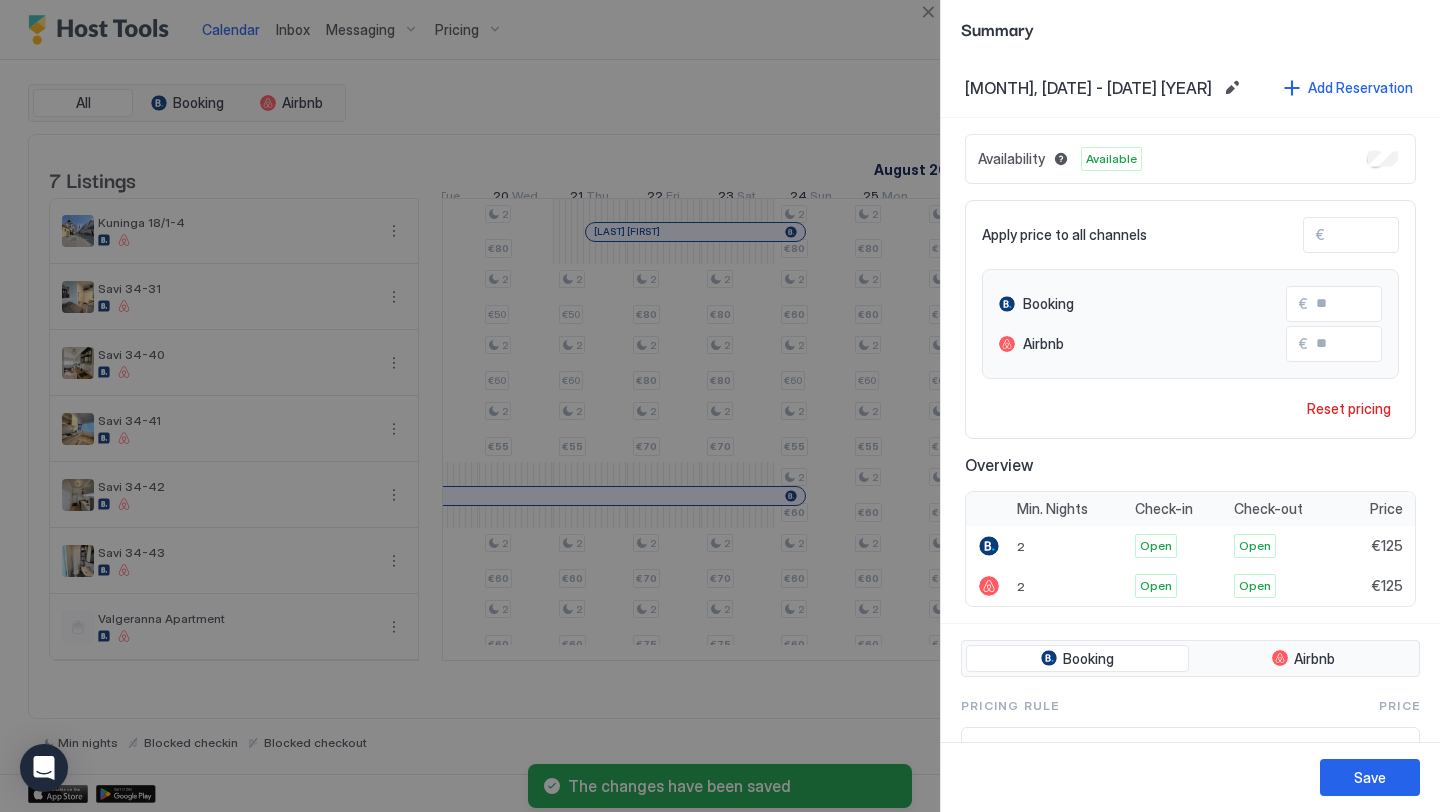 click on "***" at bounding box center (1405, 235) 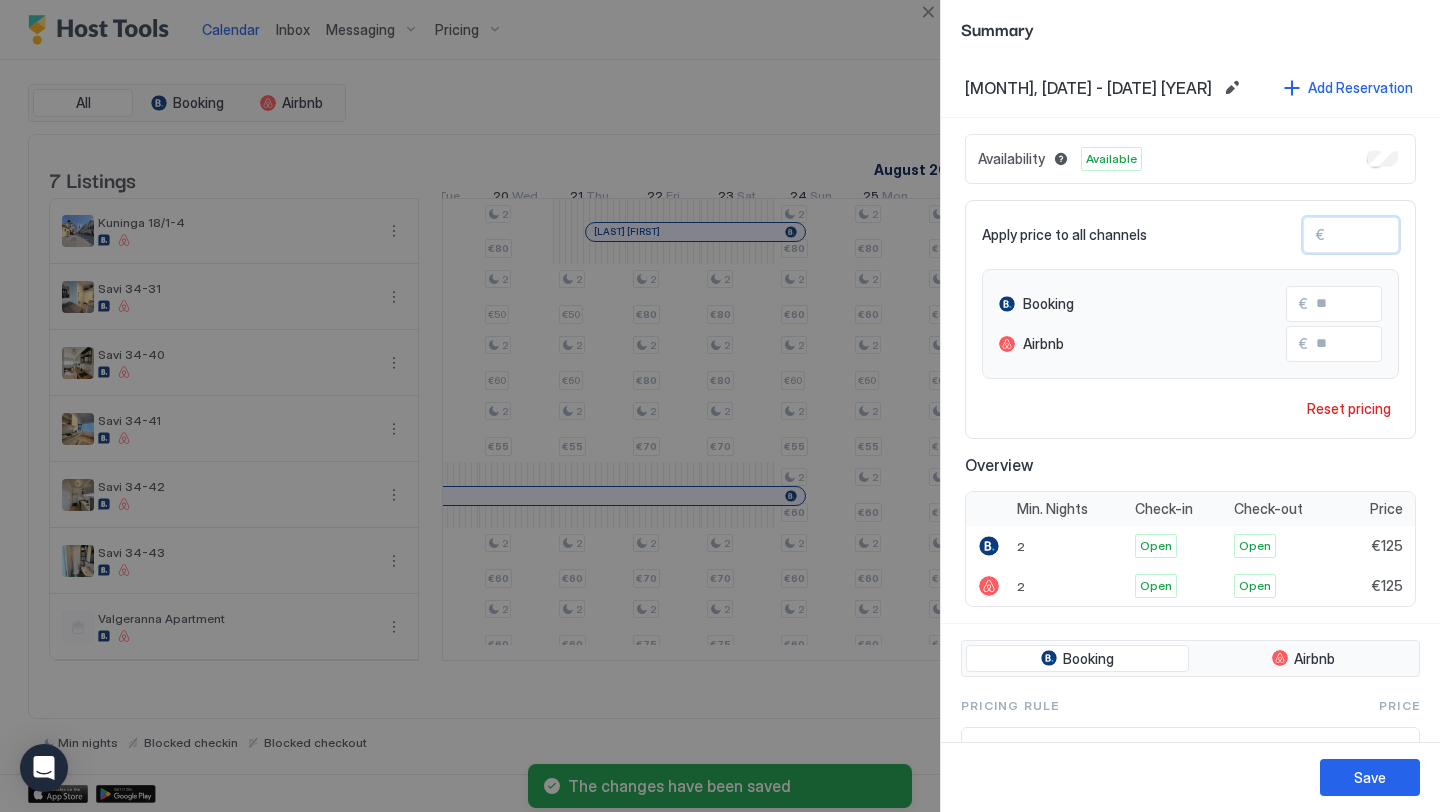 type on "**" 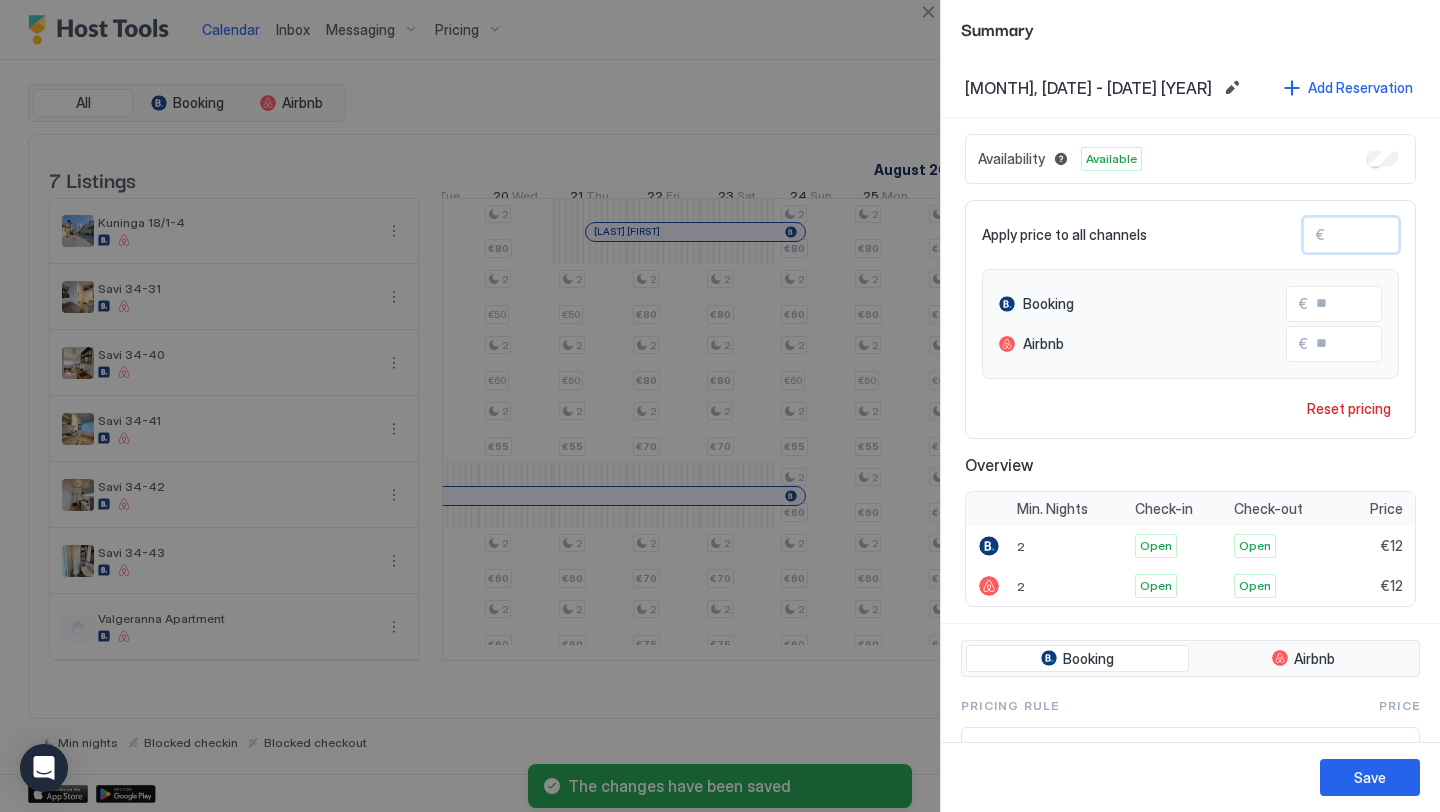 type on "*" 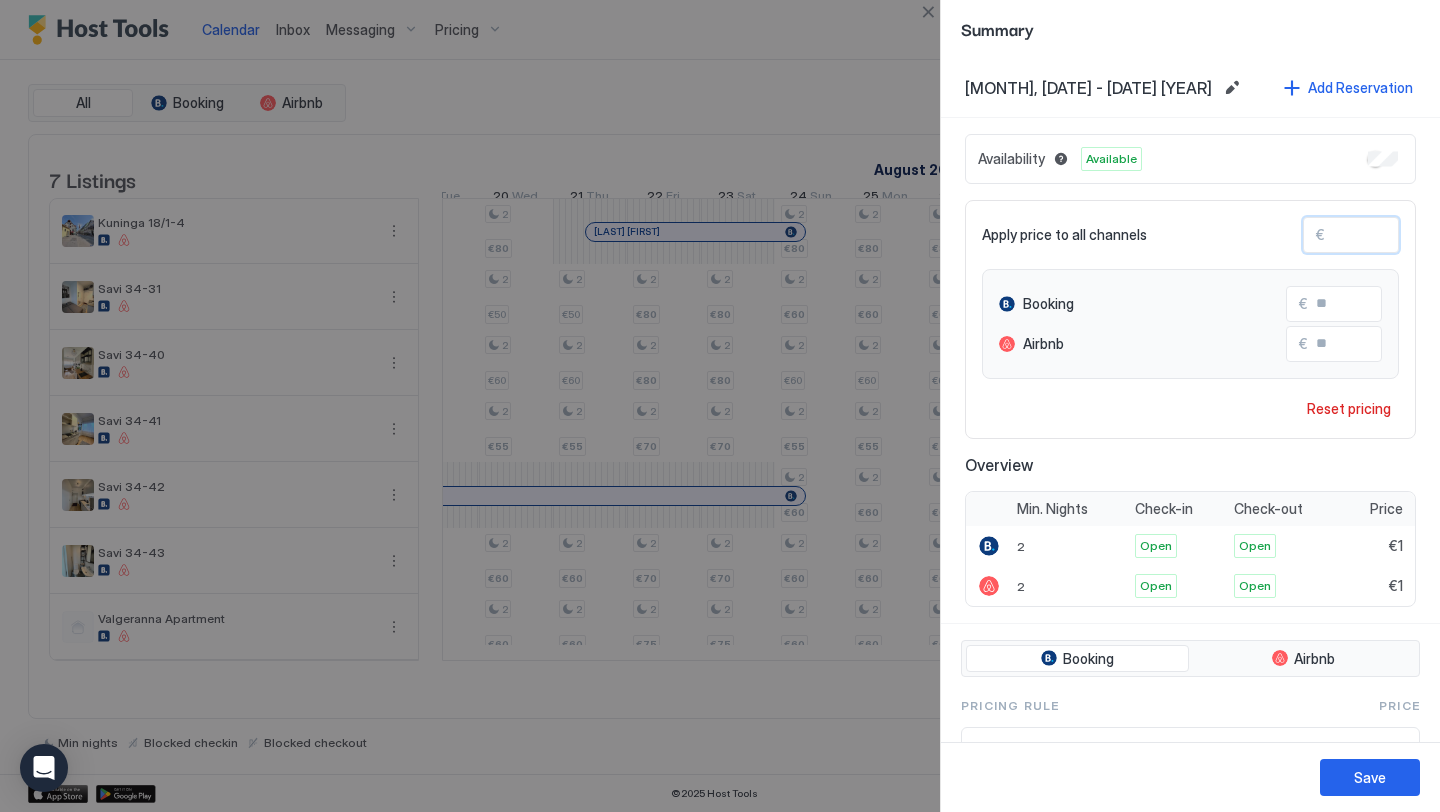 type on "**" 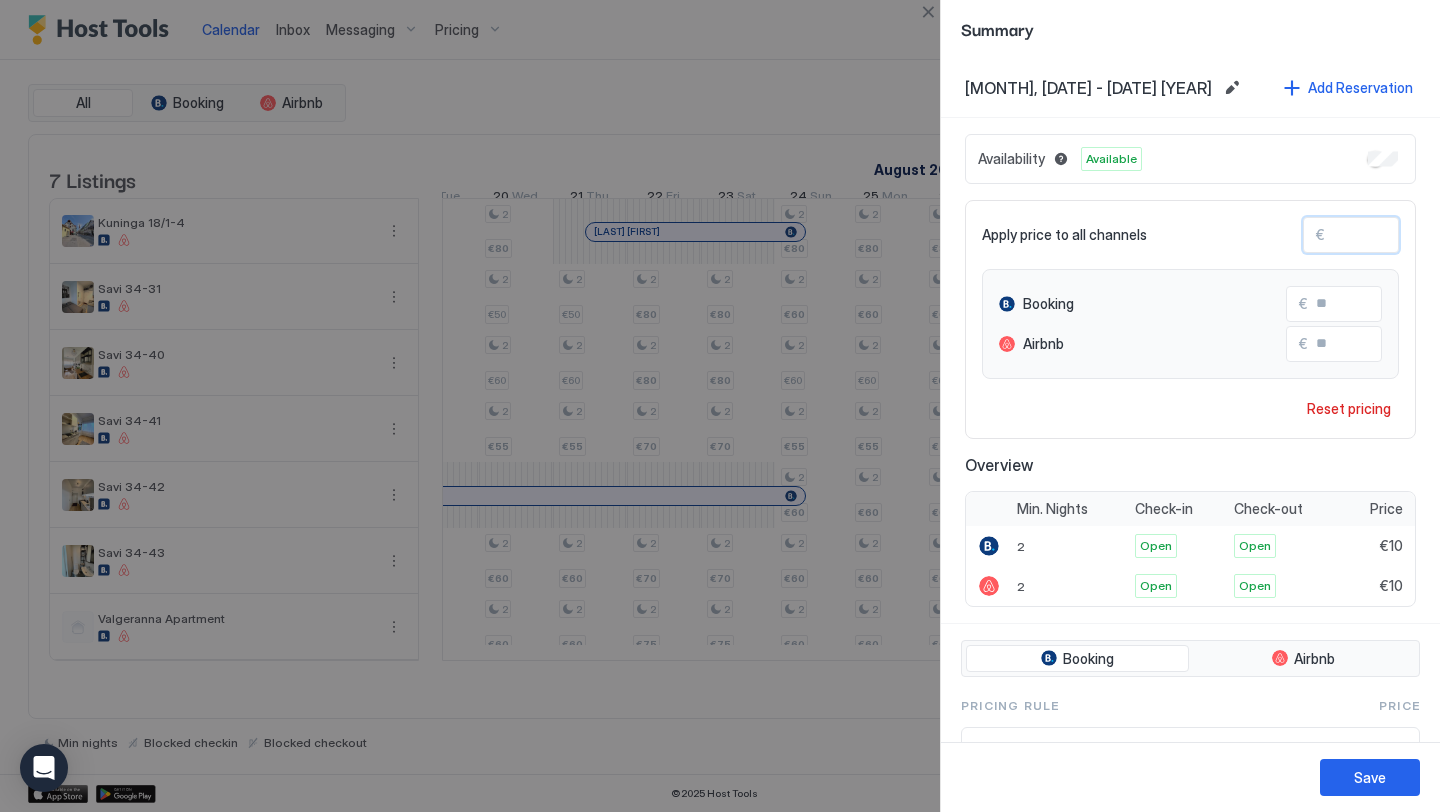 type on "***" 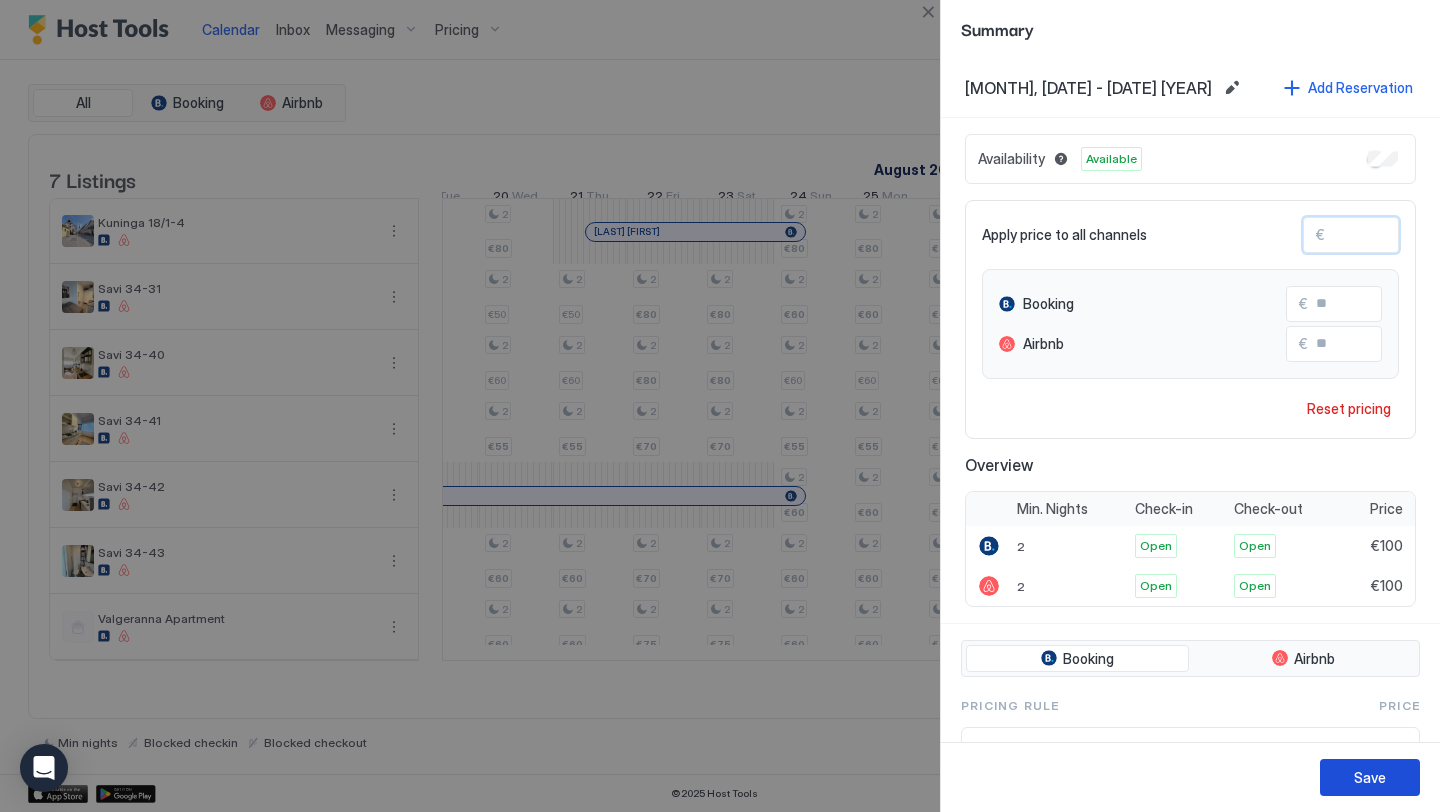 type on "***" 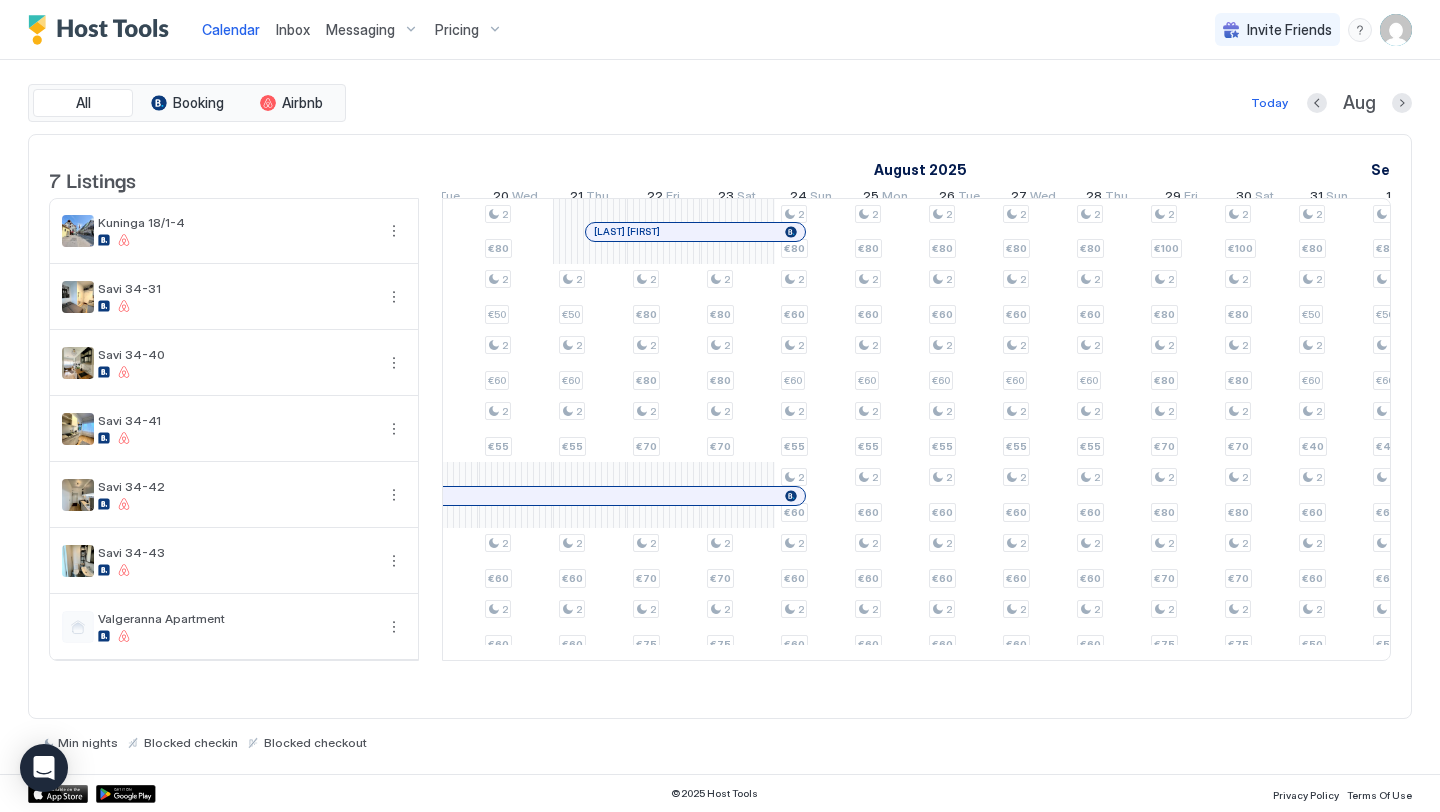 scroll, scrollTop: 0, scrollLeft: 2382, axis: horizontal 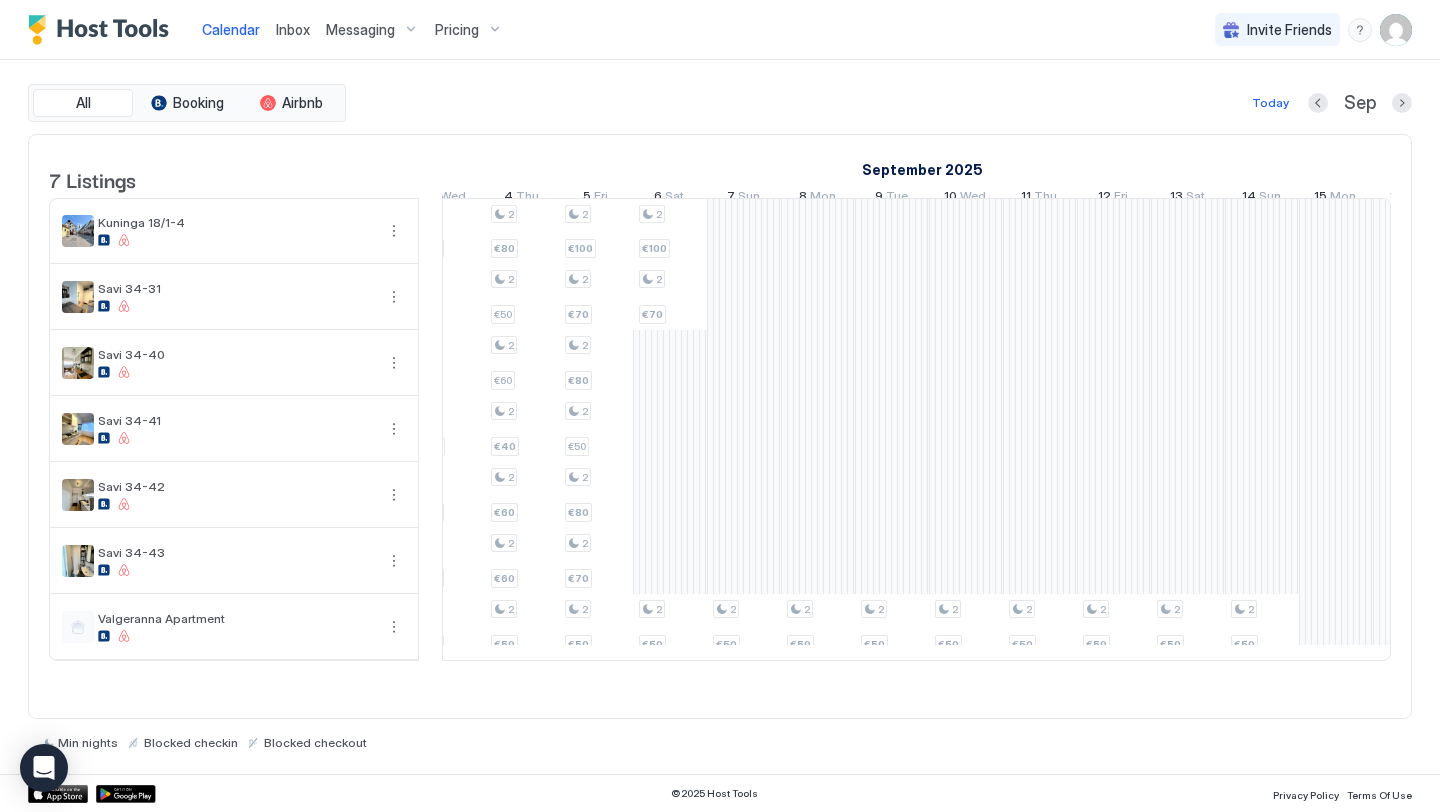 click on "Pricing" at bounding box center [469, 30] 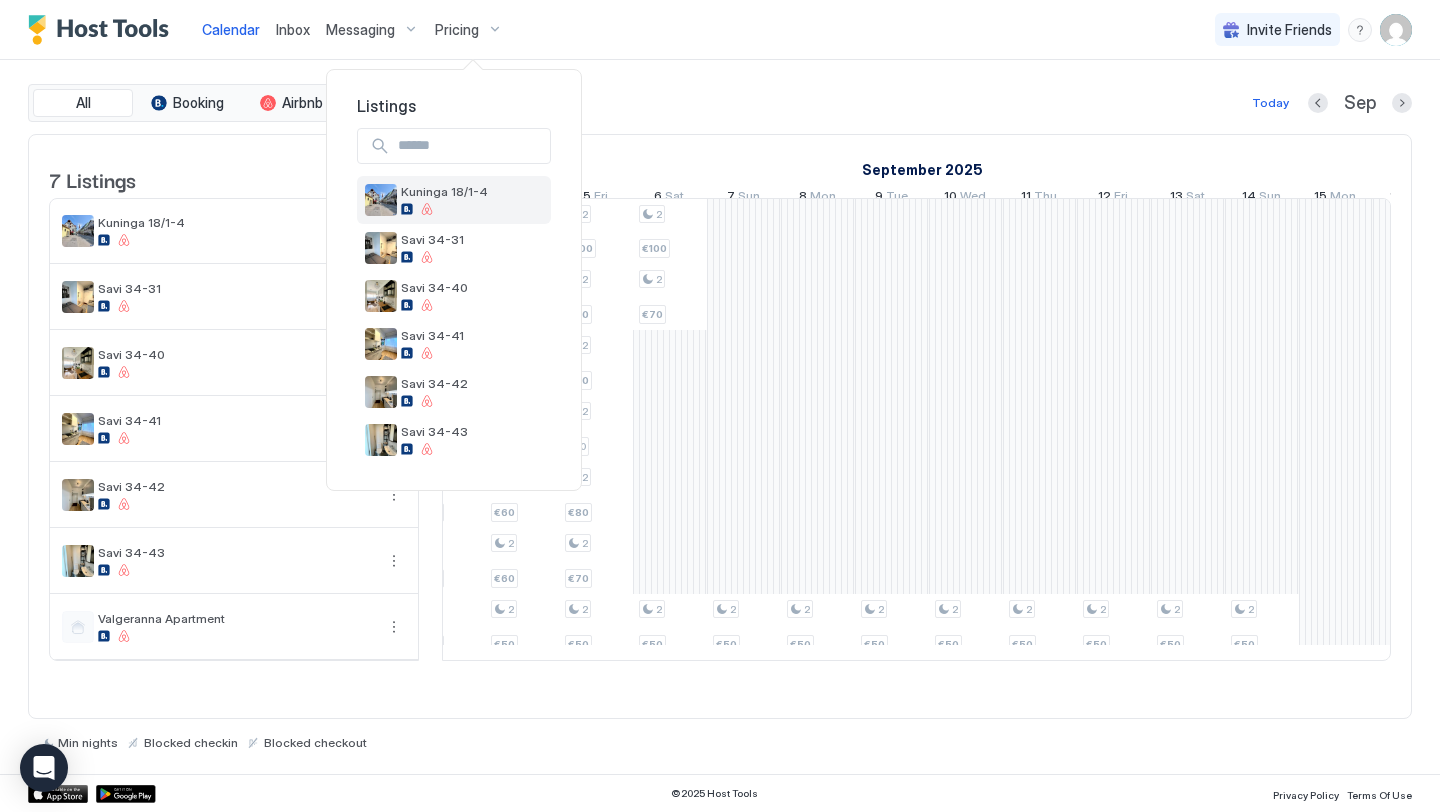 click on "Kuninga 18/1-4" at bounding box center (454, 200) 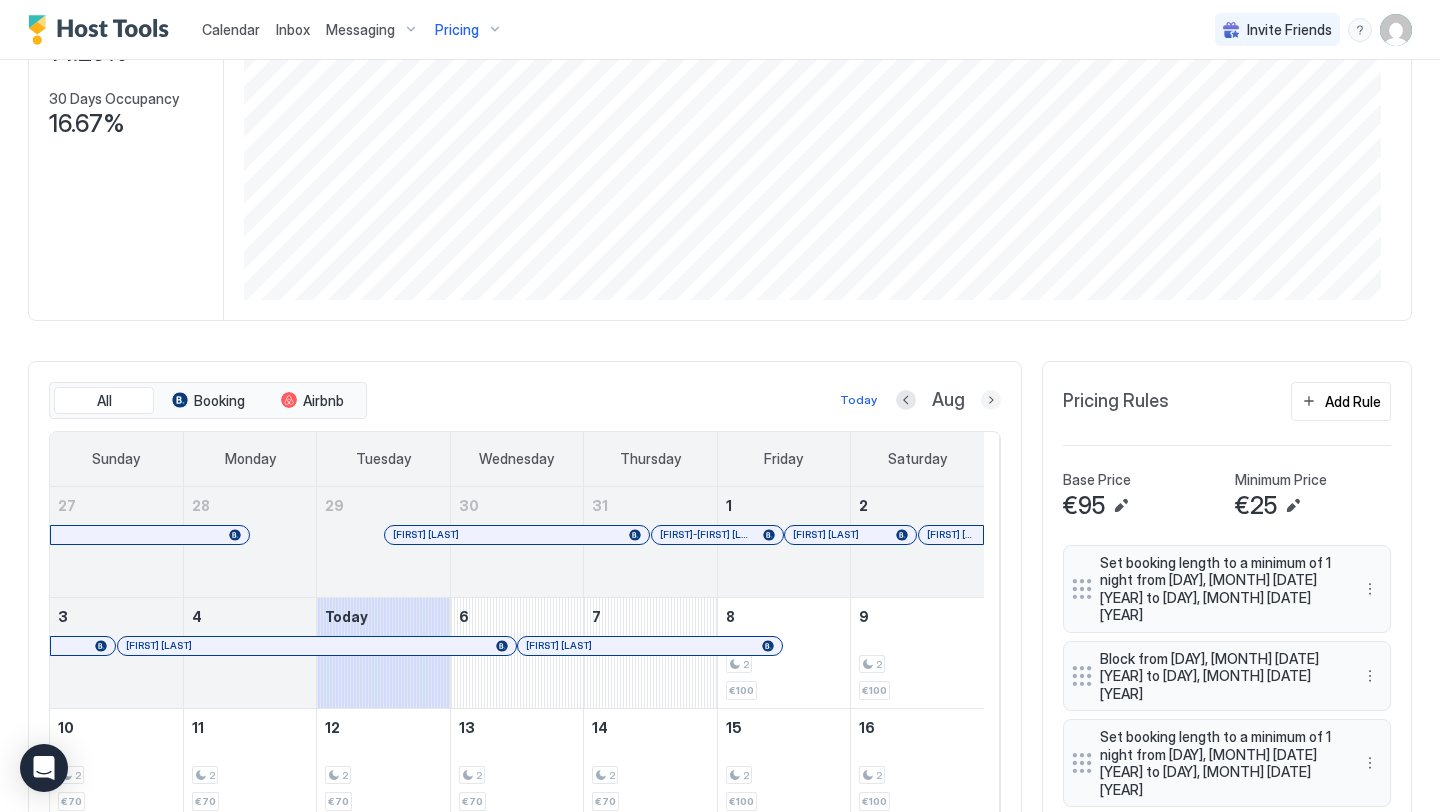 click at bounding box center [991, 400] 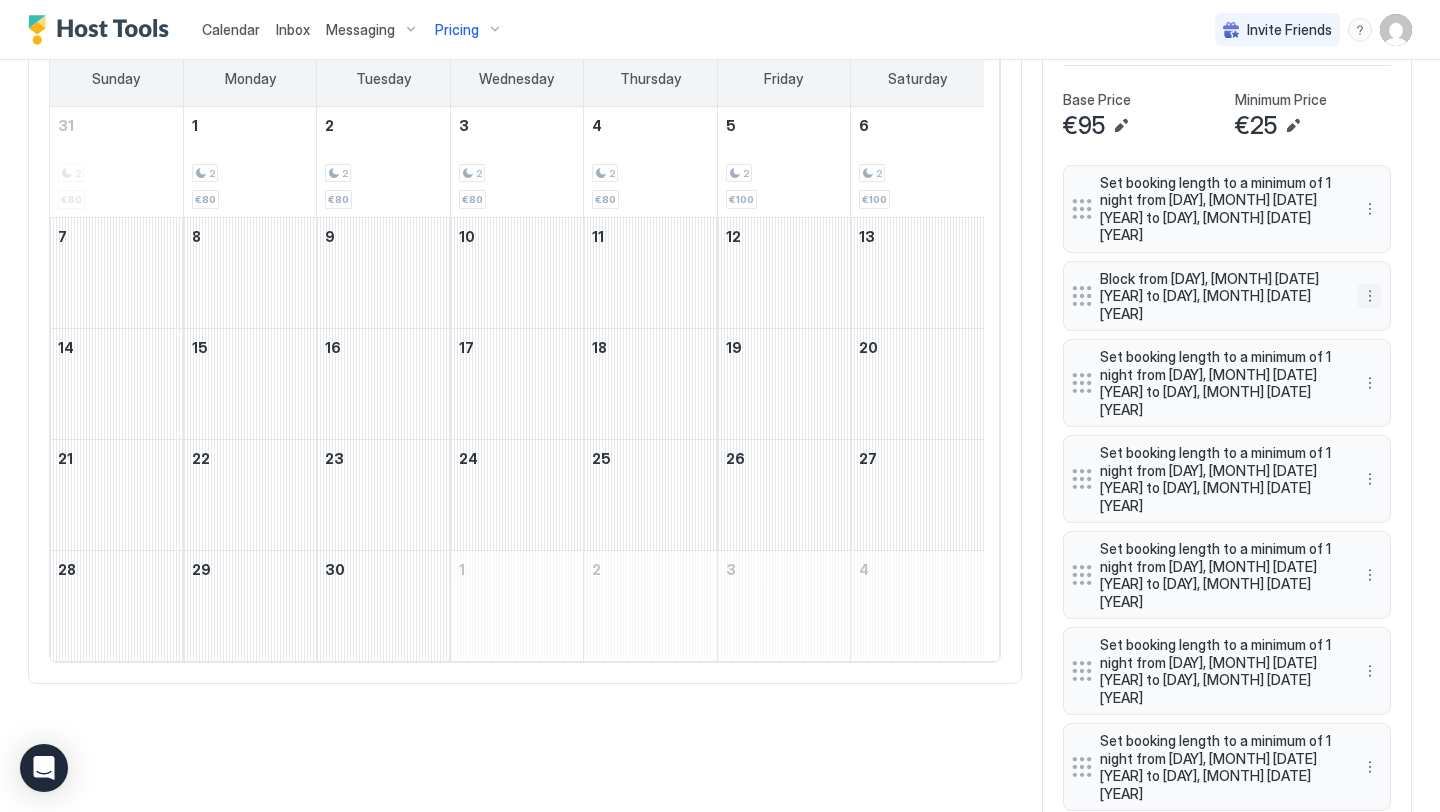 click at bounding box center (1370, 296) 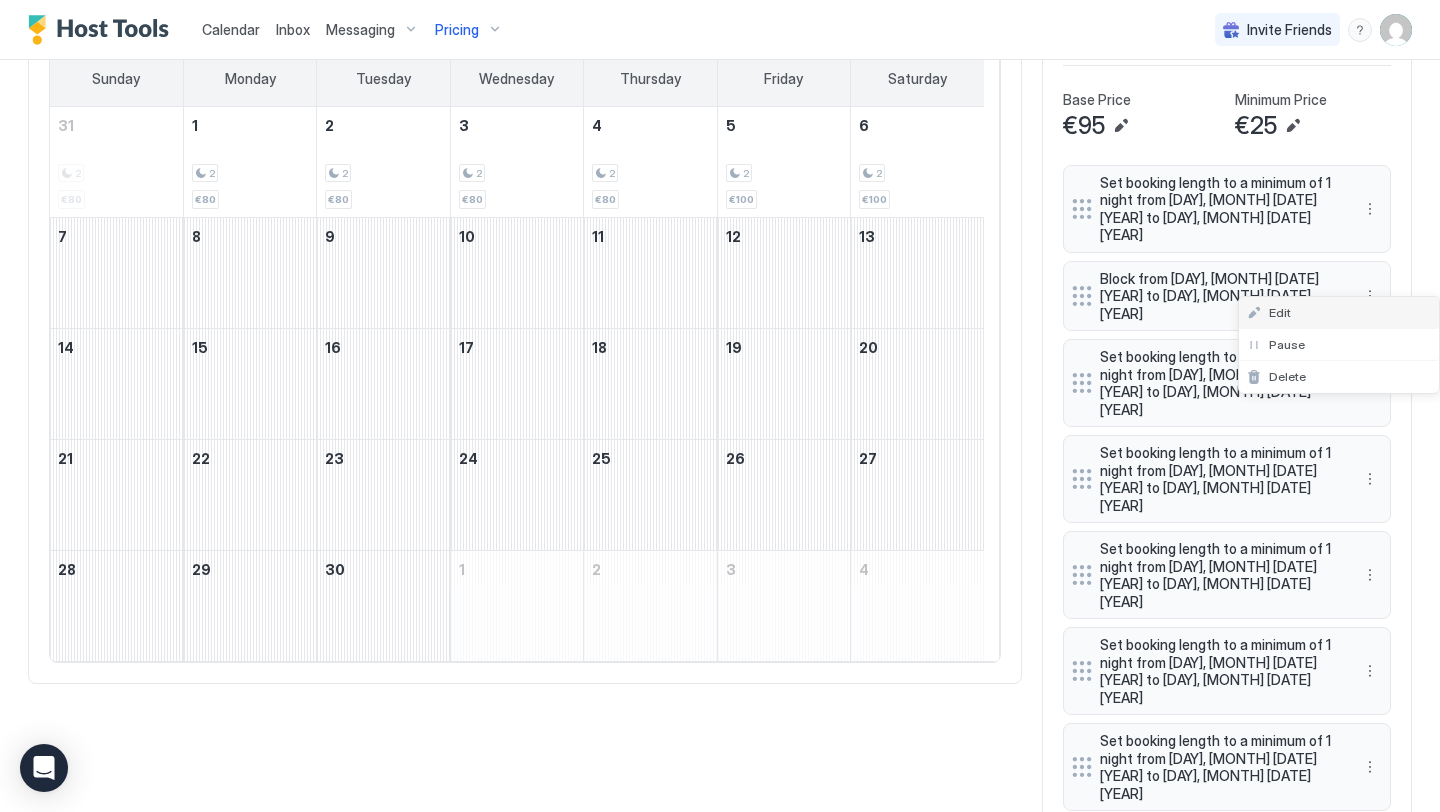 click on "Edit" at bounding box center (1339, 313) 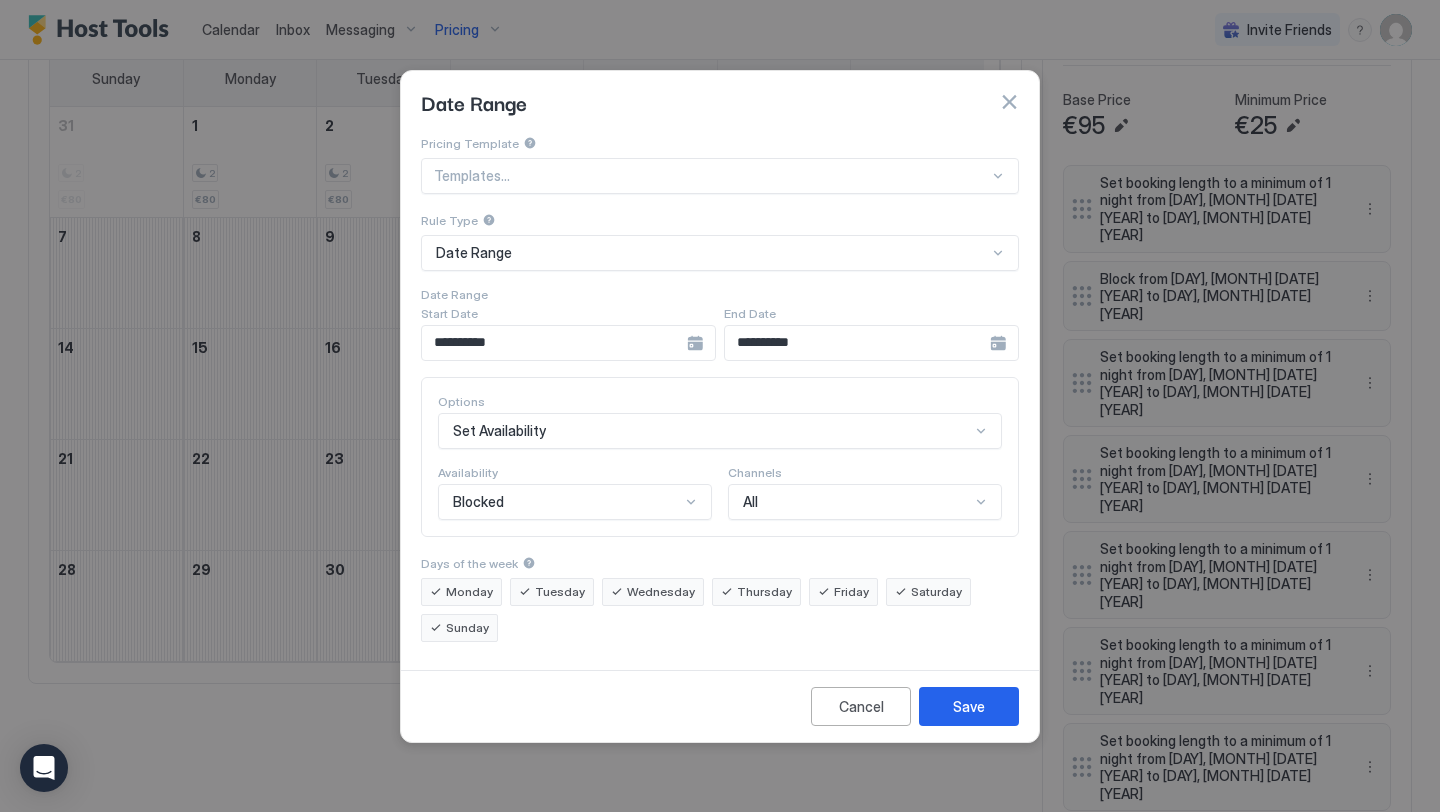 click on "**********" at bounding box center [568, 343] 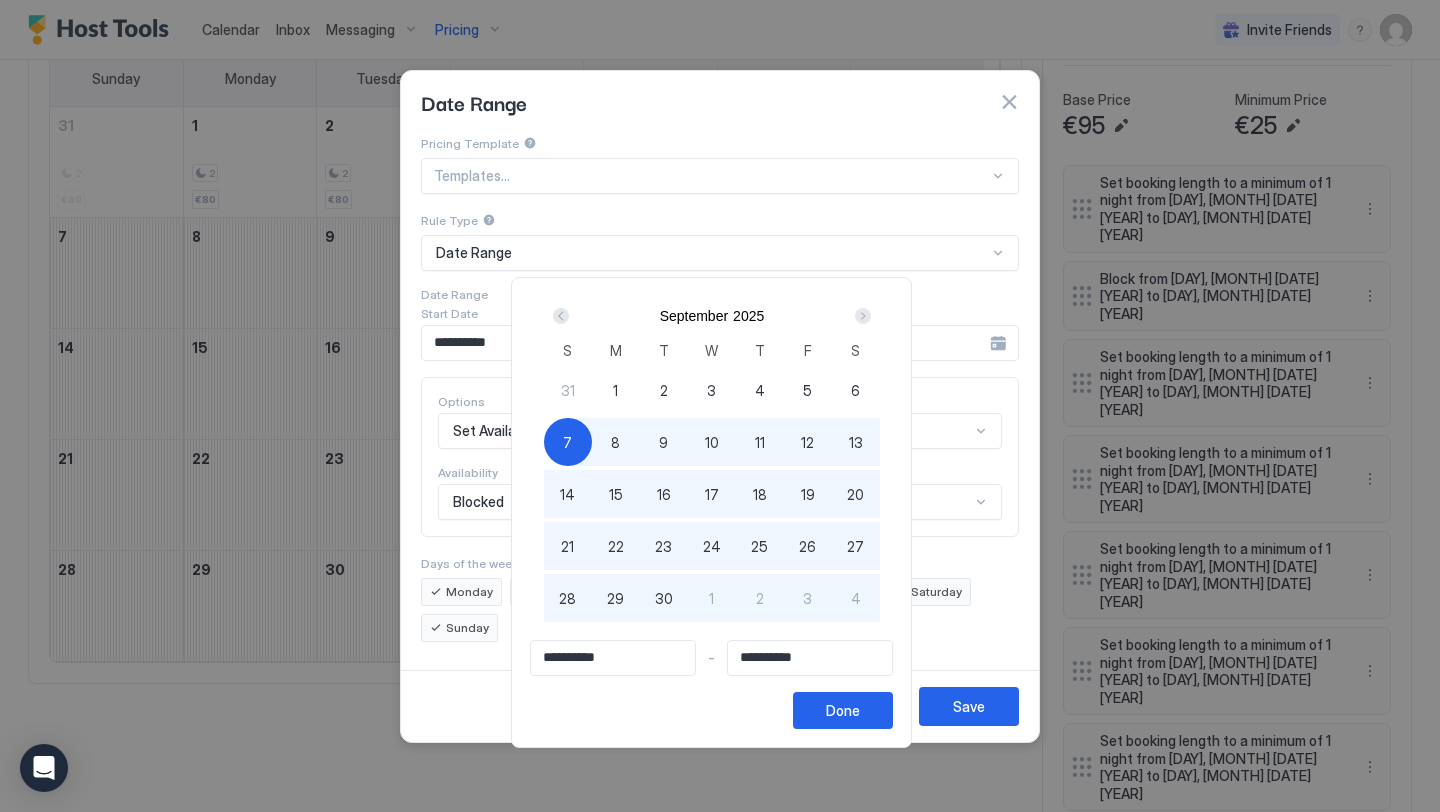 click at bounding box center [863, 316] 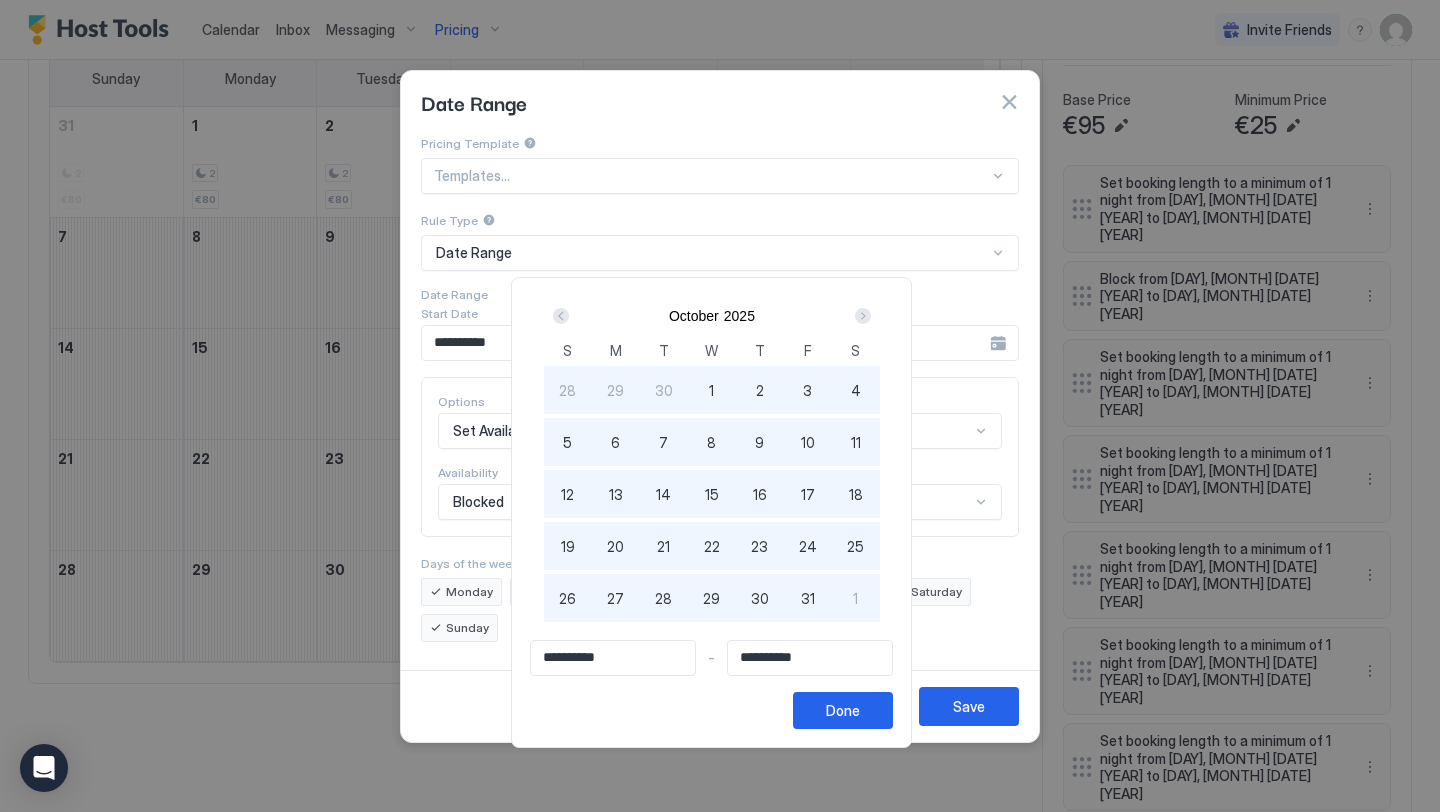 click on "1" at bounding box center (856, 598) 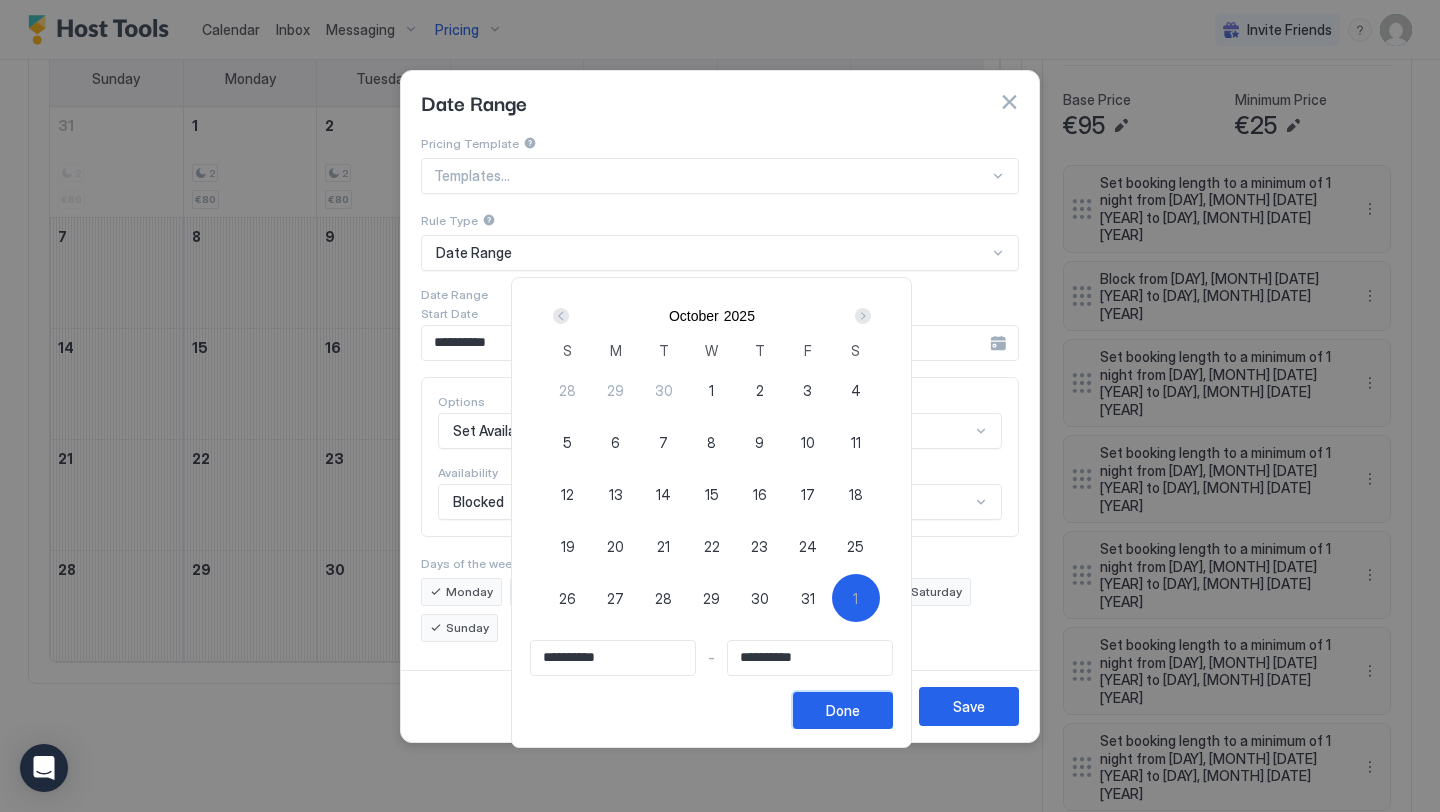 click on "Done" at bounding box center (843, 710) 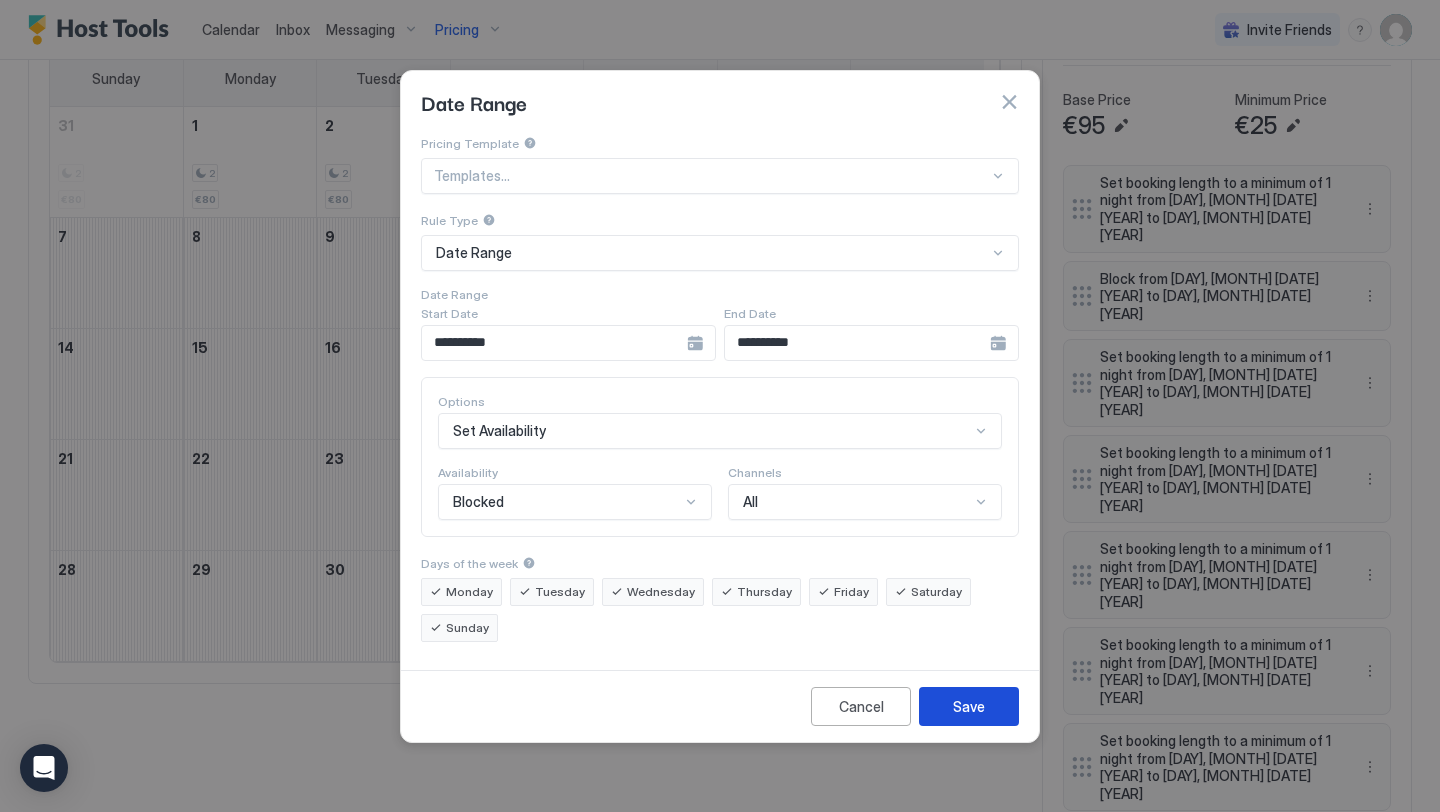 click on "Save" at bounding box center [969, 706] 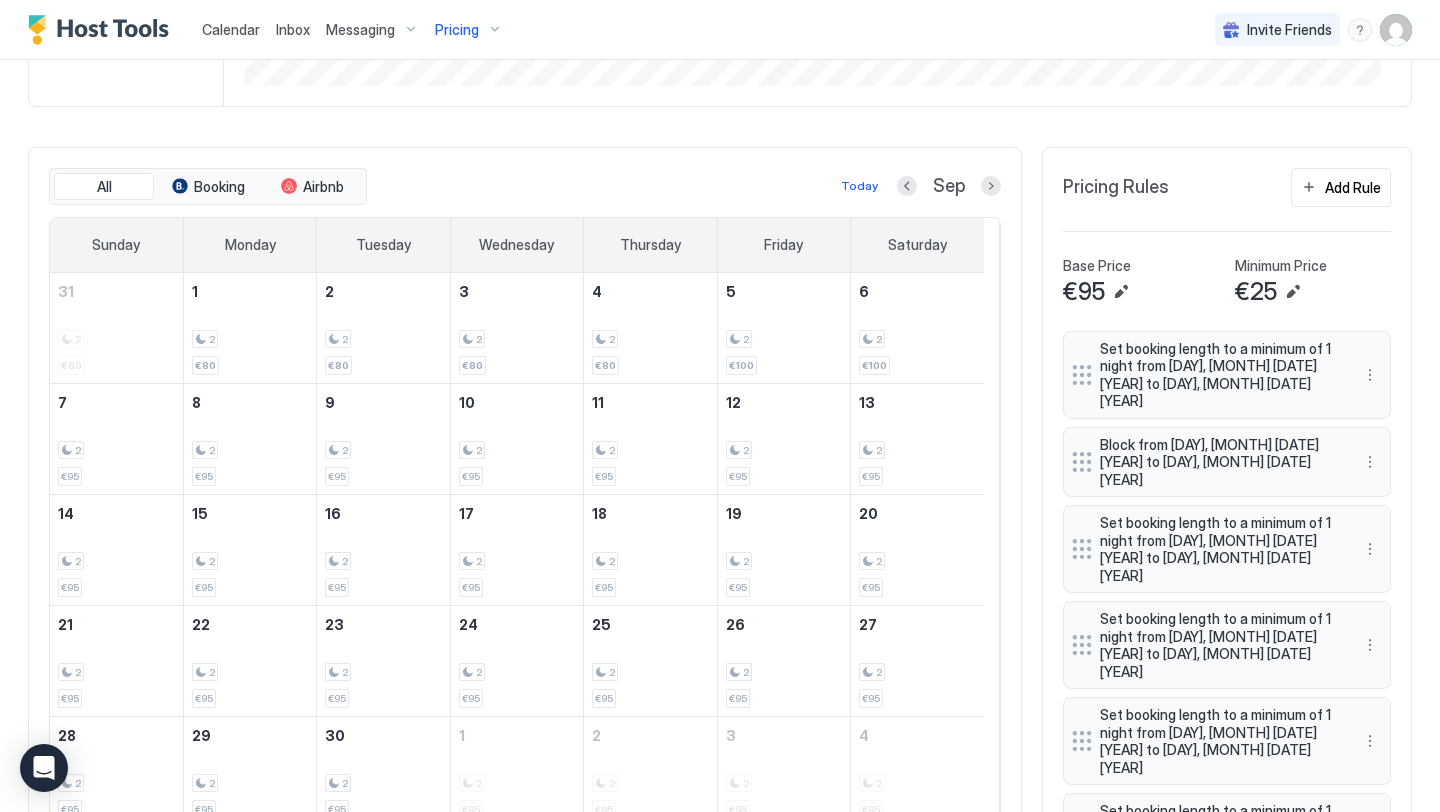 scroll, scrollTop: 682, scrollLeft: 0, axis: vertical 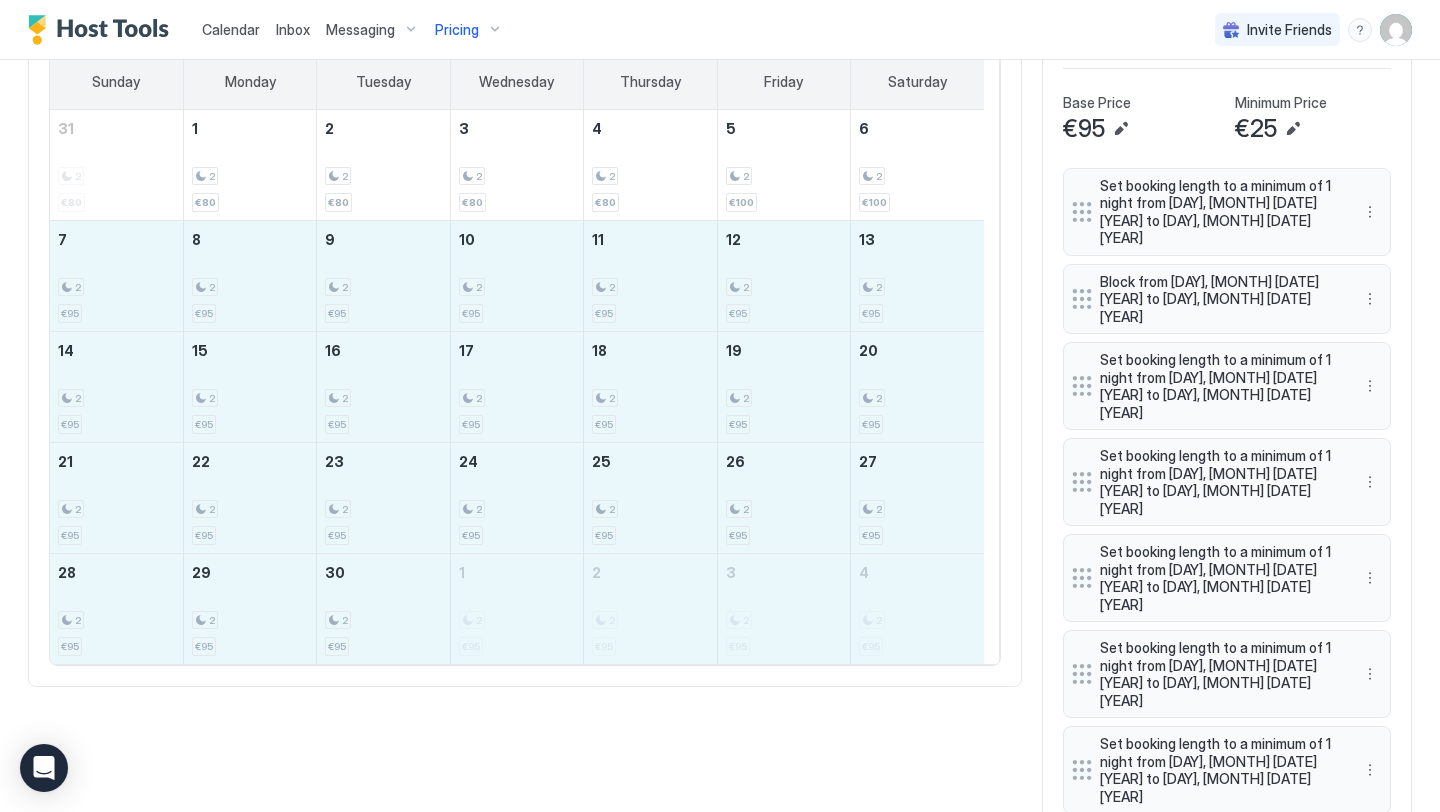 drag, startPoint x: 120, startPoint y: 292, endPoint x: 928, endPoint y: 643, distance: 880.9455 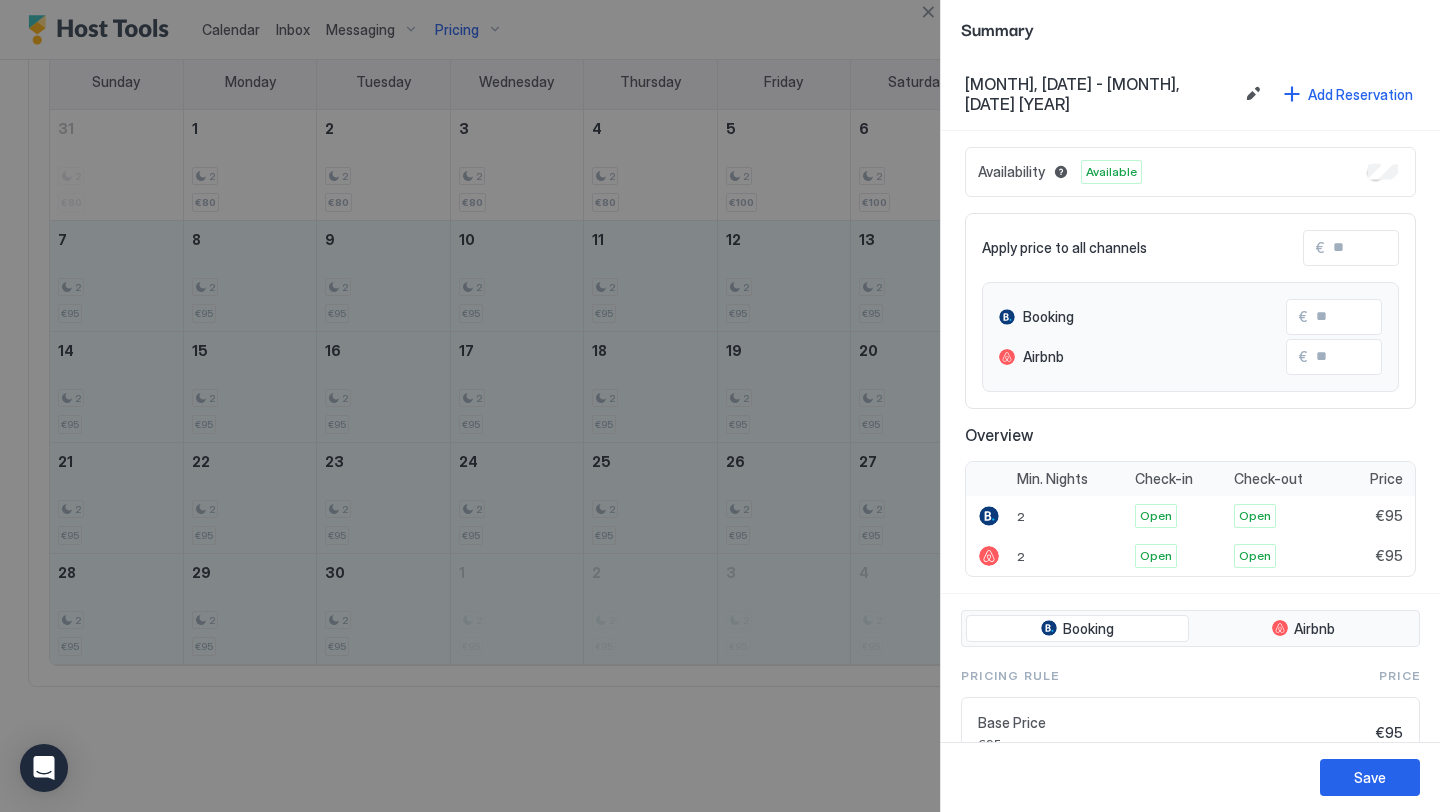 click at bounding box center (1405, 248) 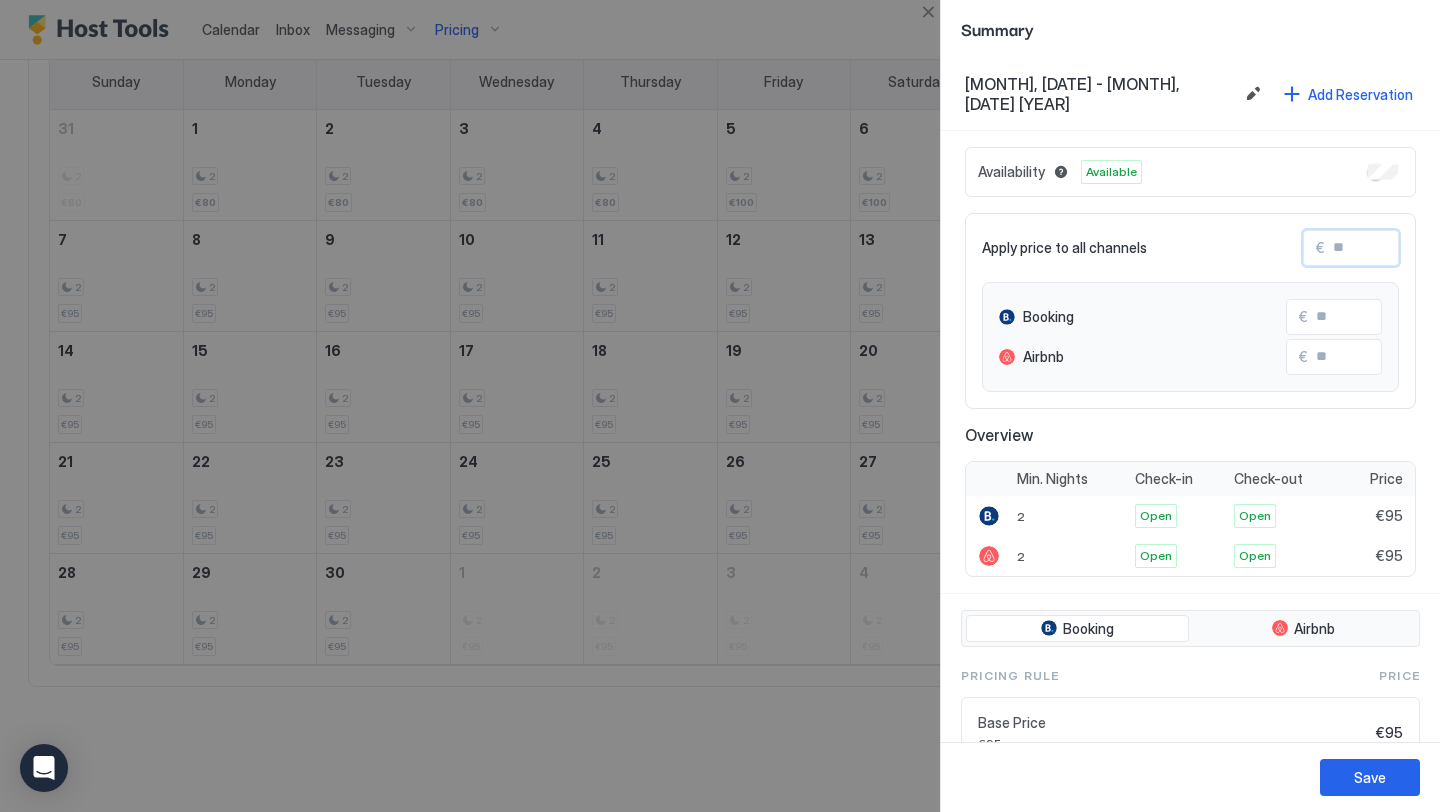 type on "*" 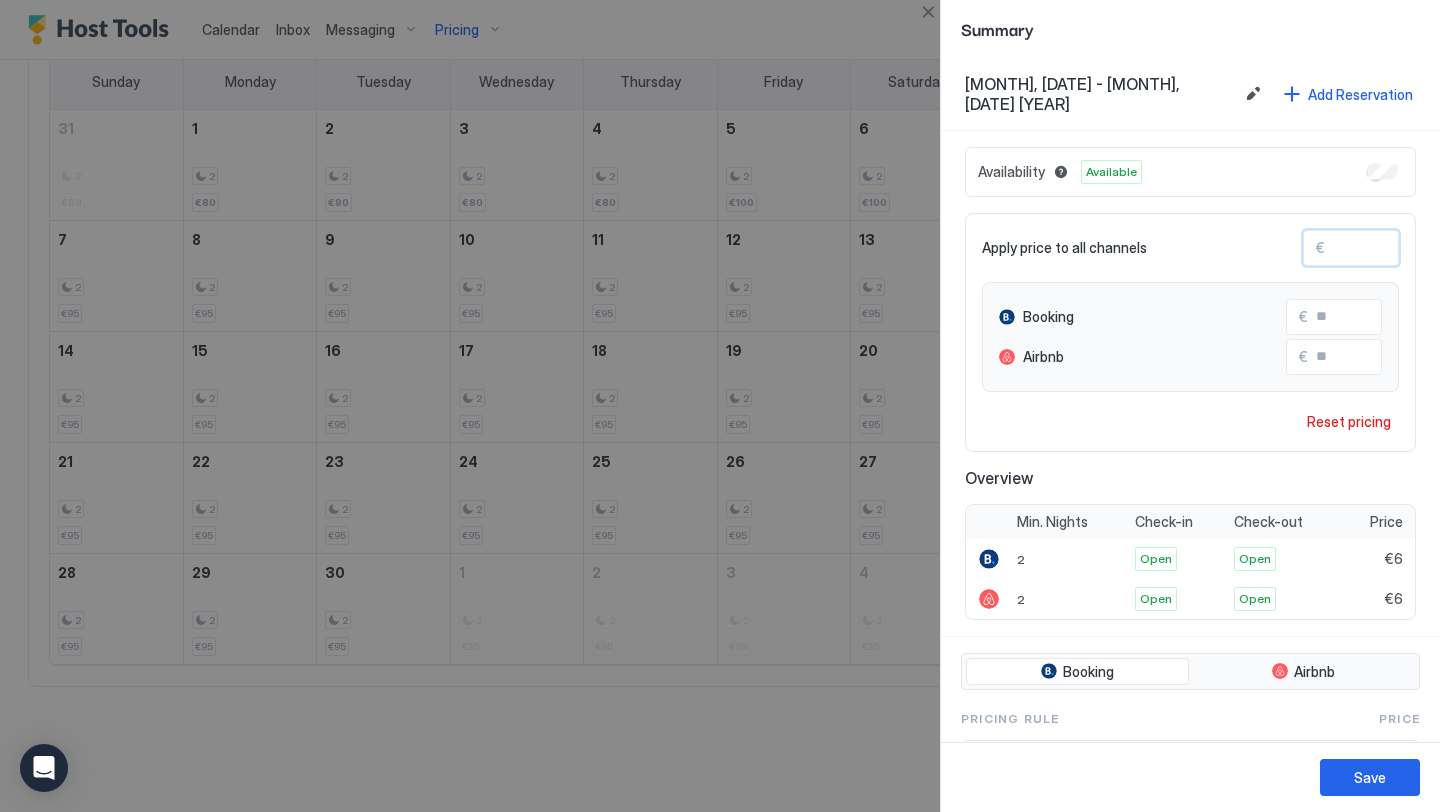 type on "**" 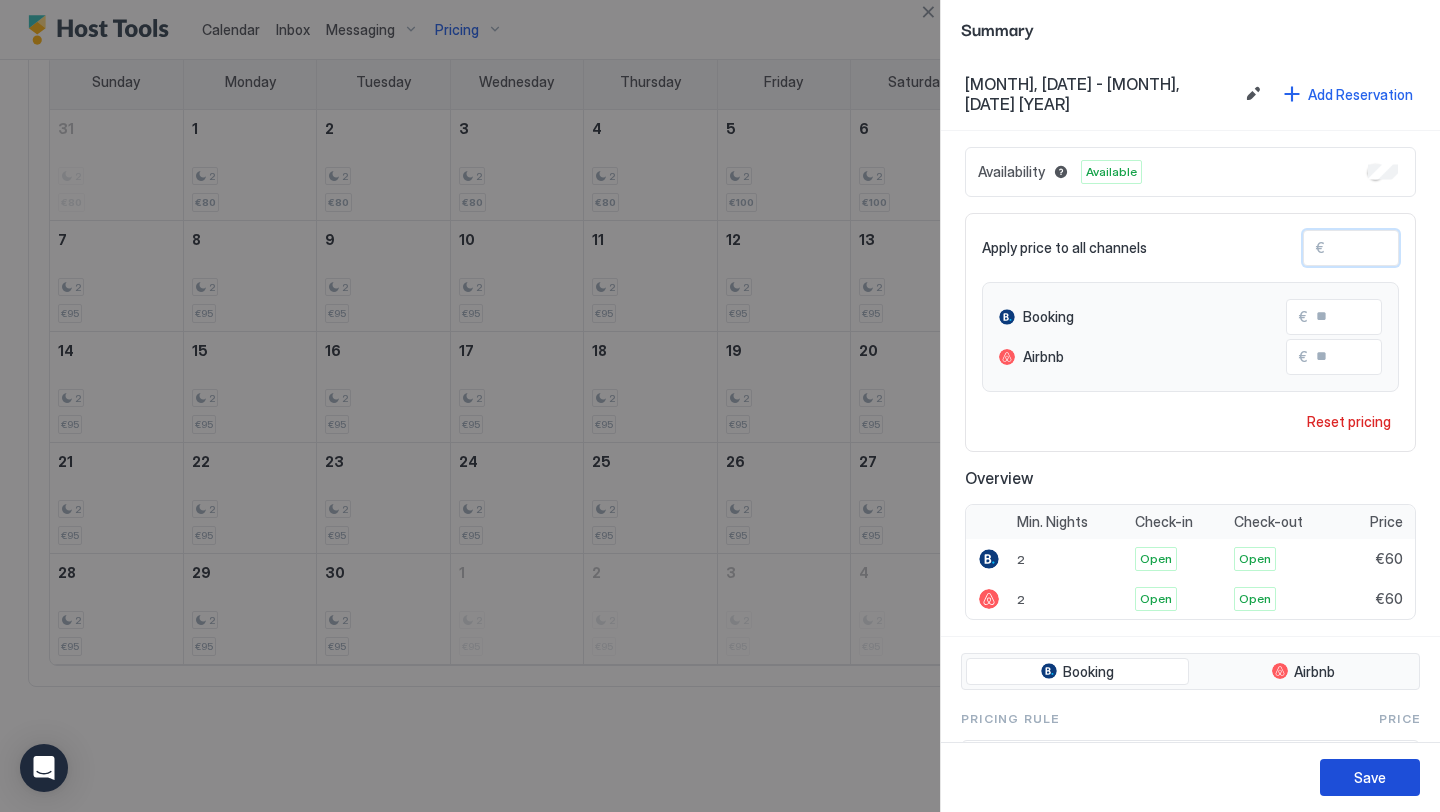 type on "**" 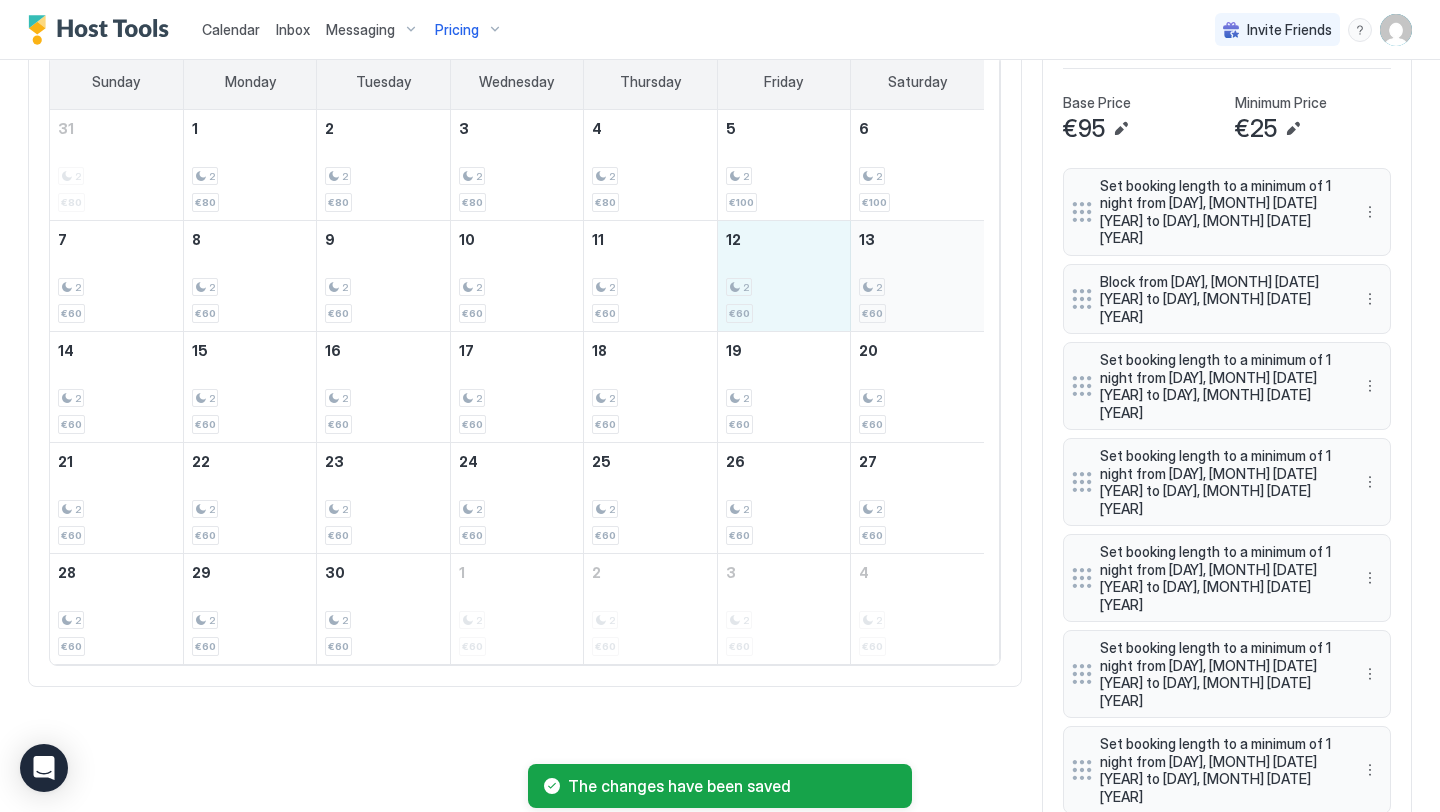 drag, startPoint x: 782, startPoint y: 315, endPoint x: 915, endPoint y: 320, distance: 133.09395 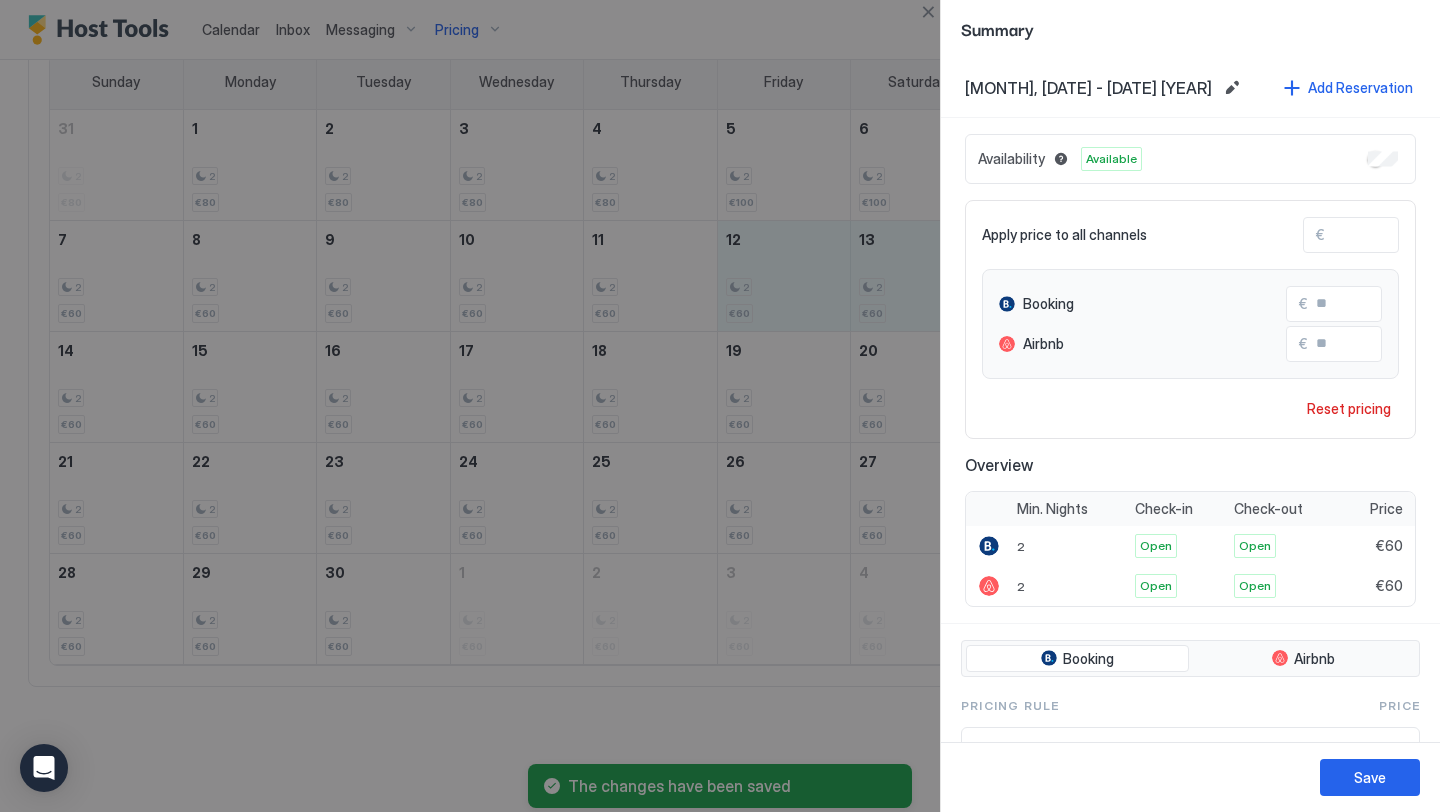 click on "Apply price to all channels € ** Booking € ** Airbnb € ** Reset pricing" at bounding box center [1190, 319] 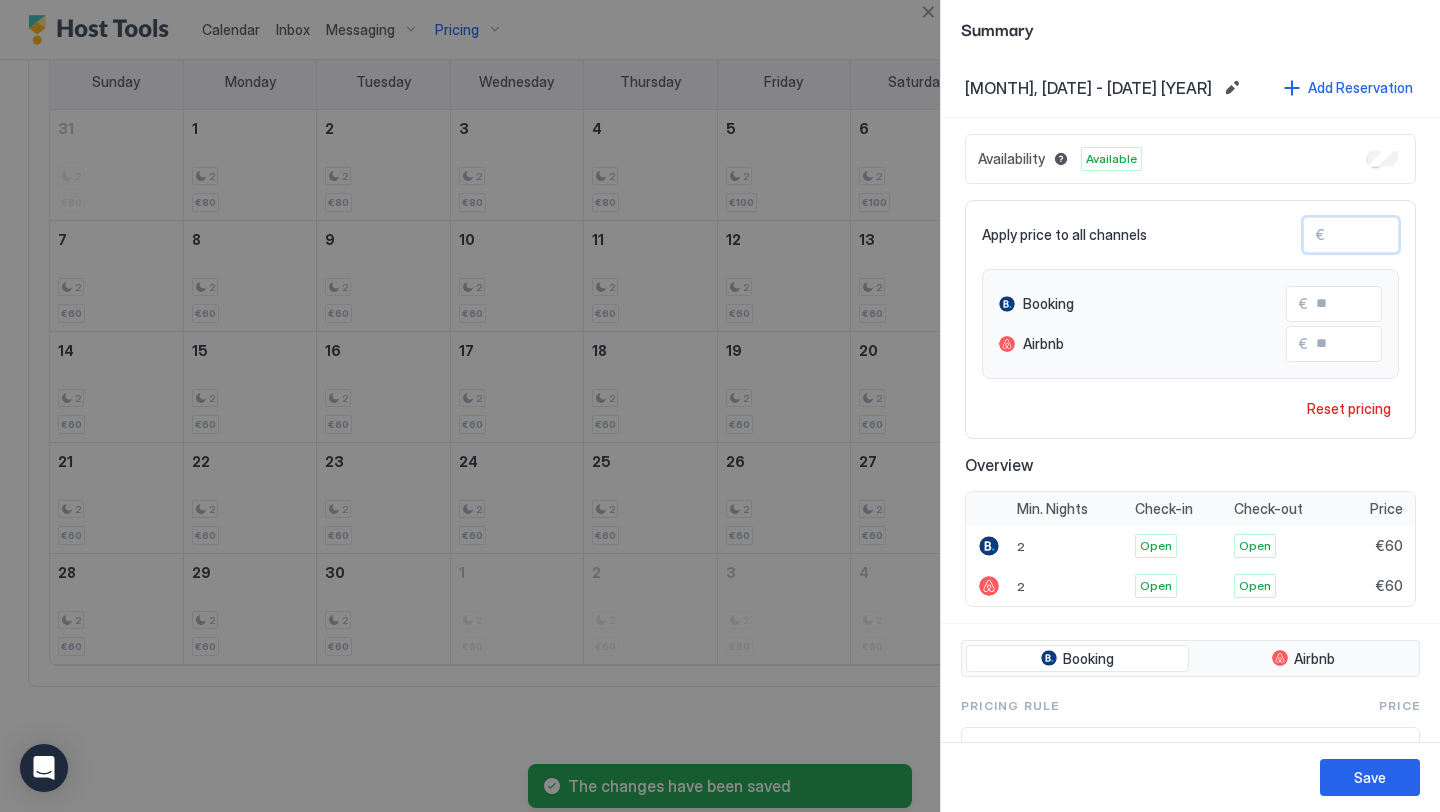 click on "**" at bounding box center (1405, 235) 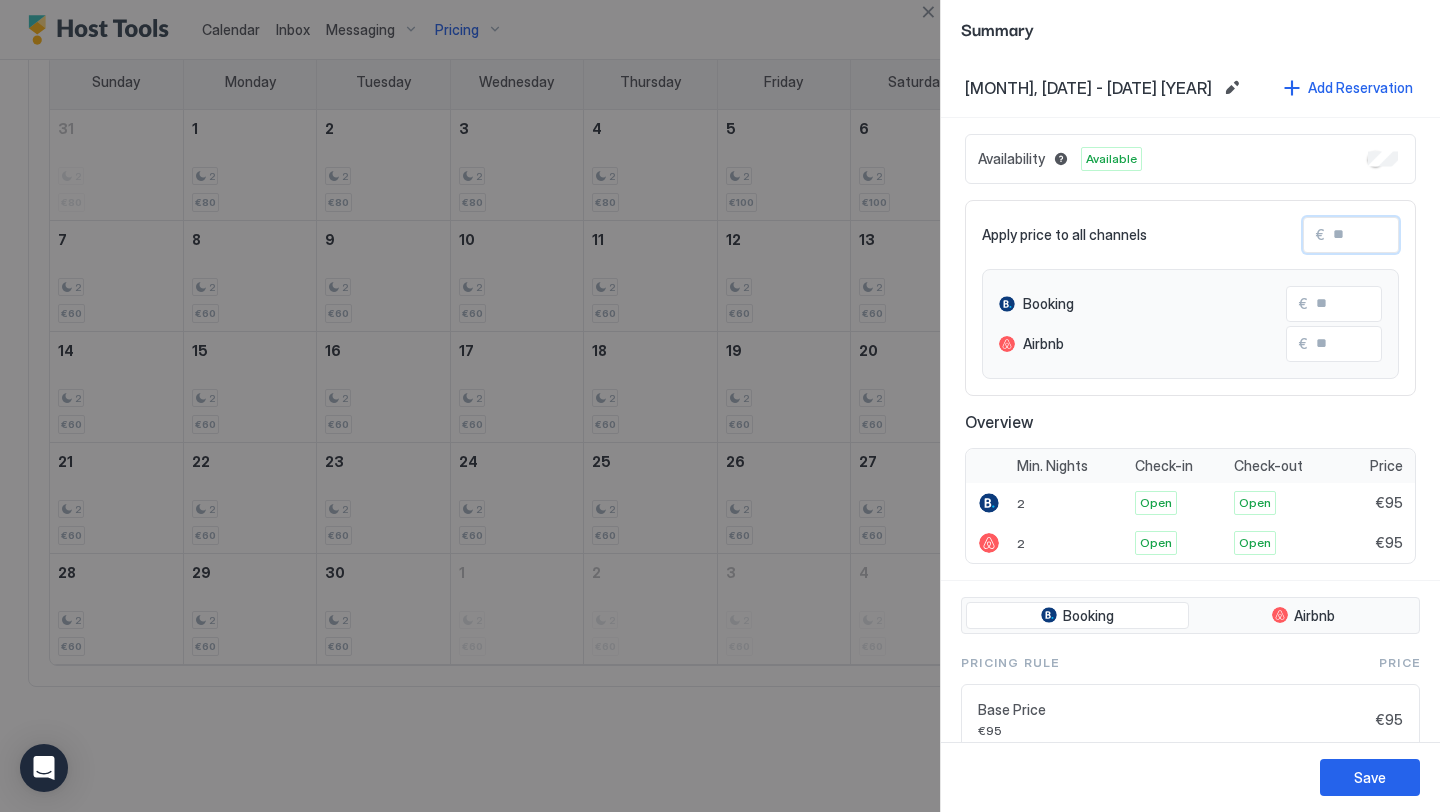 type on "*" 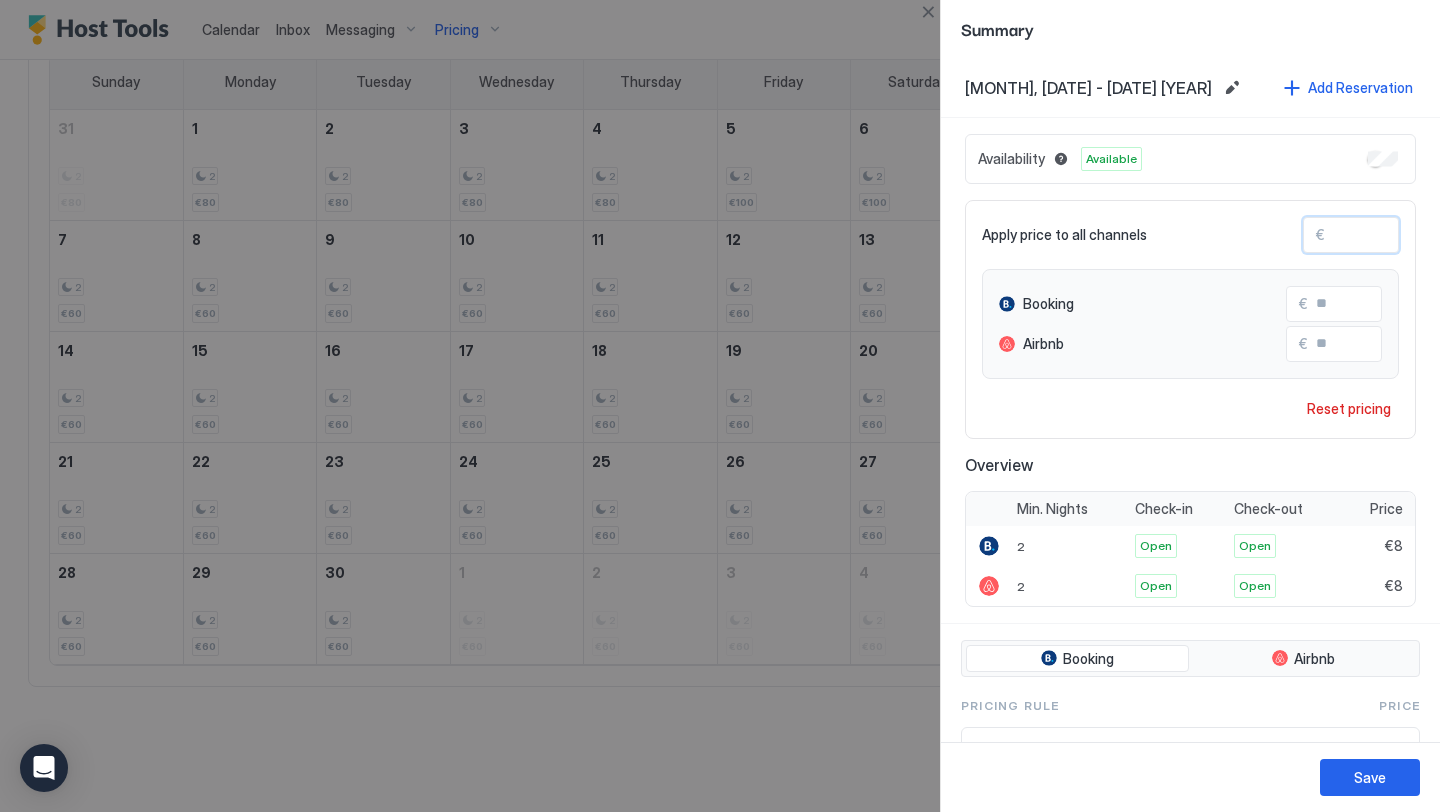 type on "**" 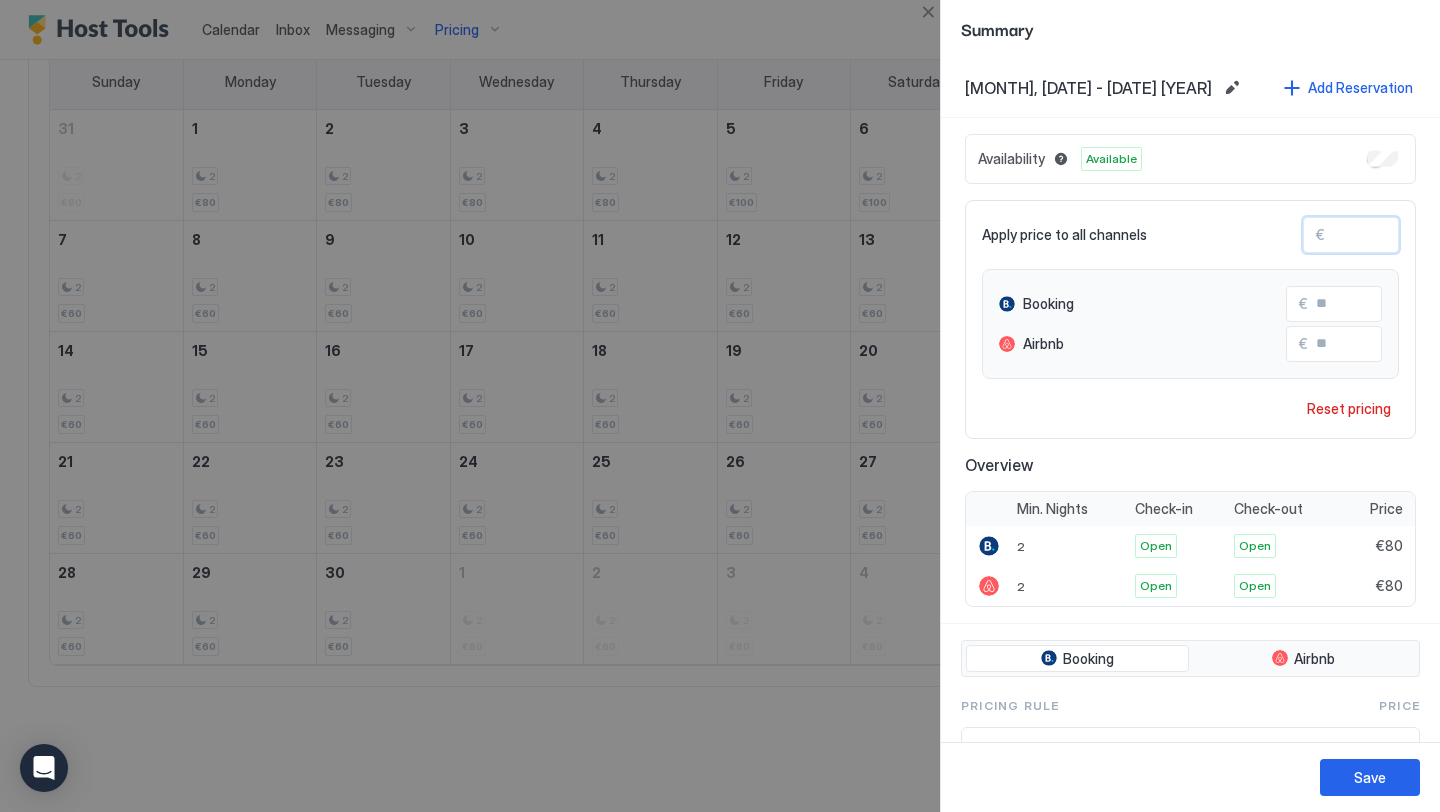 type on "**" 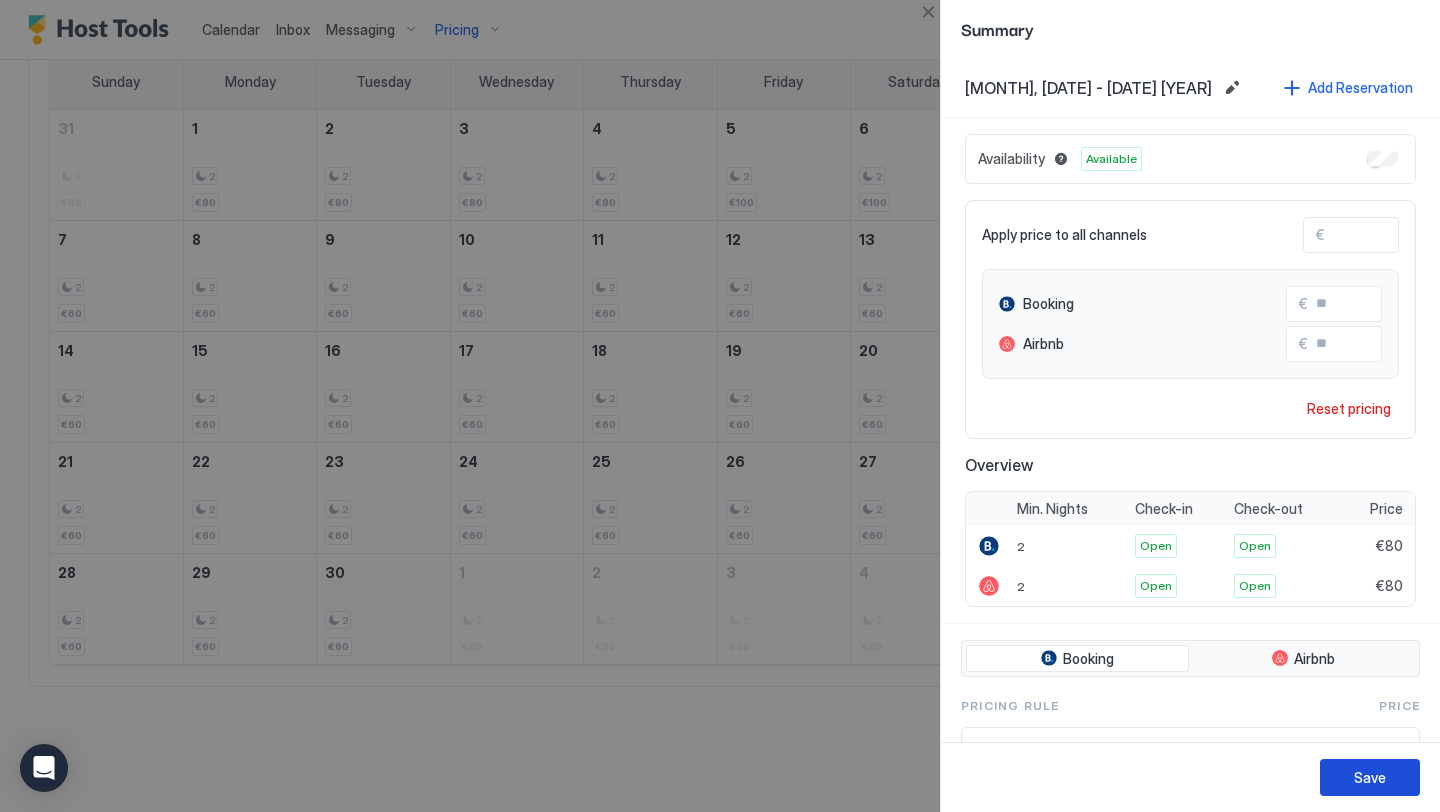 click on "Save" at bounding box center (1370, 777) 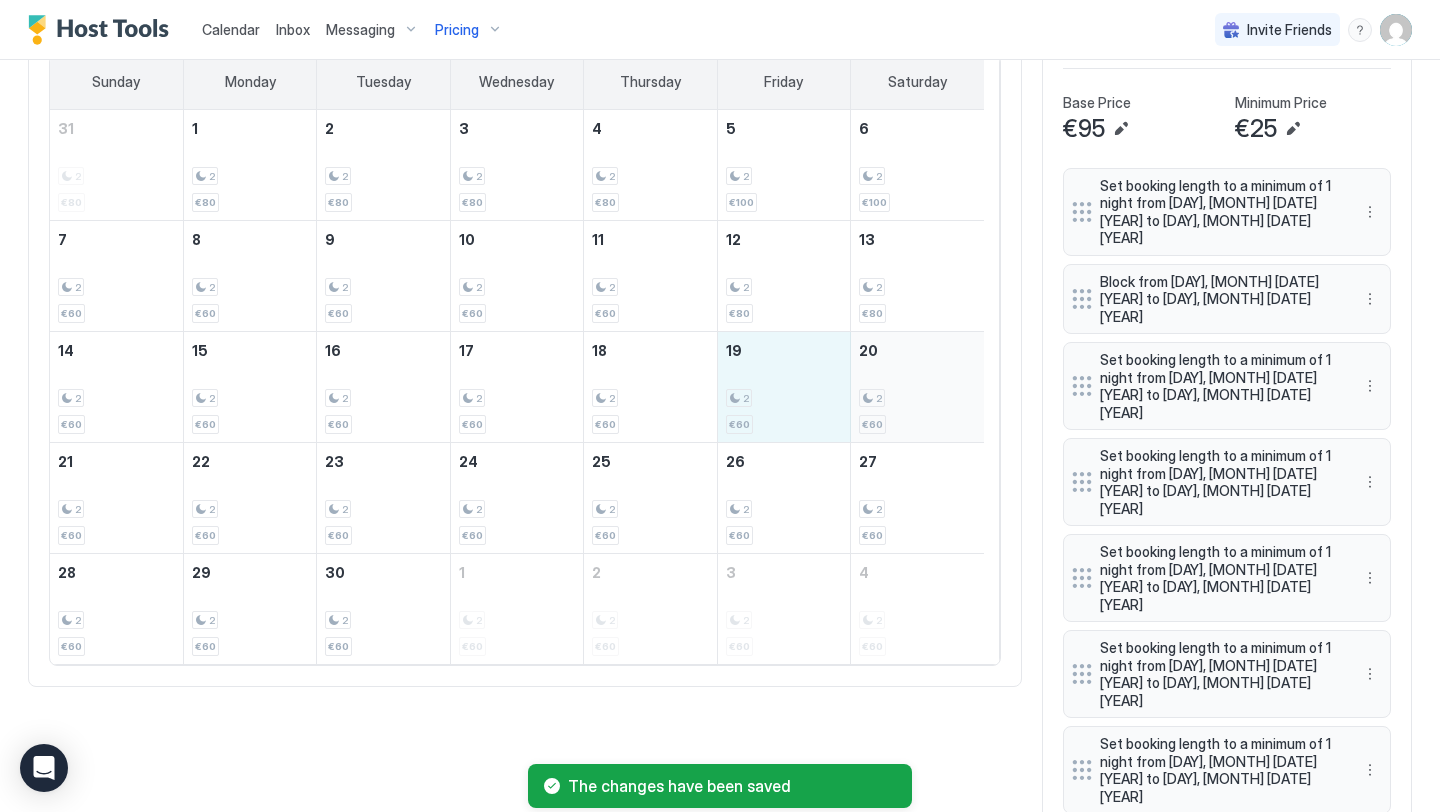 drag, startPoint x: 732, startPoint y: 405, endPoint x: 968, endPoint y: 409, distance: 236.03389 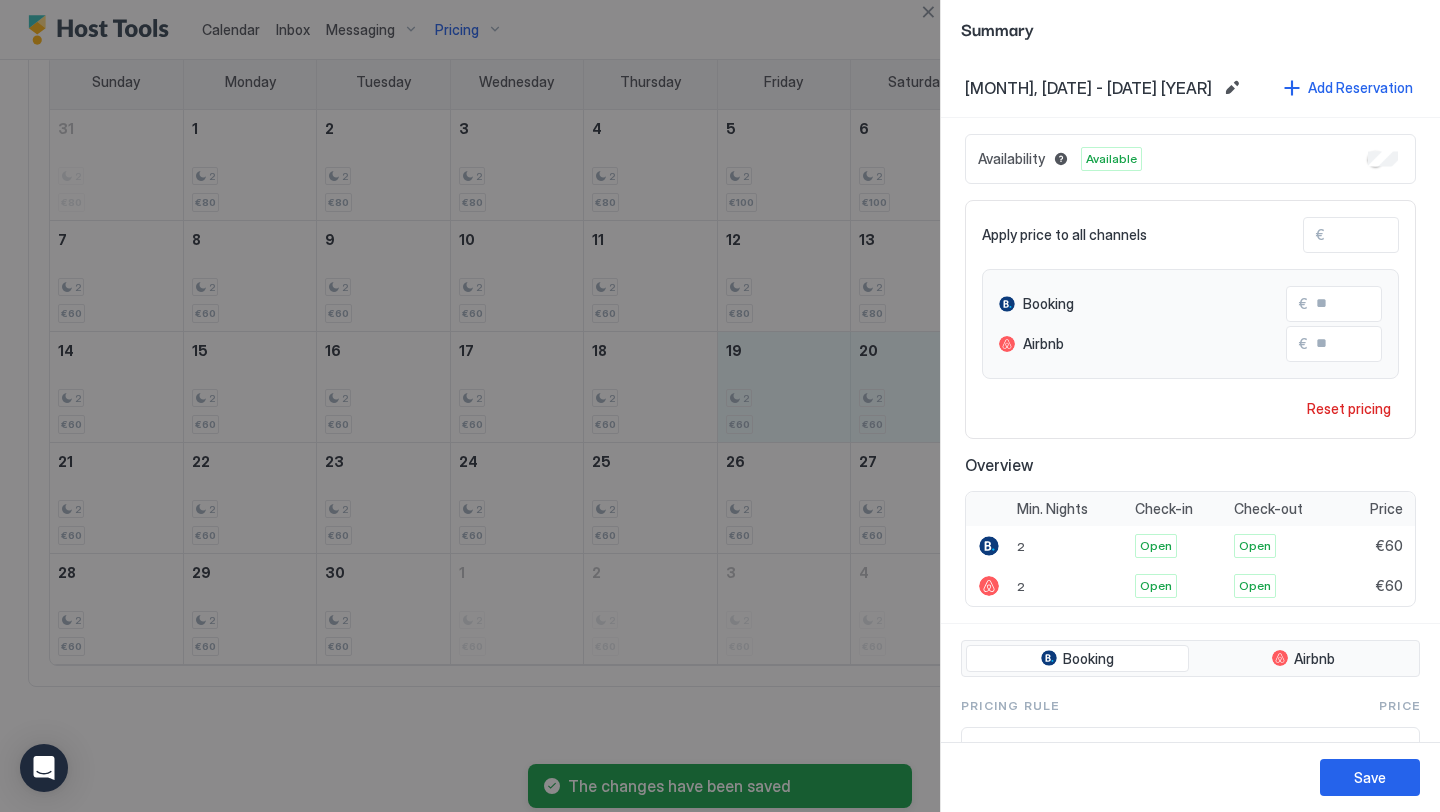 click on "**" at bounding box center [1405, 235] 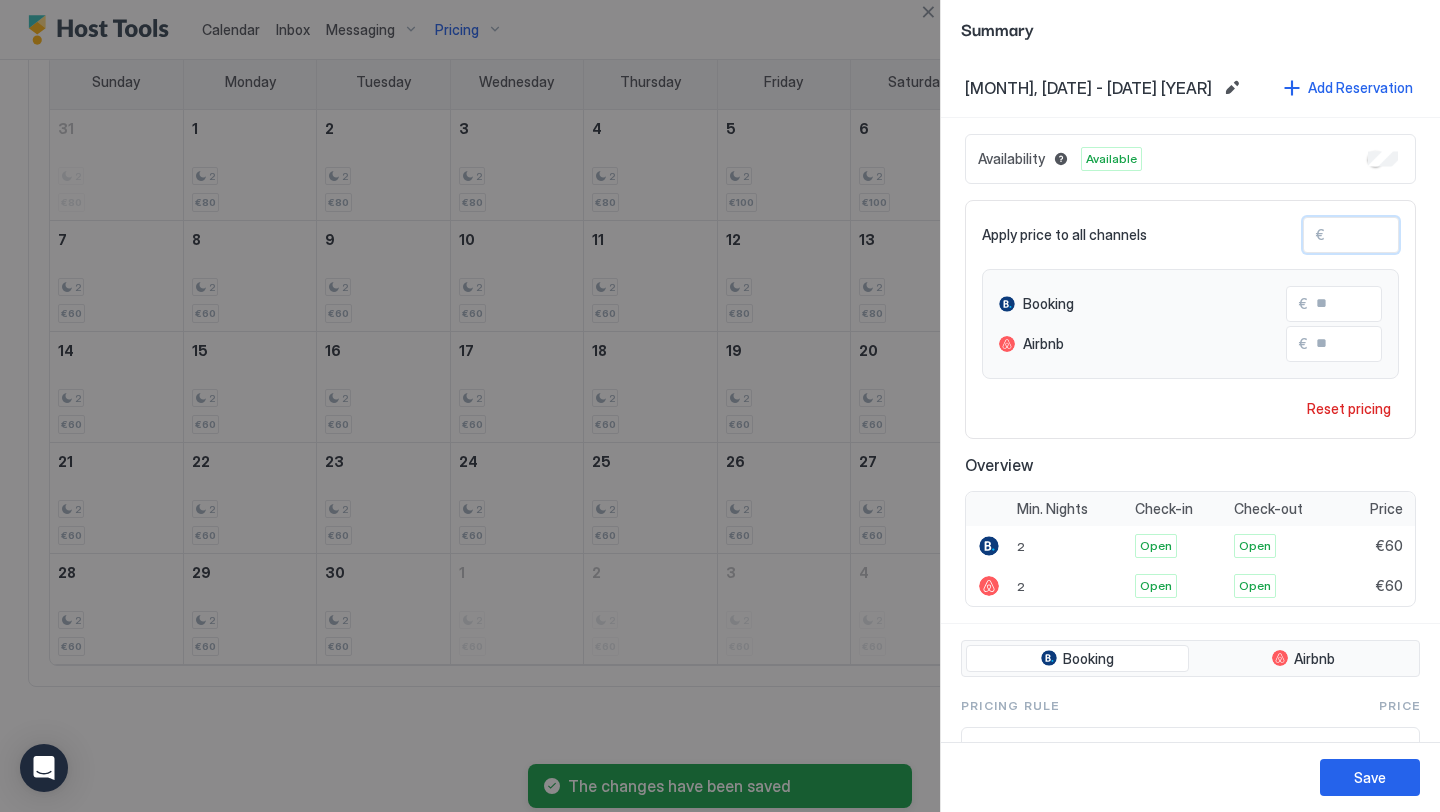 type on "*" 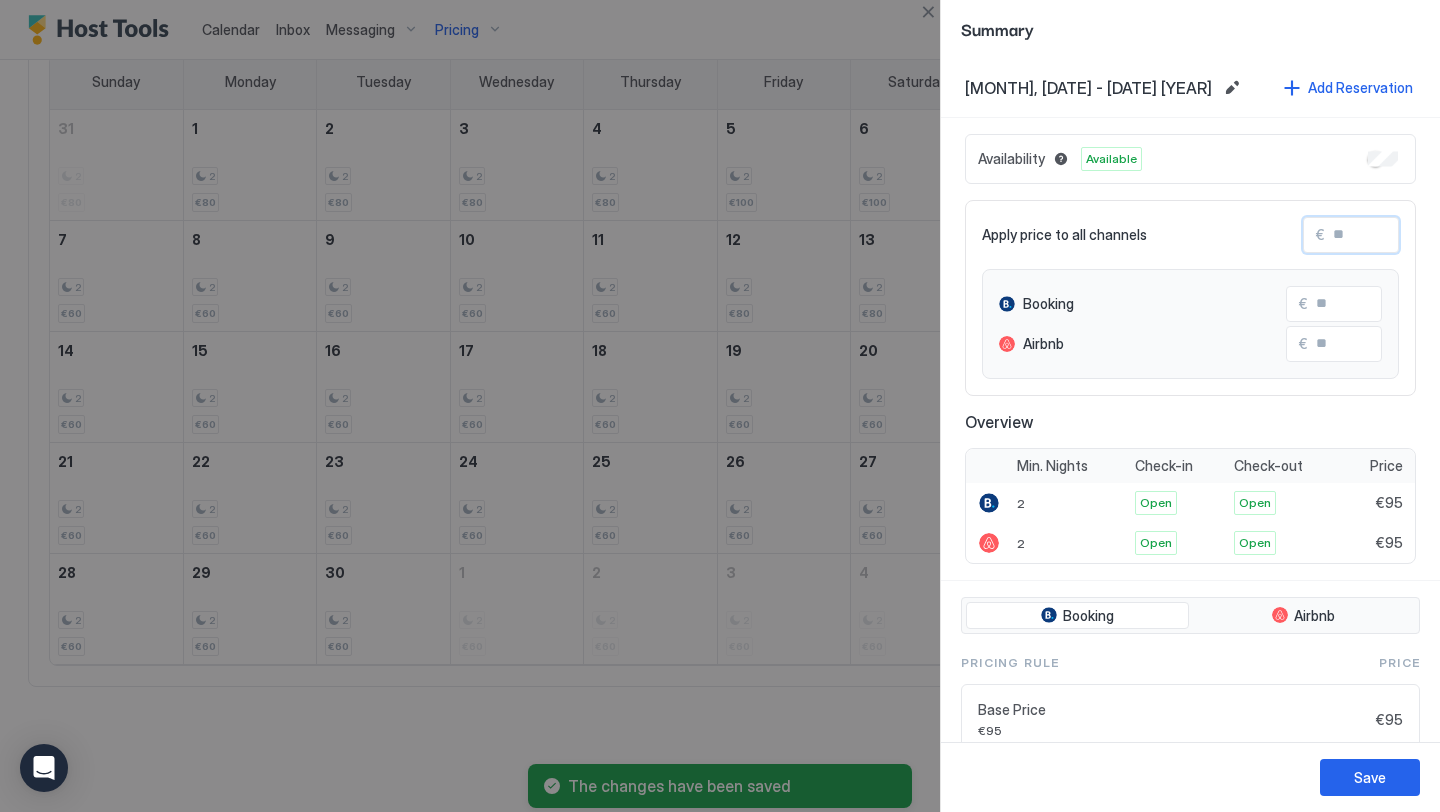 type on "*" 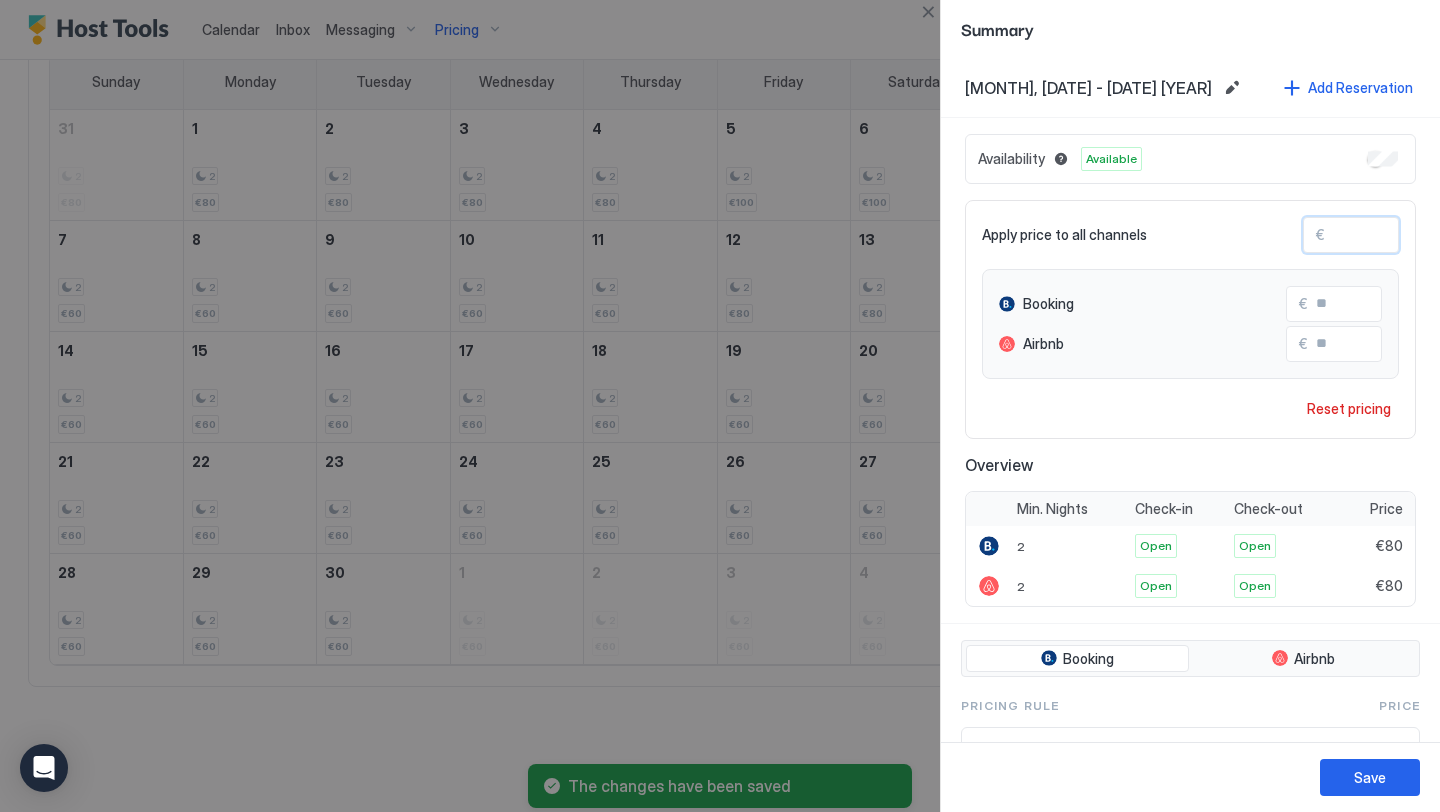 type on "**" 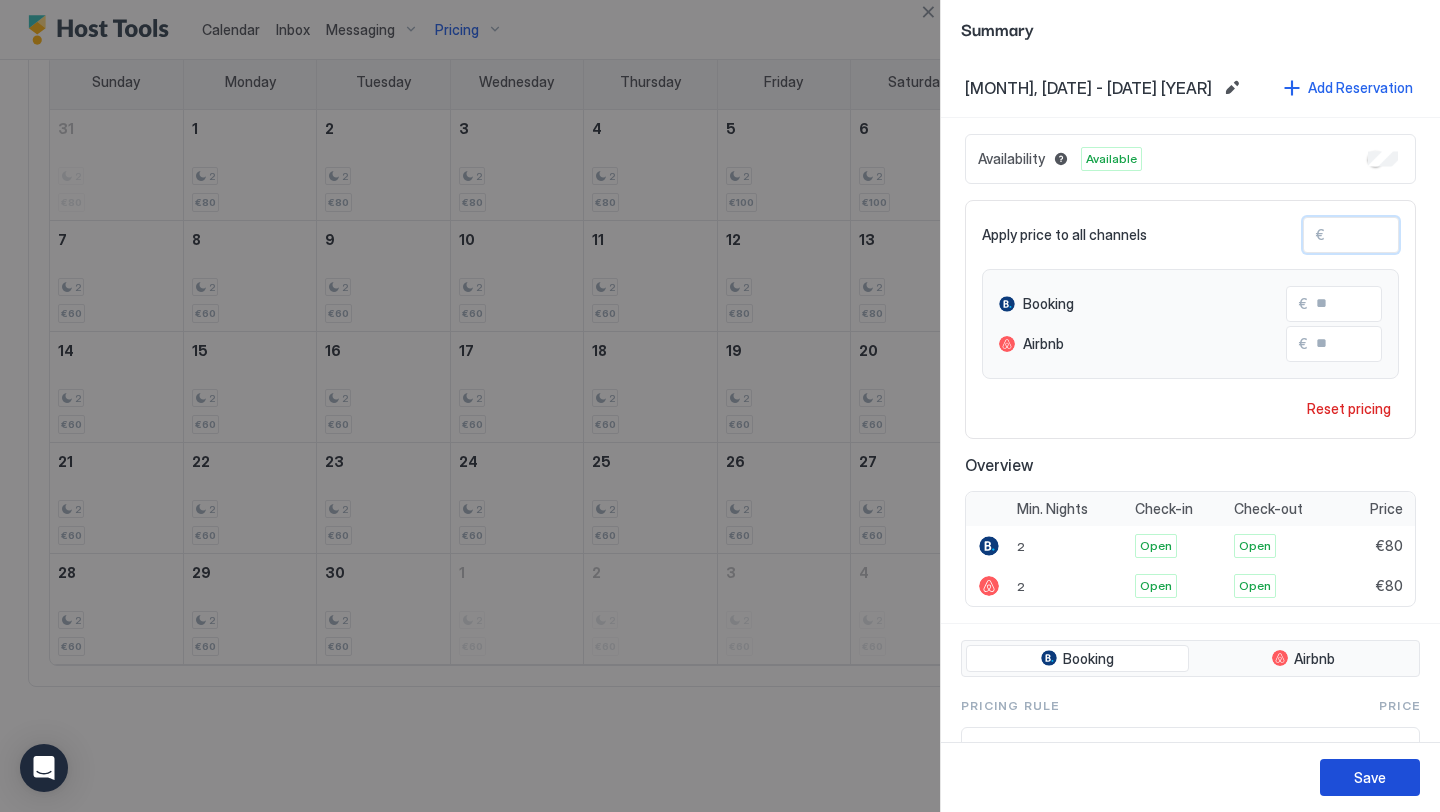 type on "**" 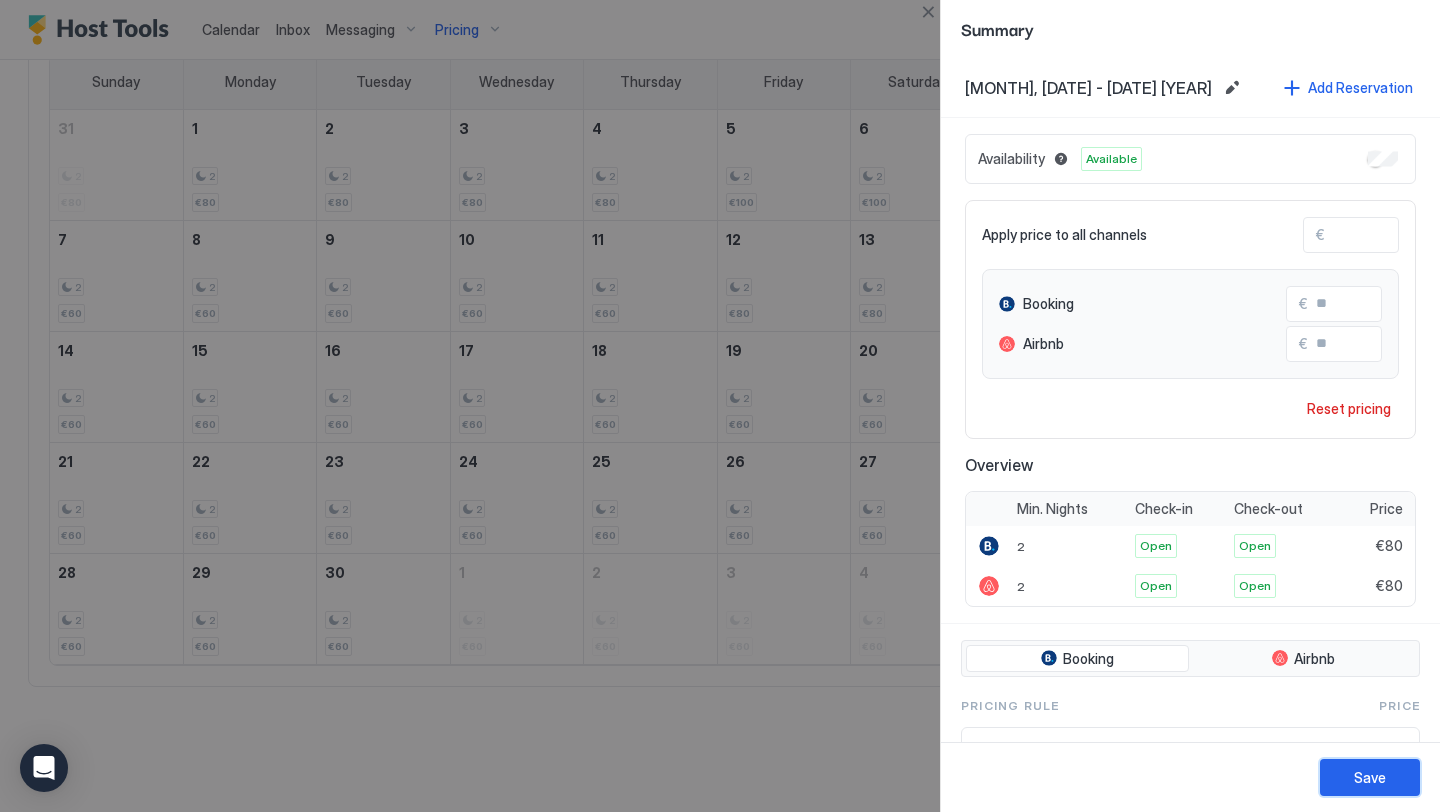 click on "Save" at bounding box center (1370, 777) 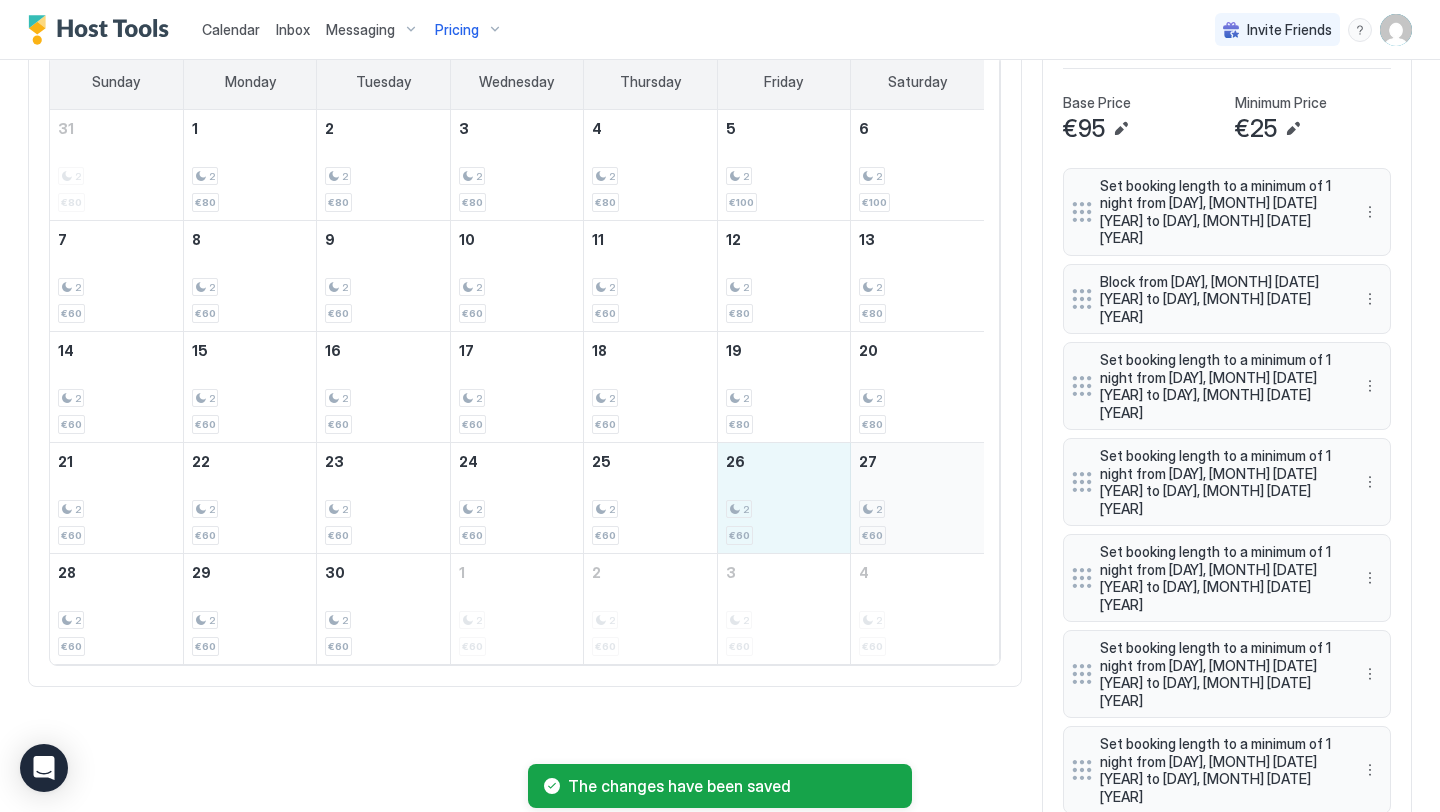 drag, startPoint x: 752, startPoint y: 526, endPoint x: 913, endPoint y: 526, distance: 161 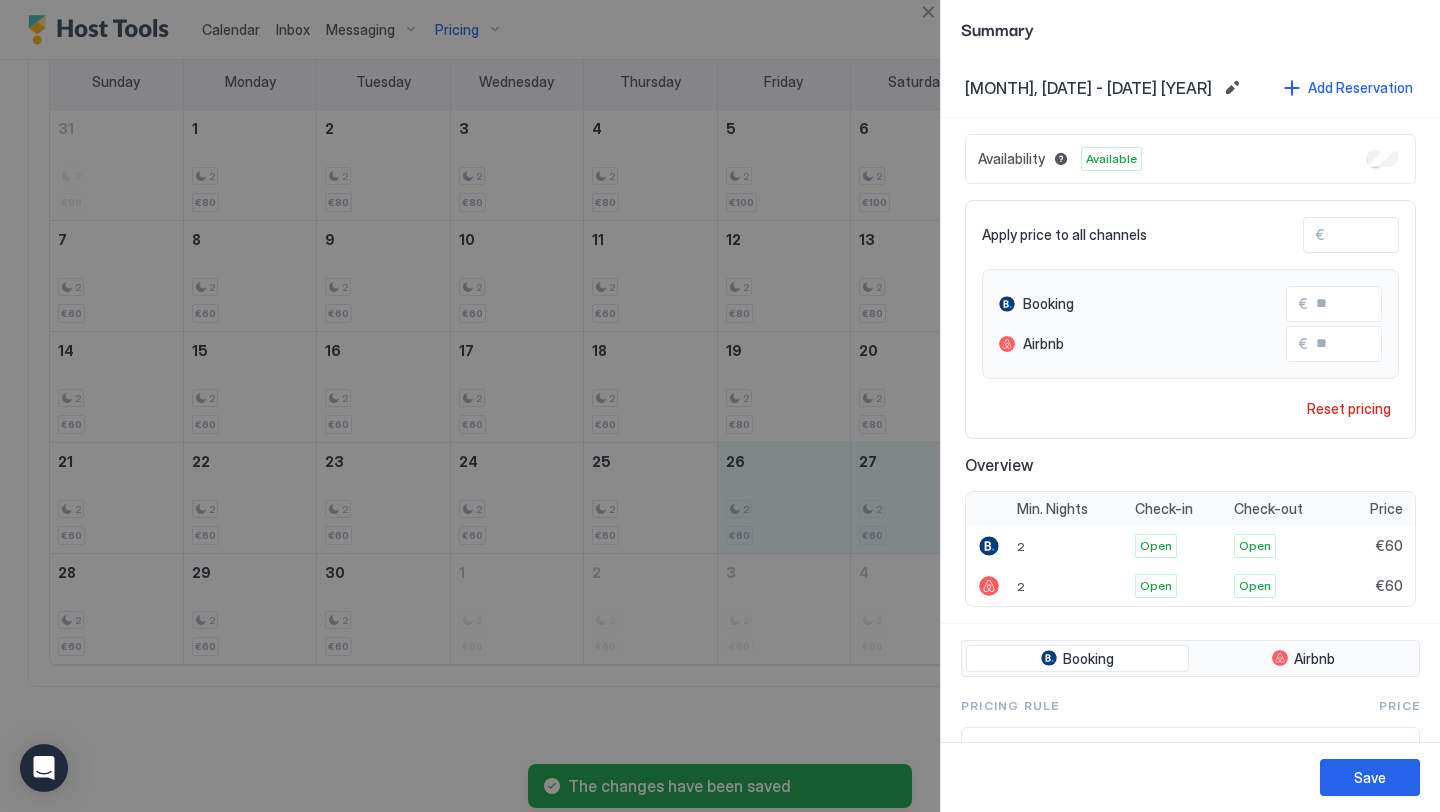 click on "**" at bounding box center (1405, 235) 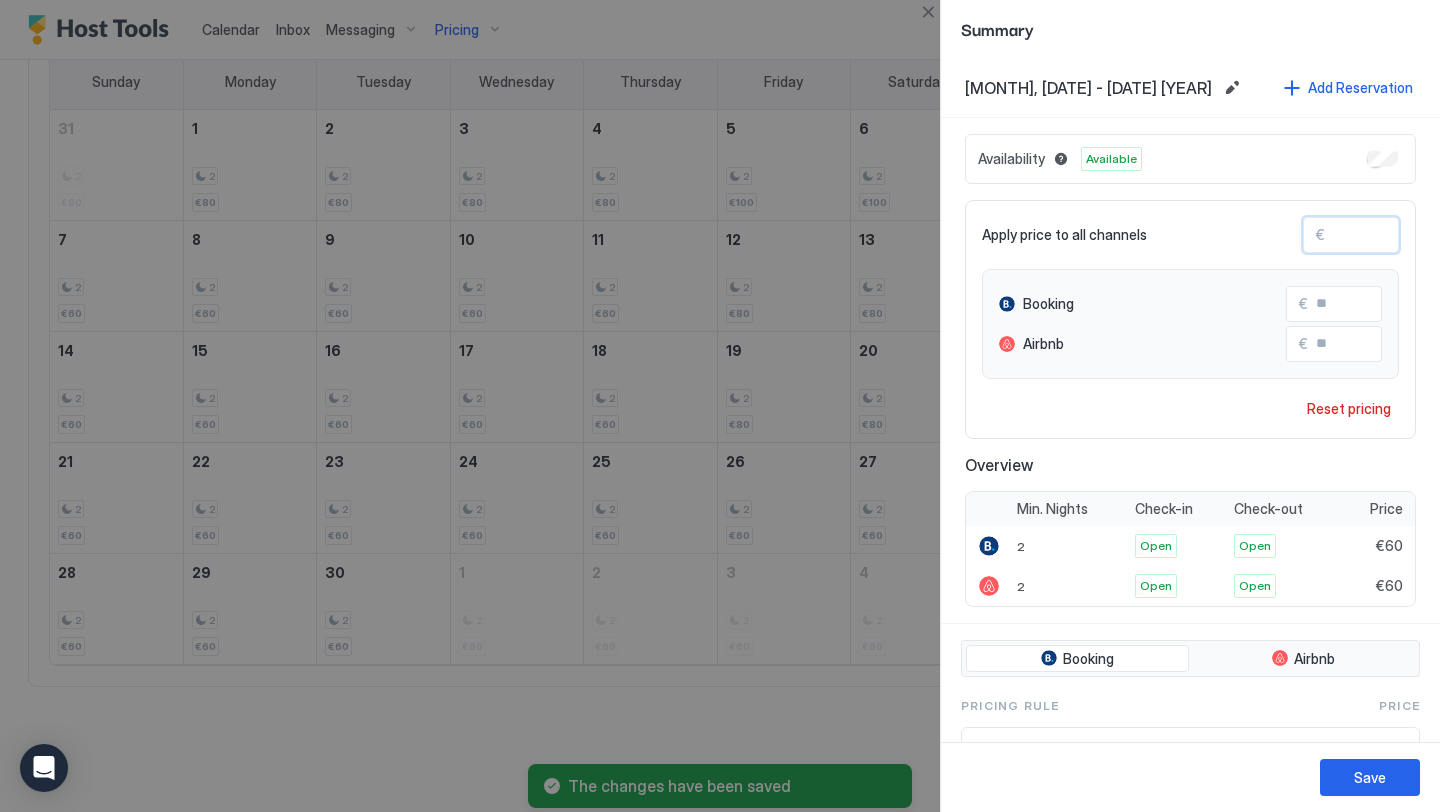 click on "**" at bounding box center [1405, 235] 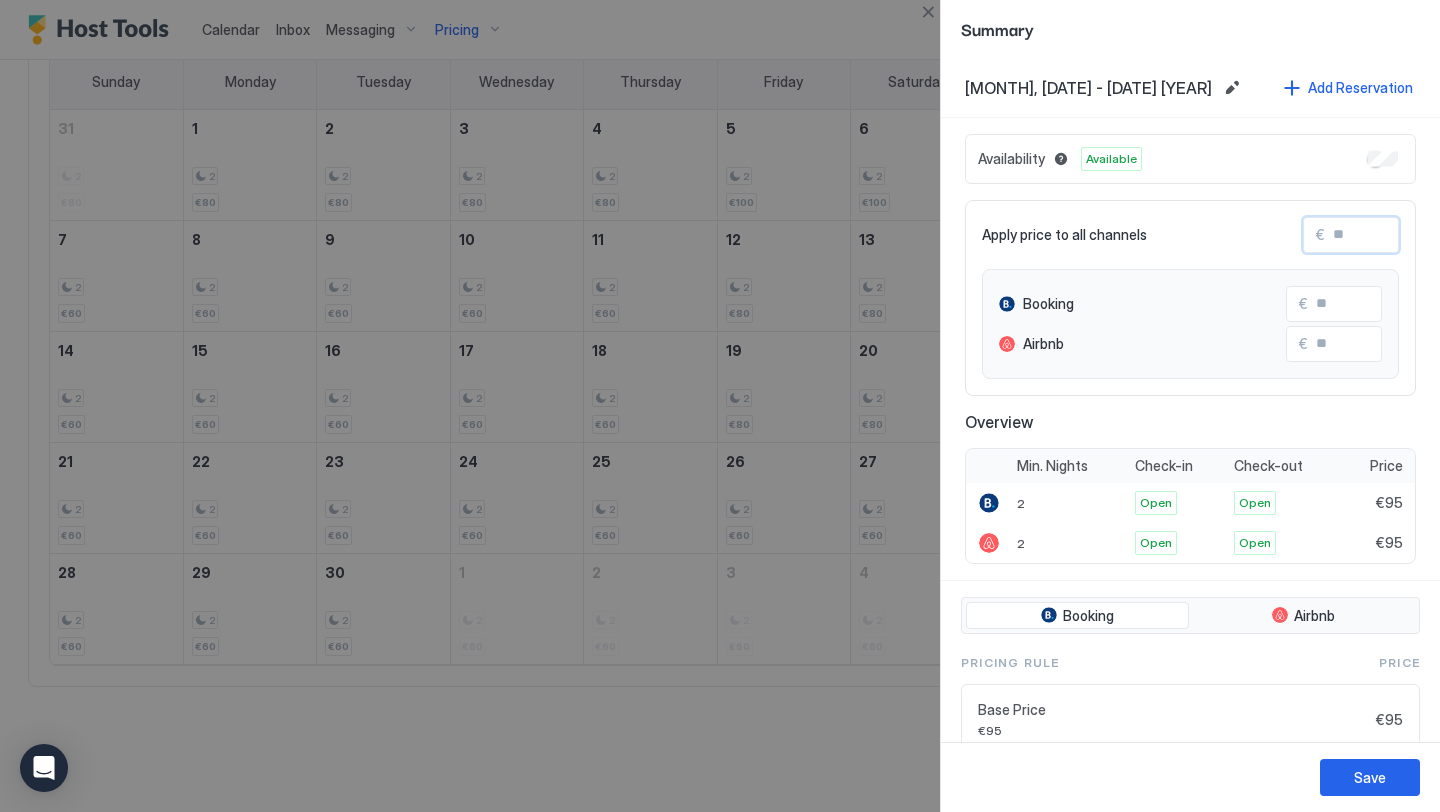 type on "*" 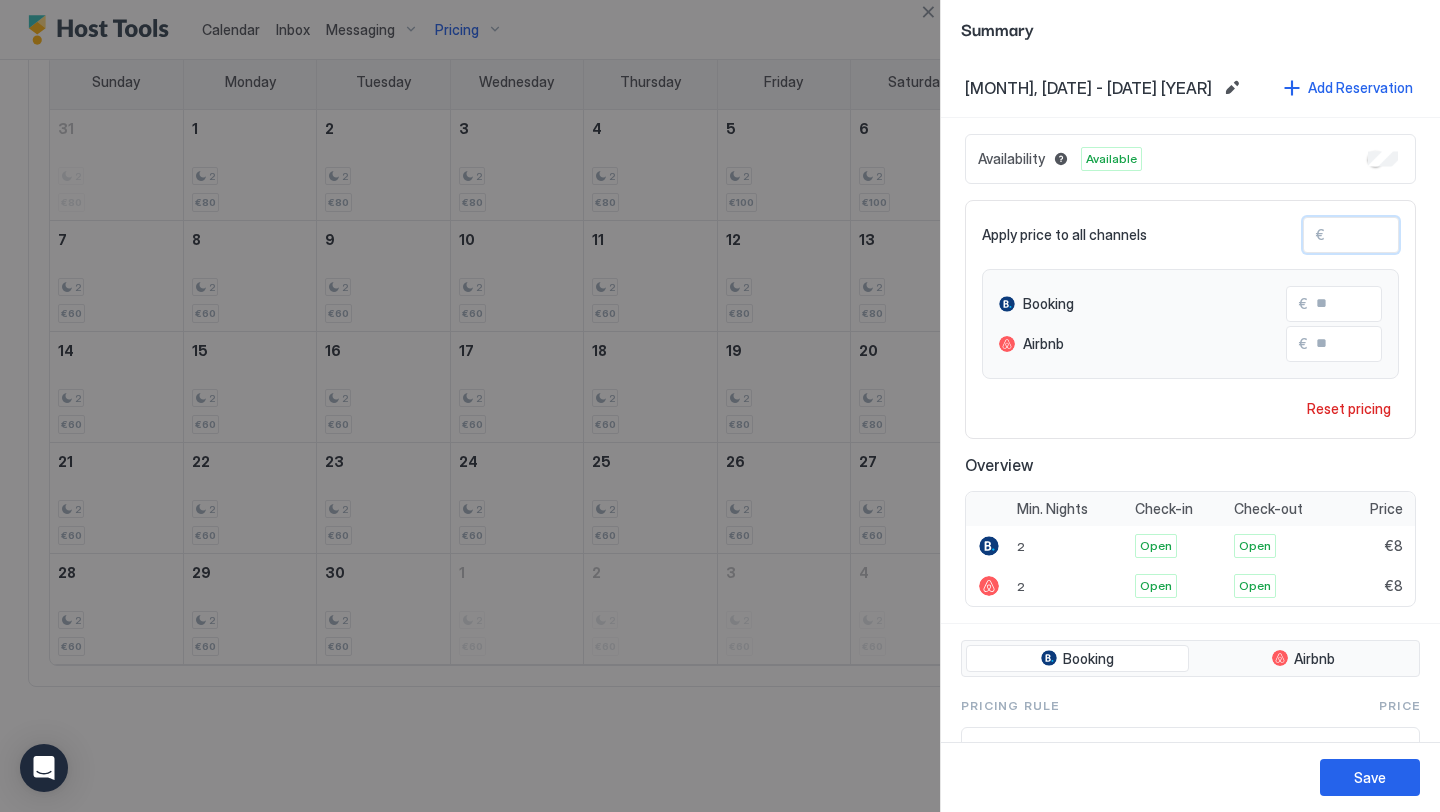 type on "**" 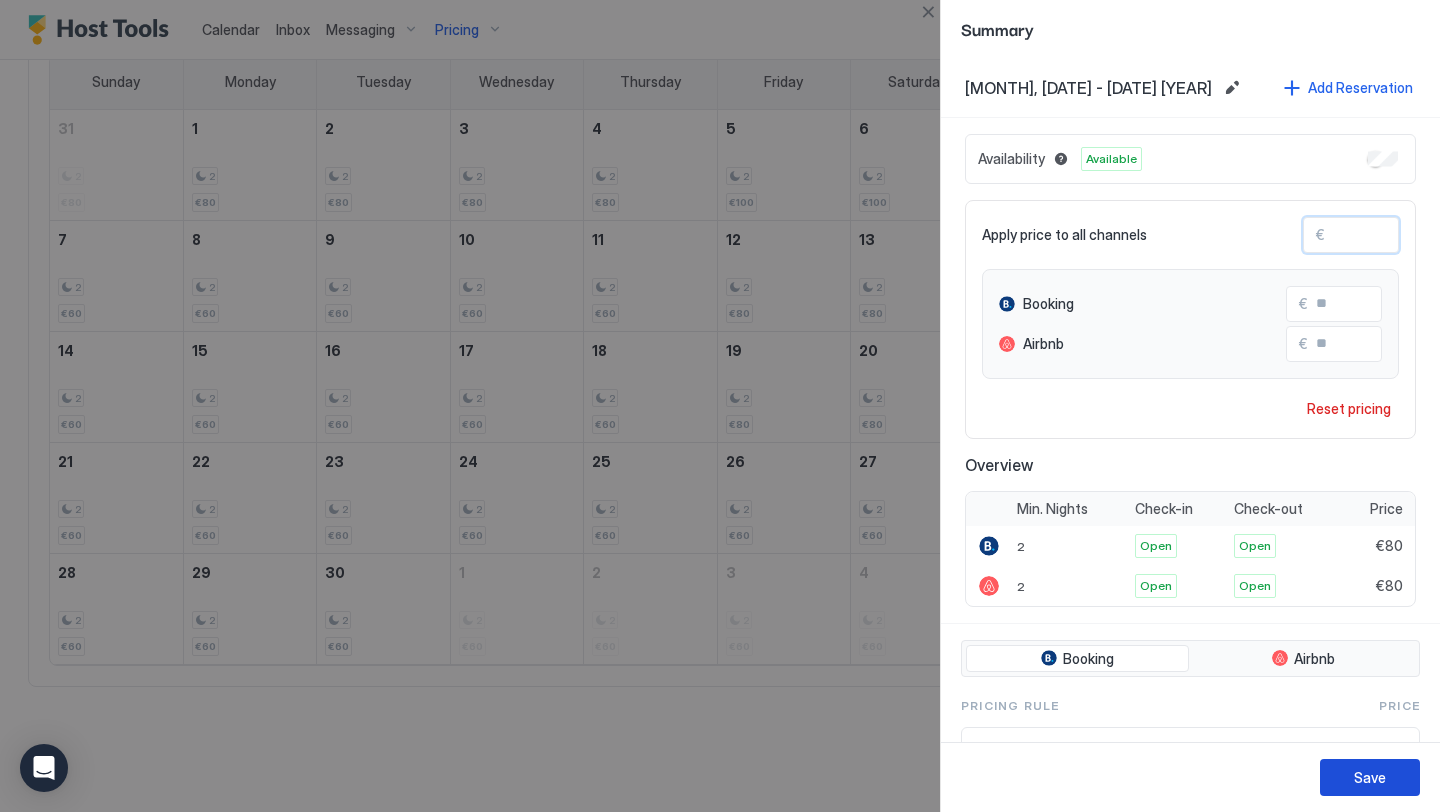 type on "**" 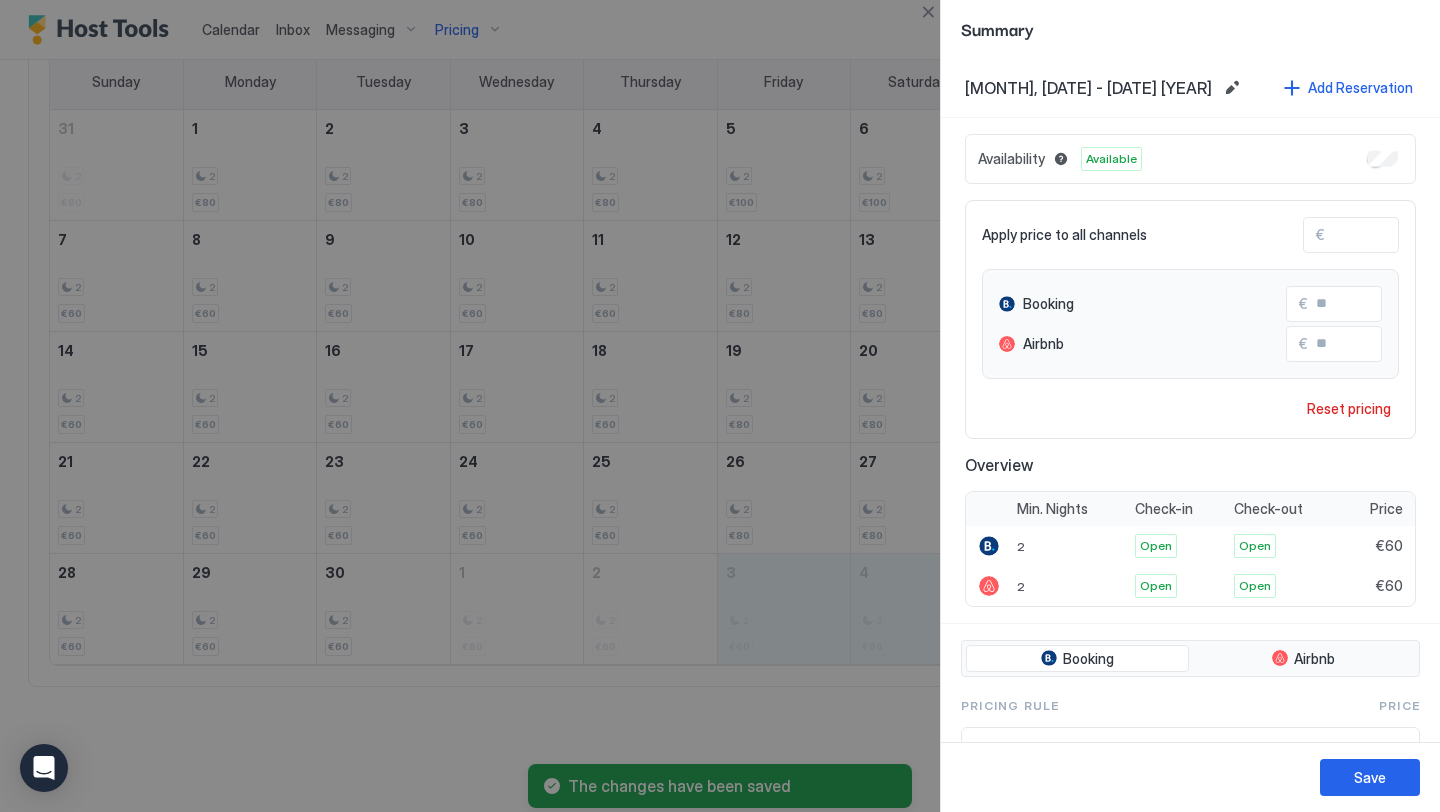 click on "**" at bounding box center (1405, 235) 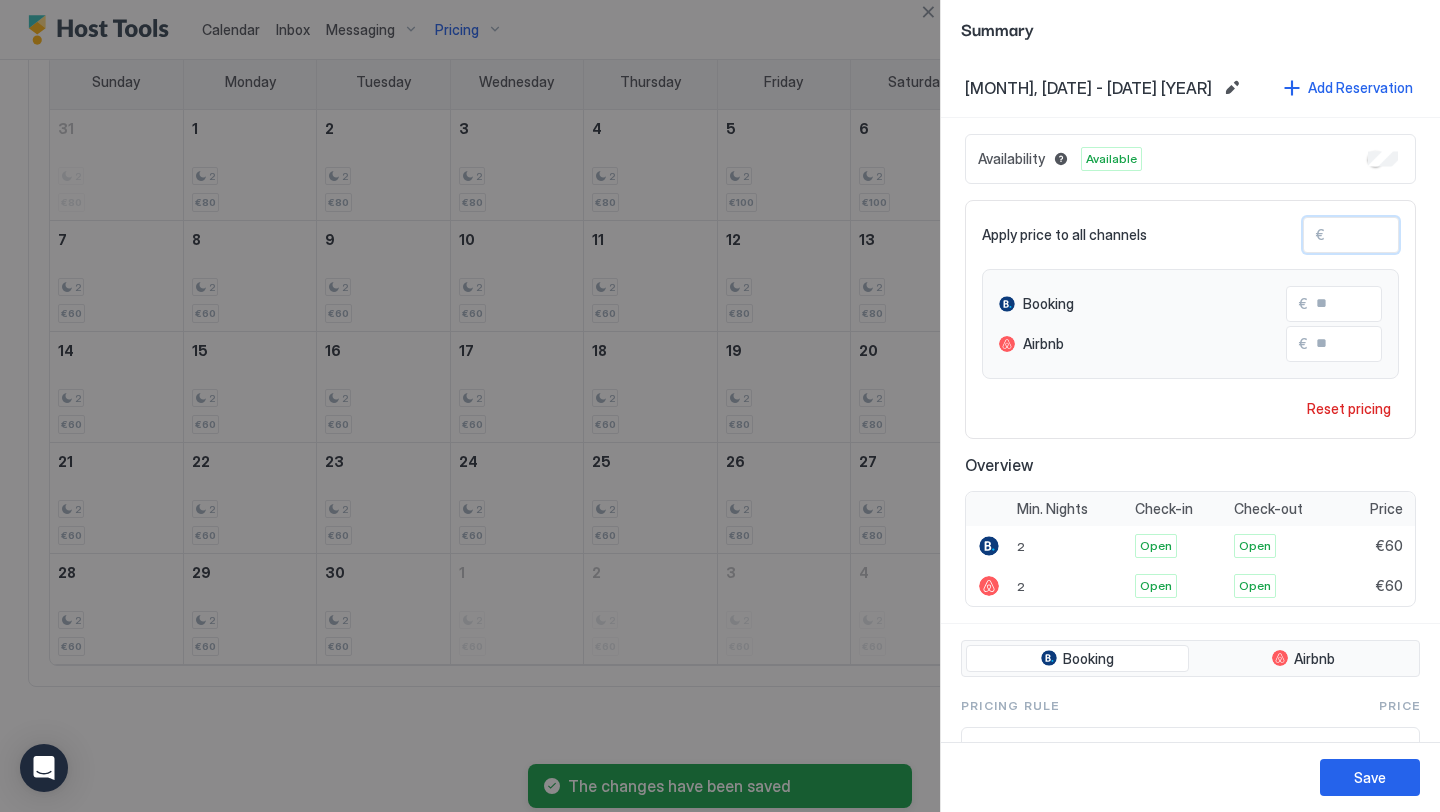 type on "*" 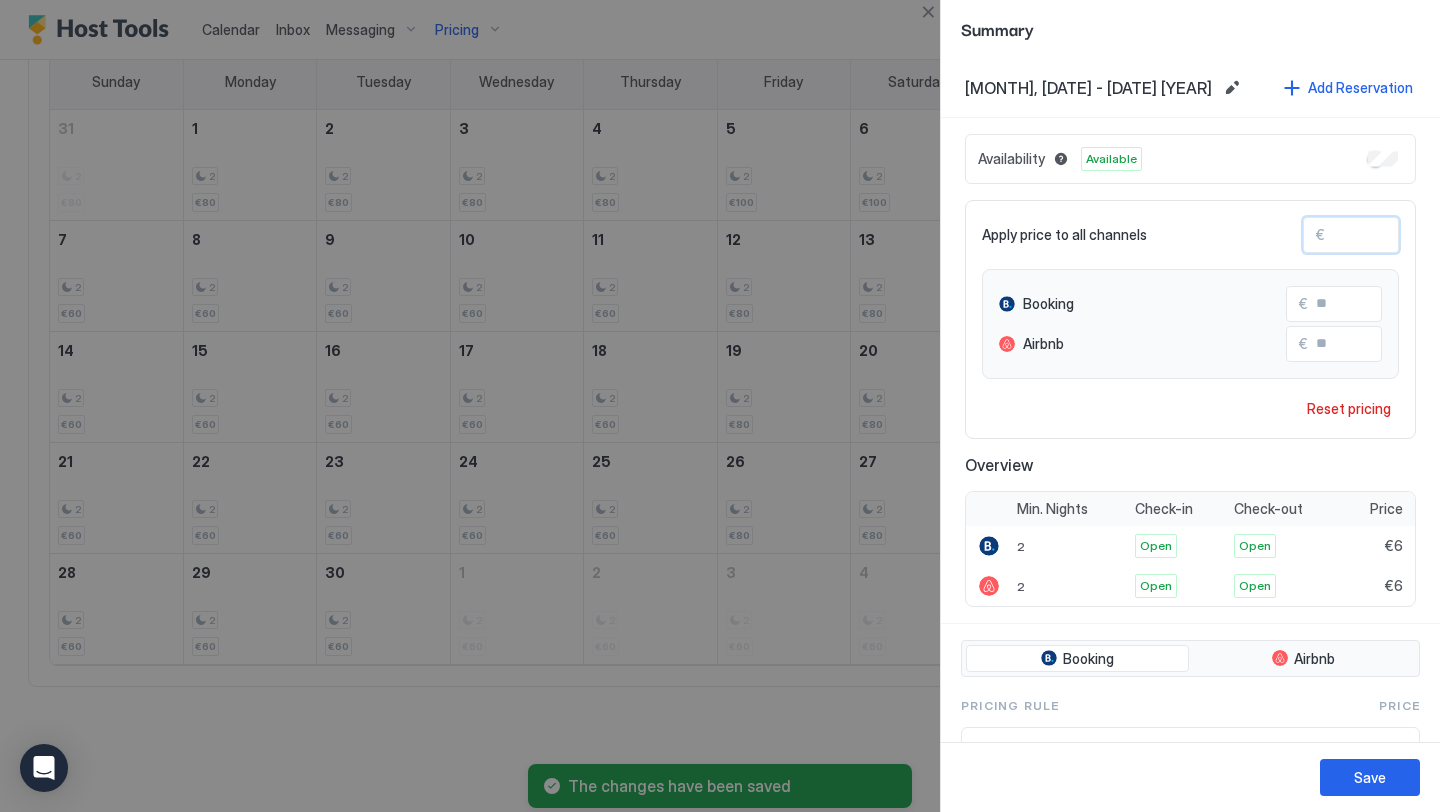 type 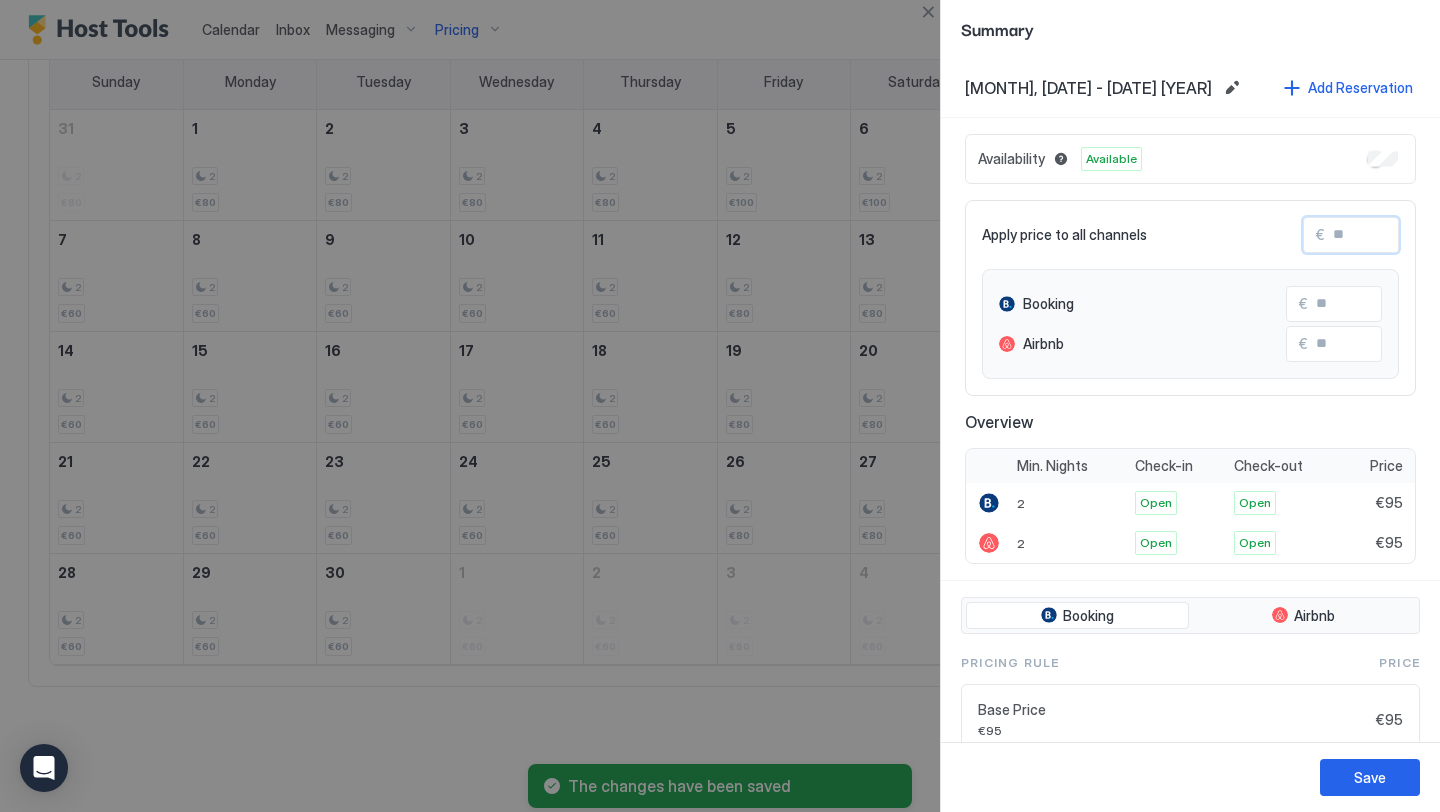 type on "*" 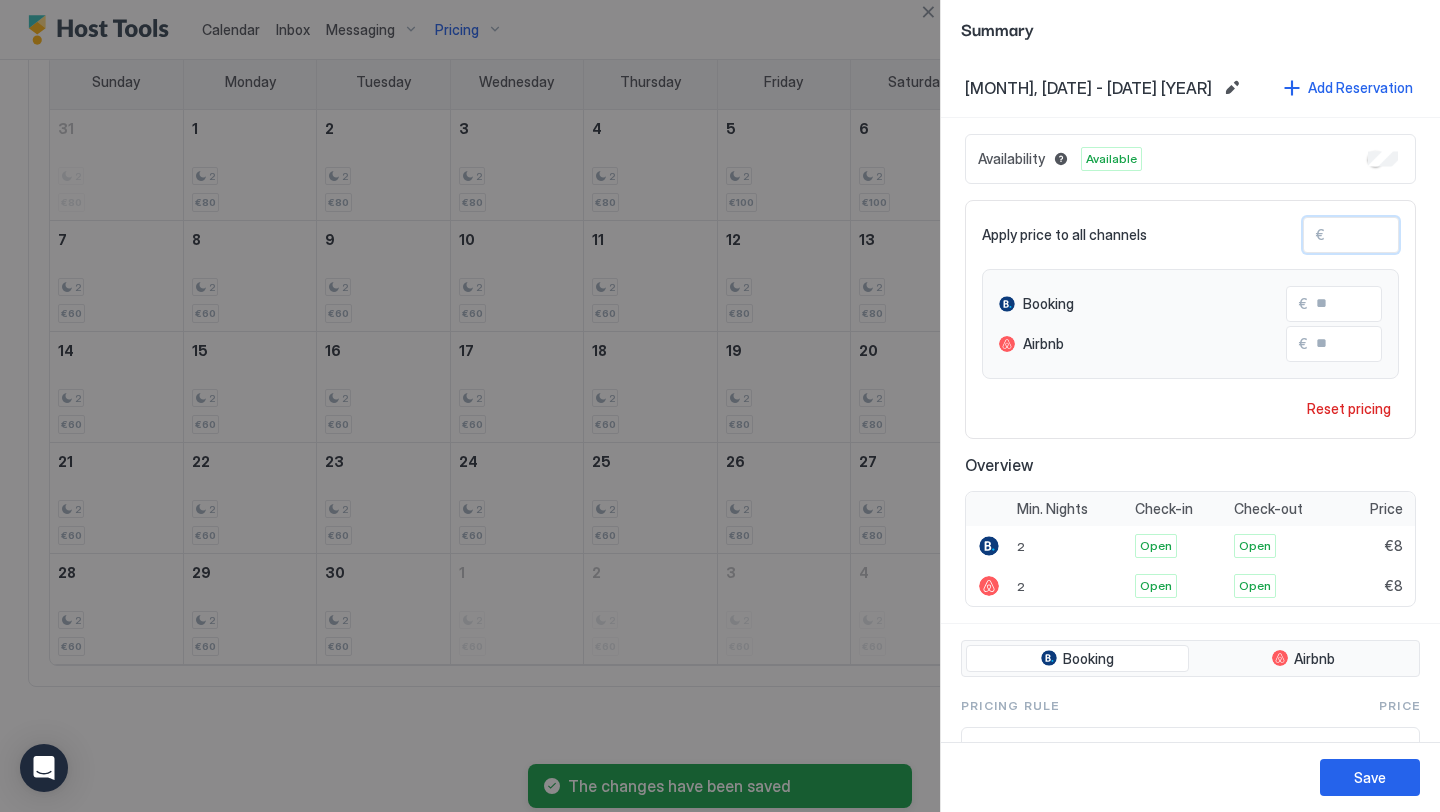 type on "**" 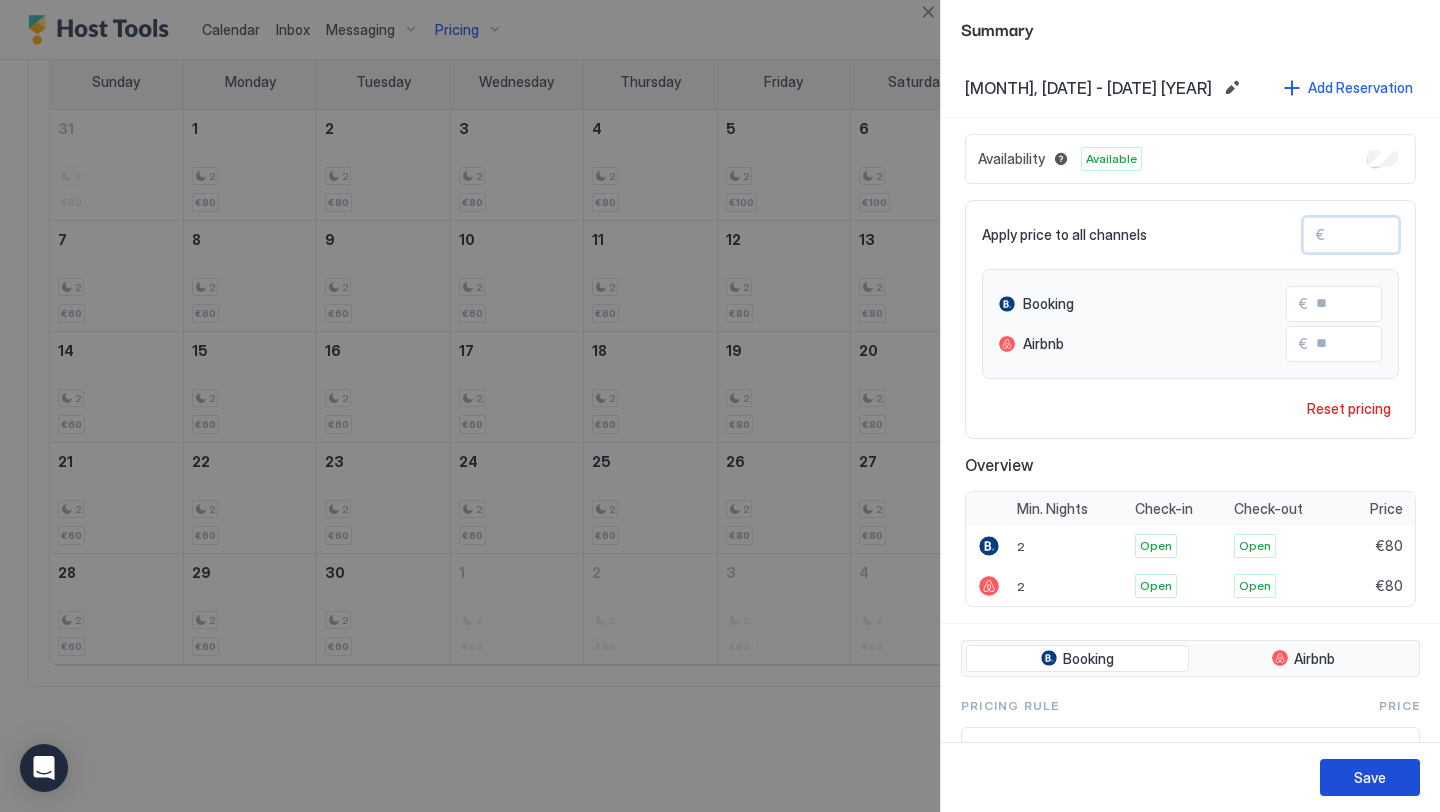 type on "**" 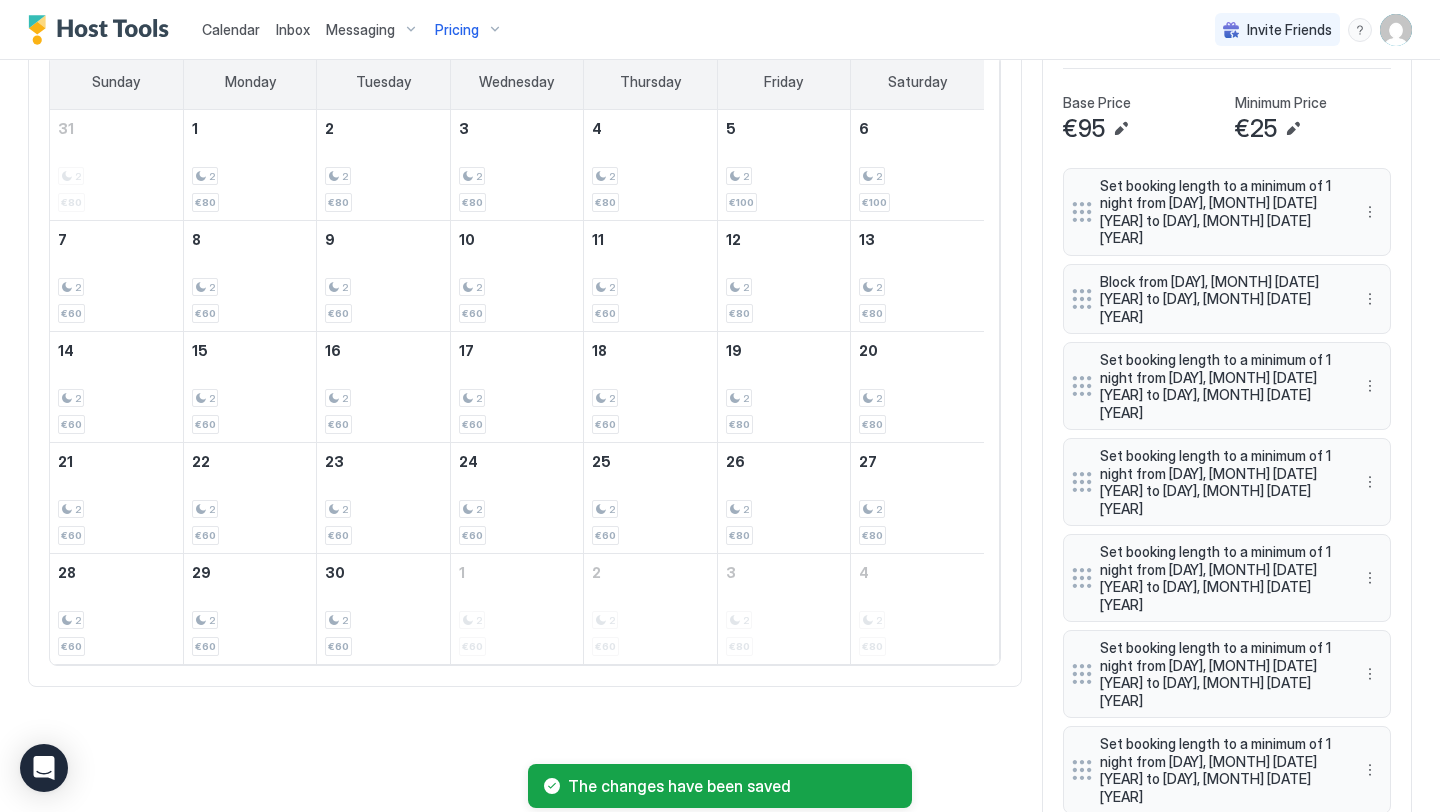 scroll, scrollTop: 567, scrollLeft: 0, axis: vertical 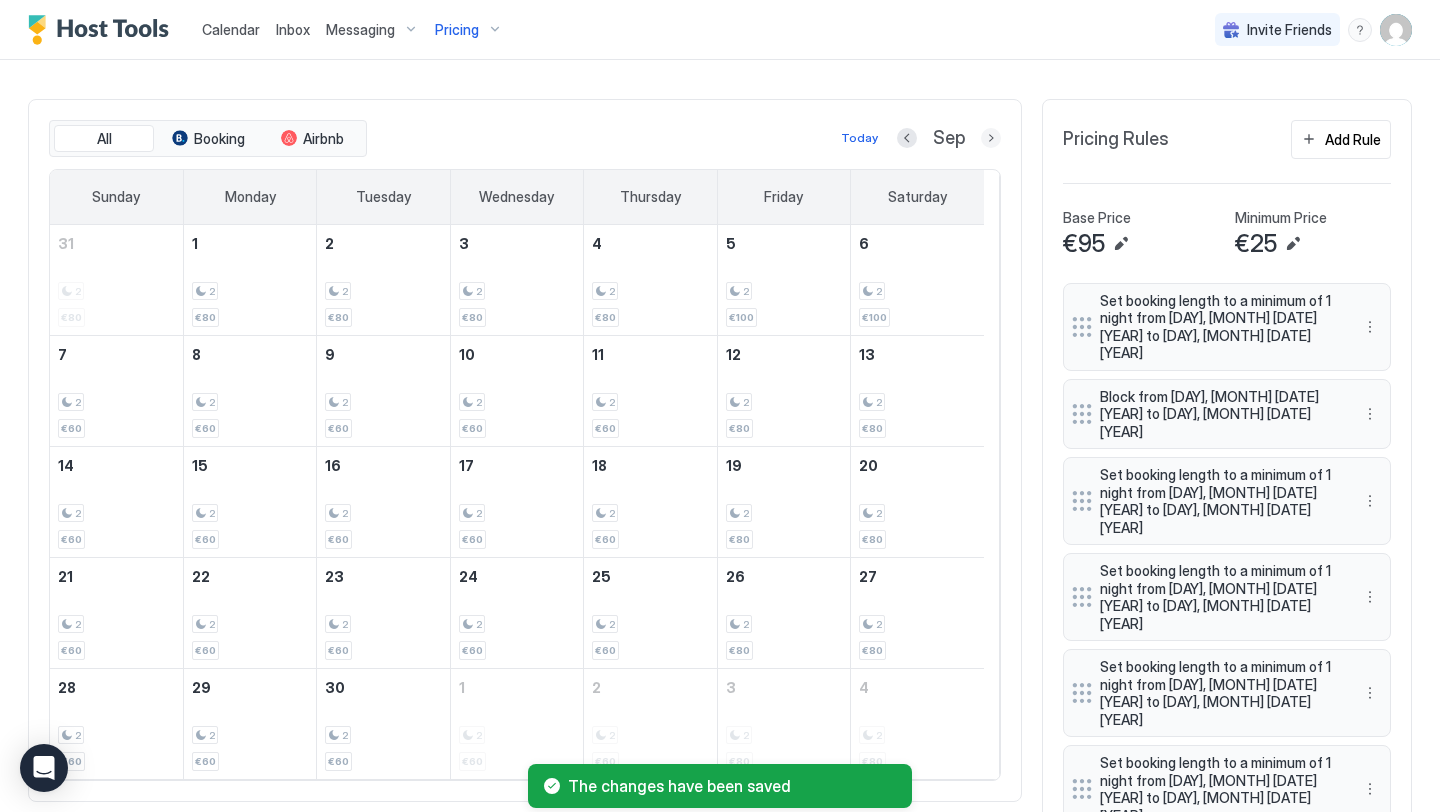 click at bounding box center (991, 138) 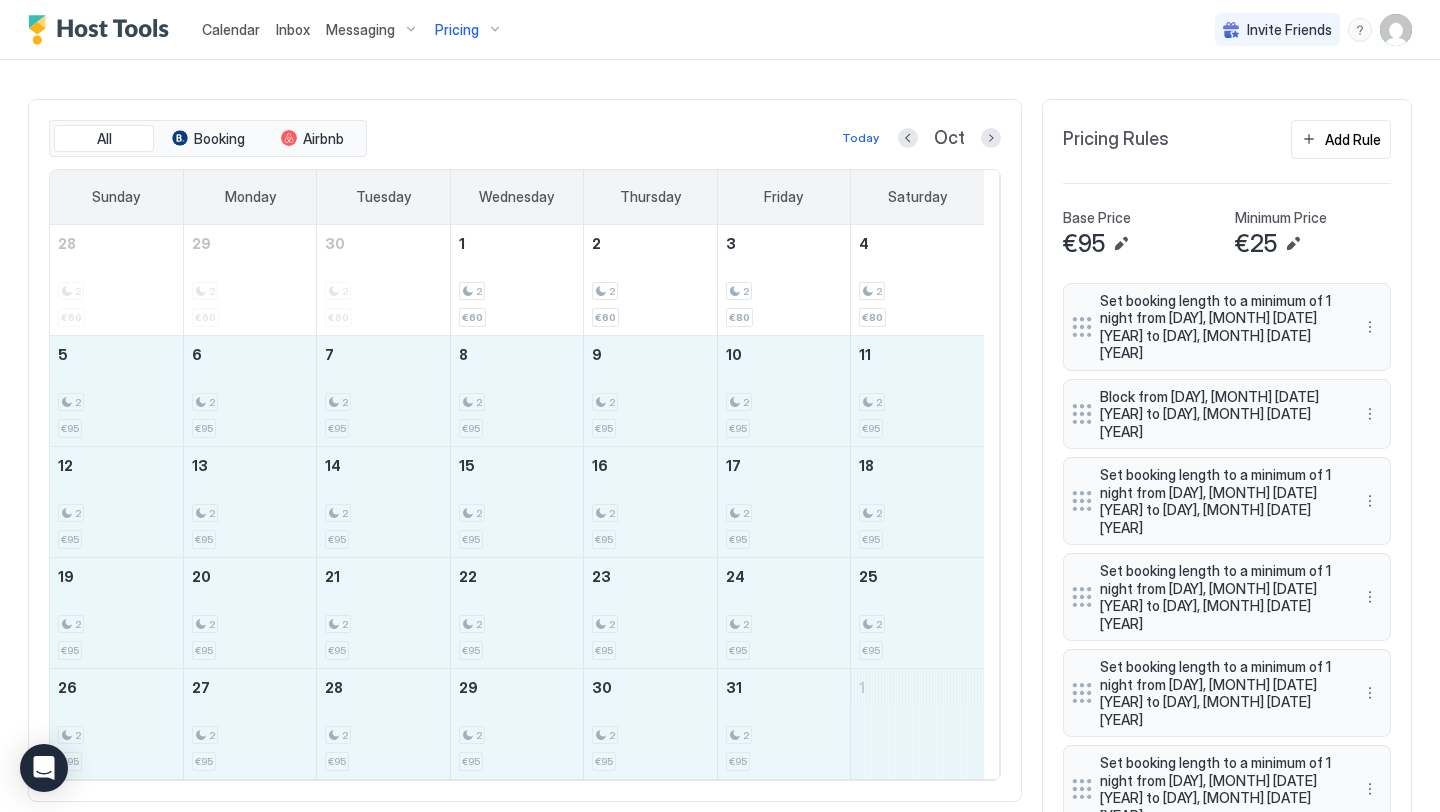 drag, startPoint x: 143, startPoint y: 385, endPoint x: 952, endPoint y: 756, distance: 890.0123 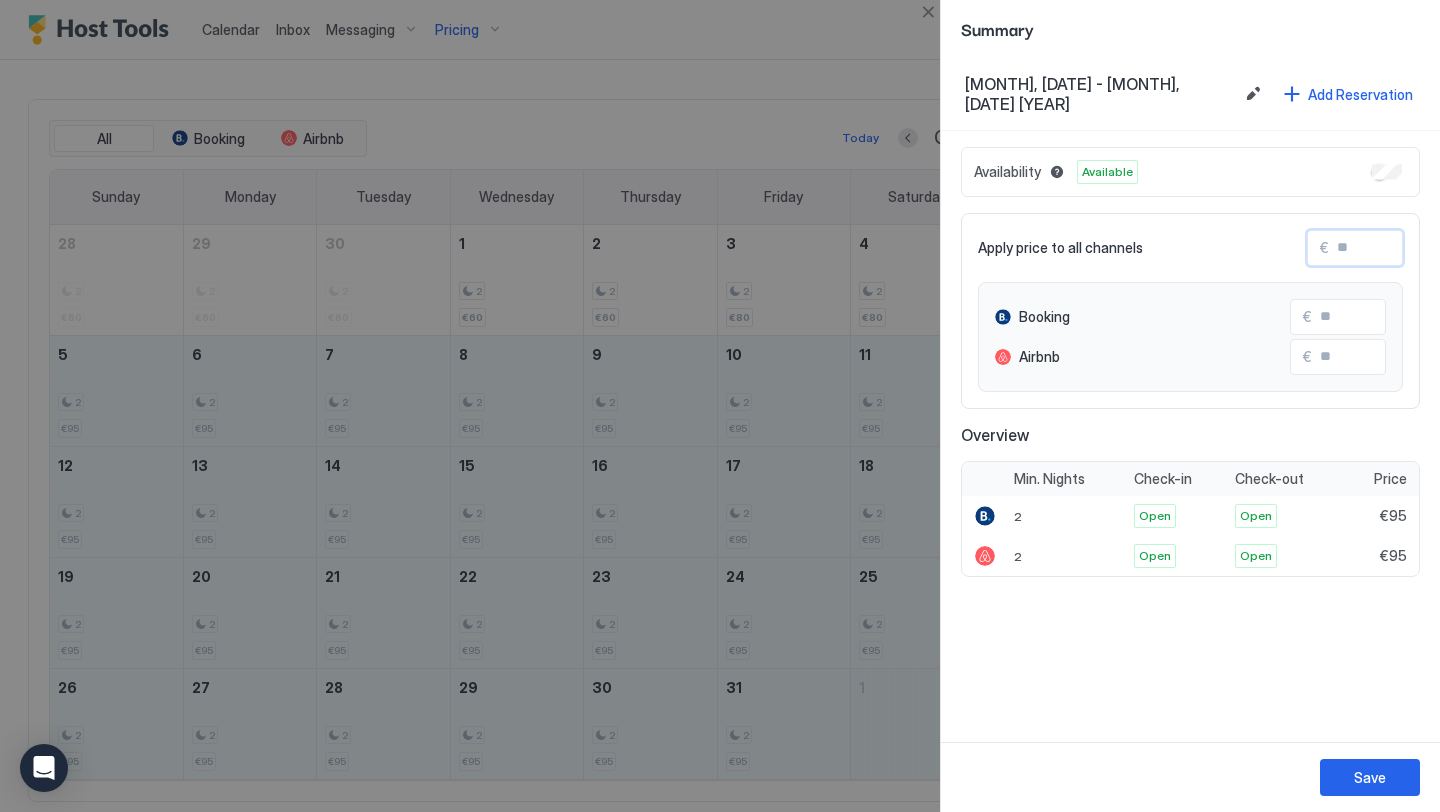 click at bounding box center [1409, 248] 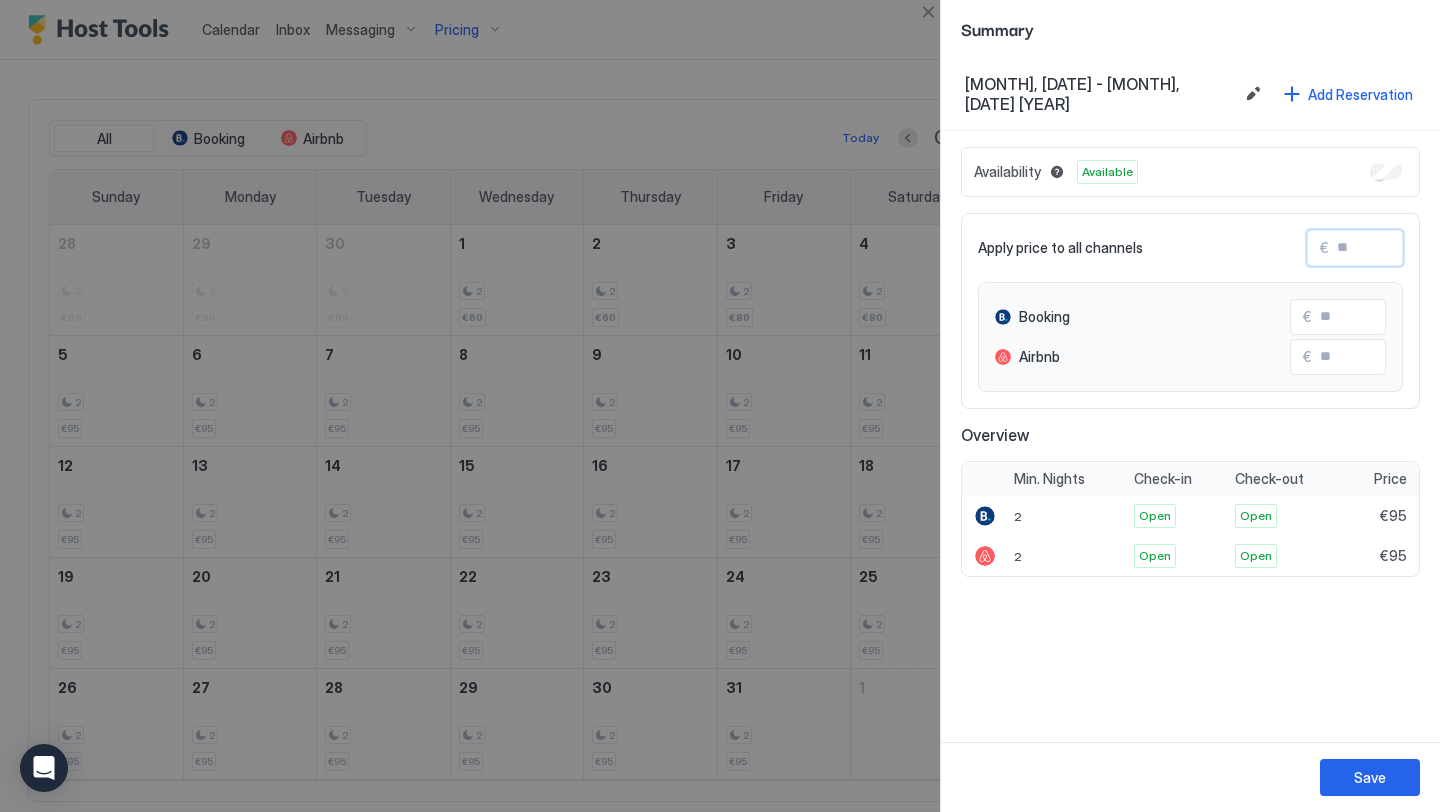 type on "*" 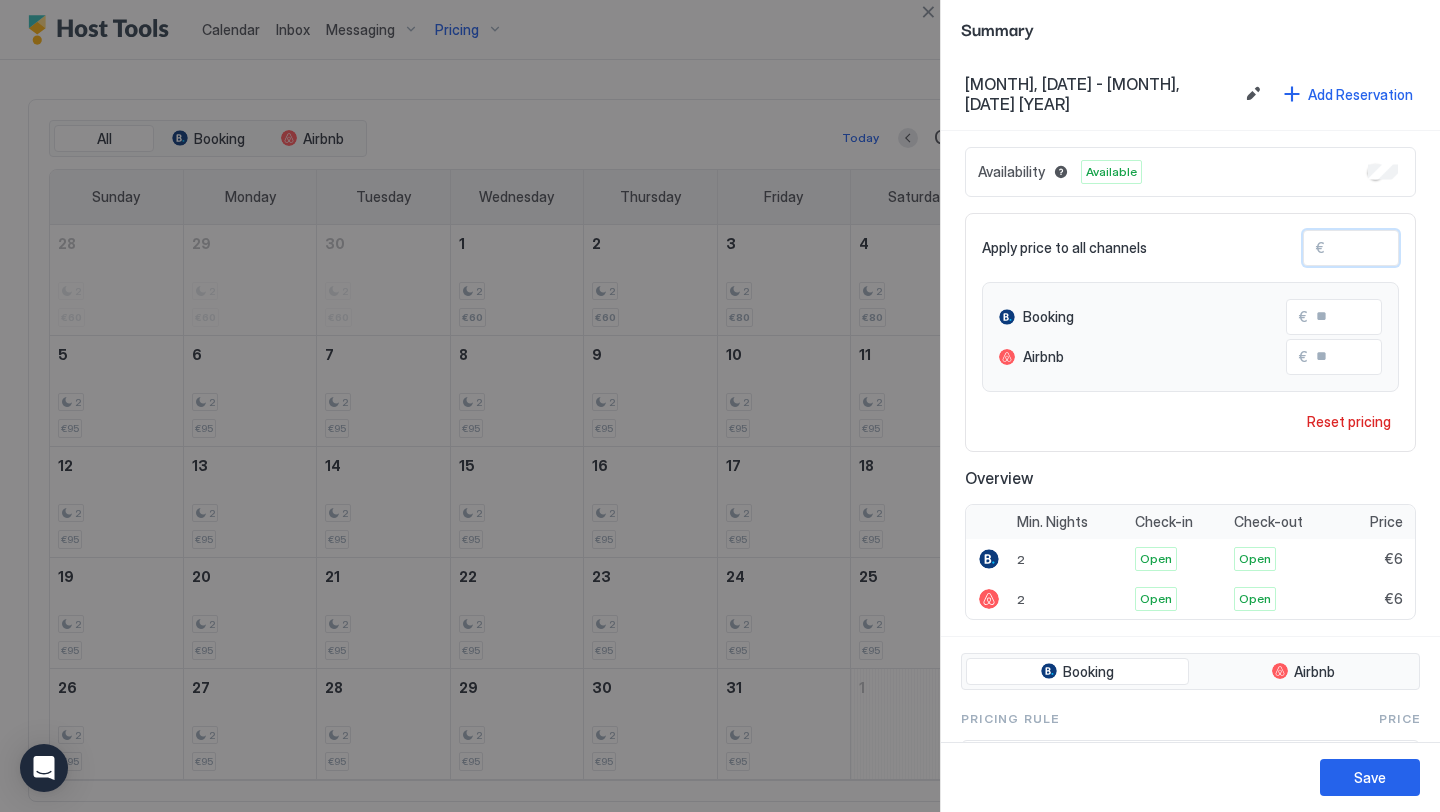 type on "**" 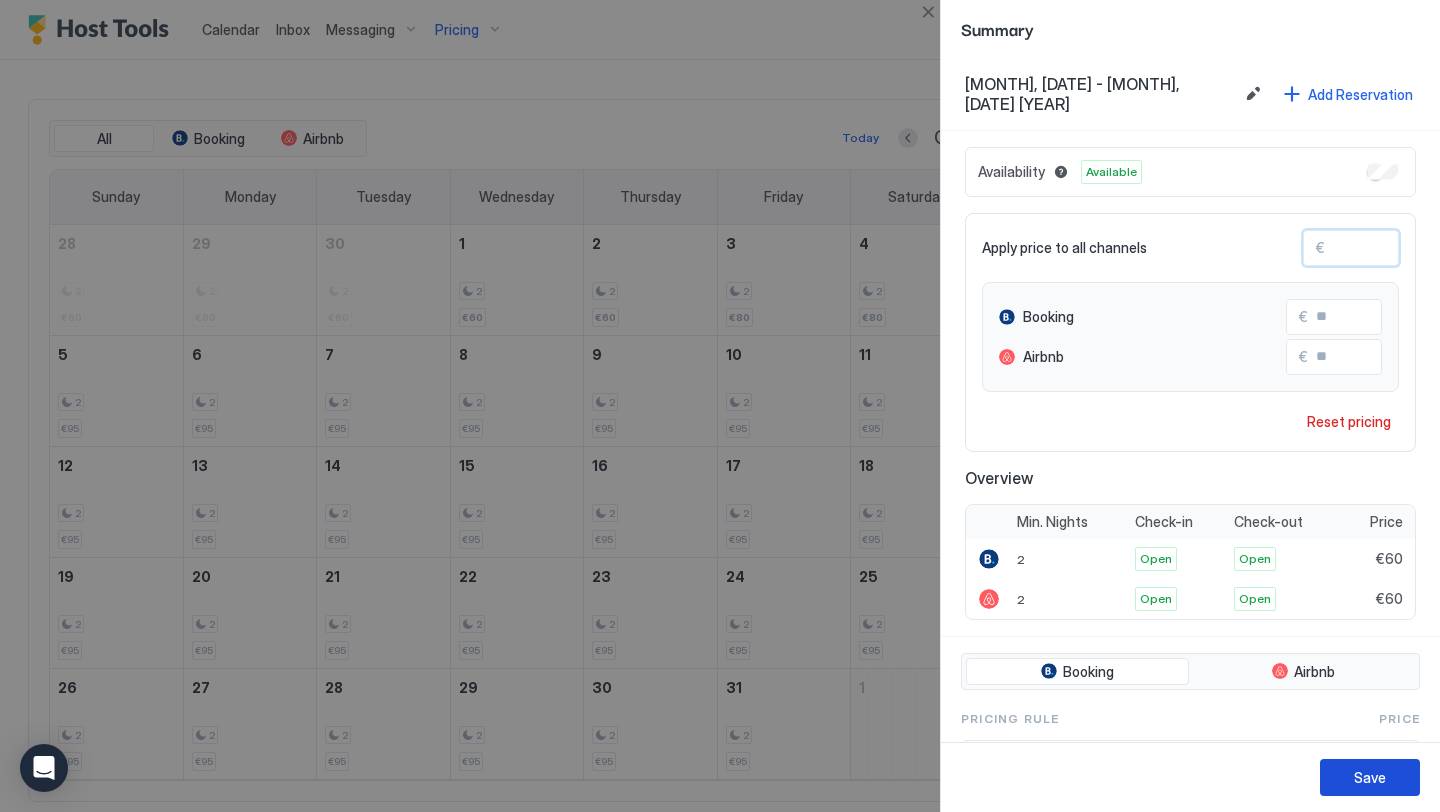 type on "**" 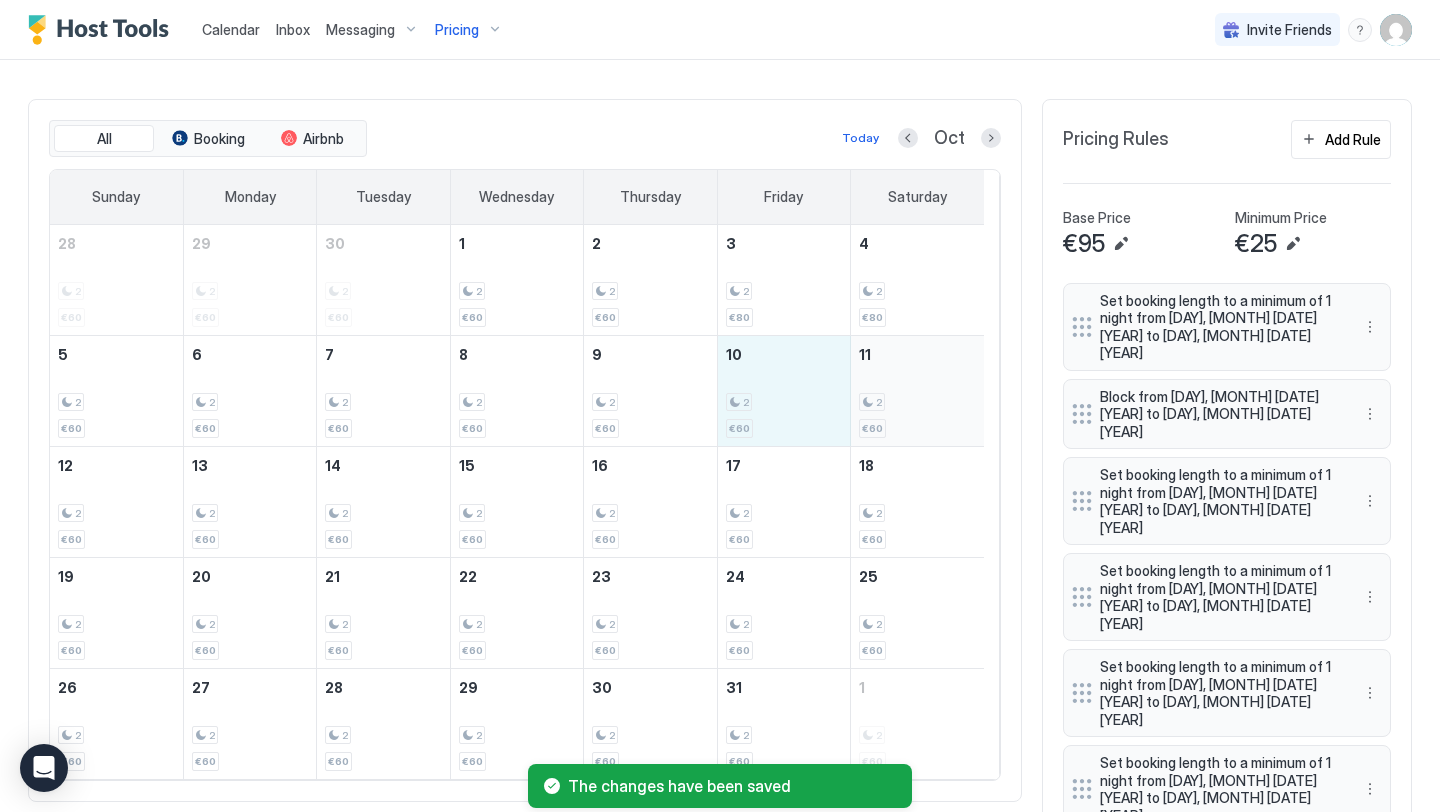 drag, startPoint x: 802, startPoint y: 418, endPoint x: 914, endPoint y: 418, distance: 112 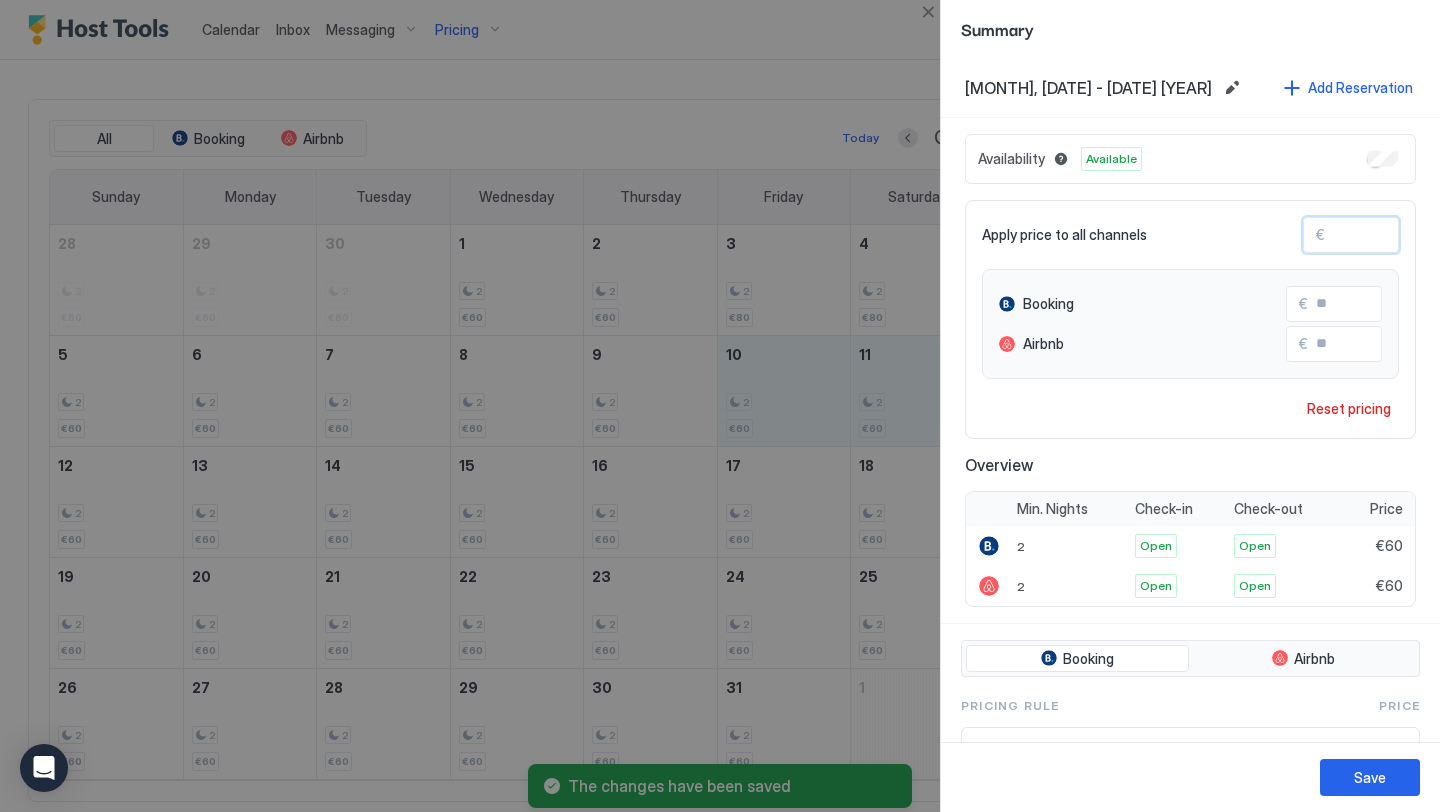click on "**" at bounding box center (1405, 235) 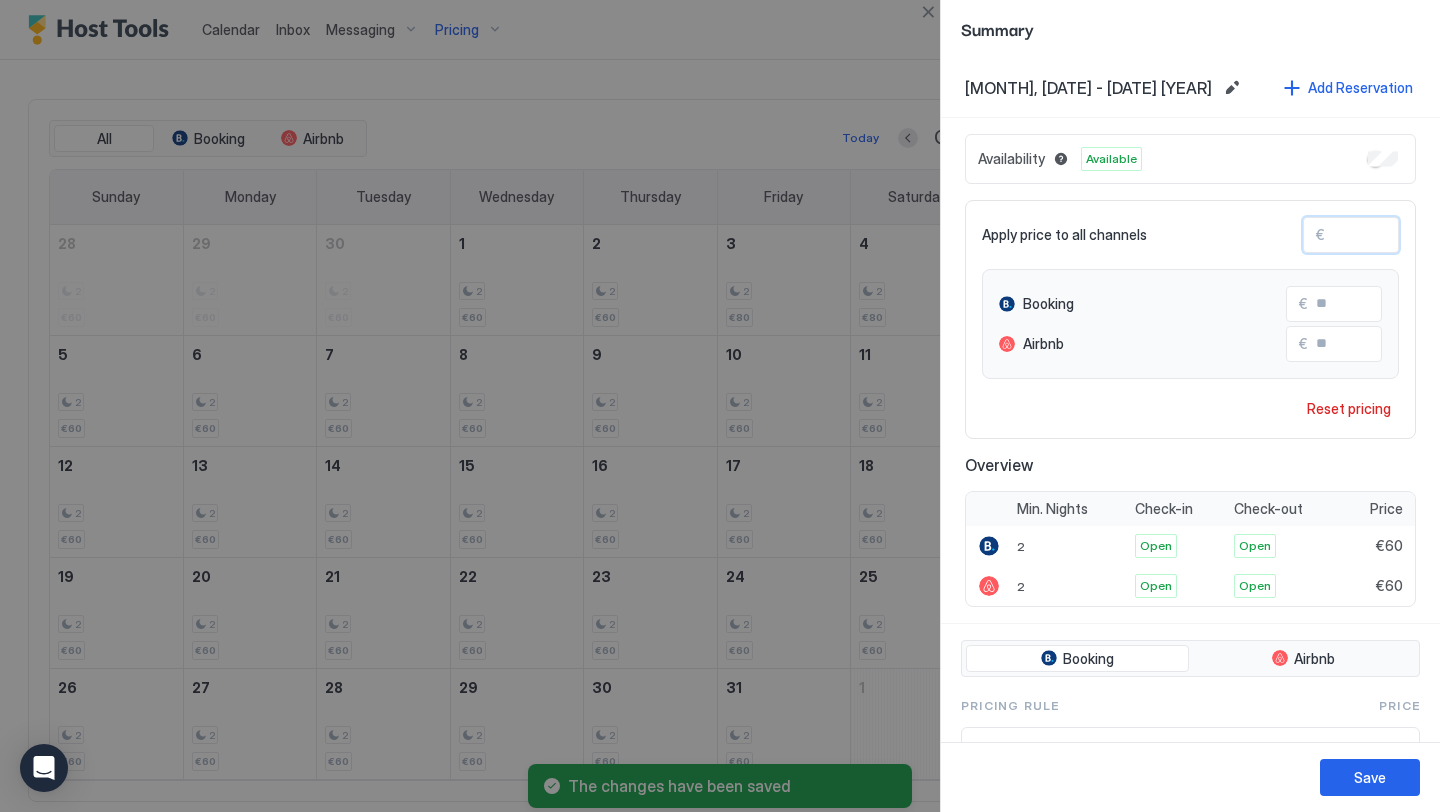 type on "*" 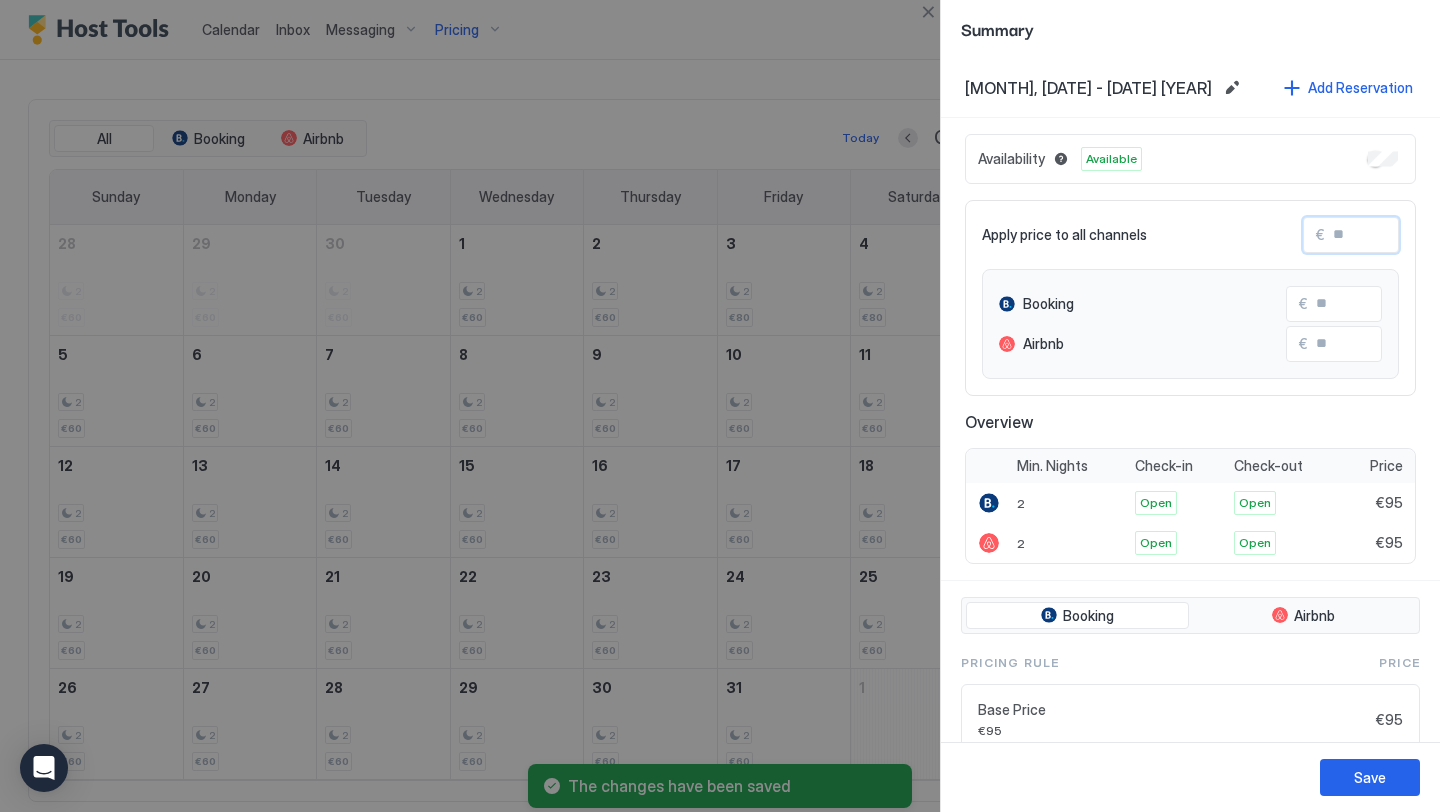 type on "*" 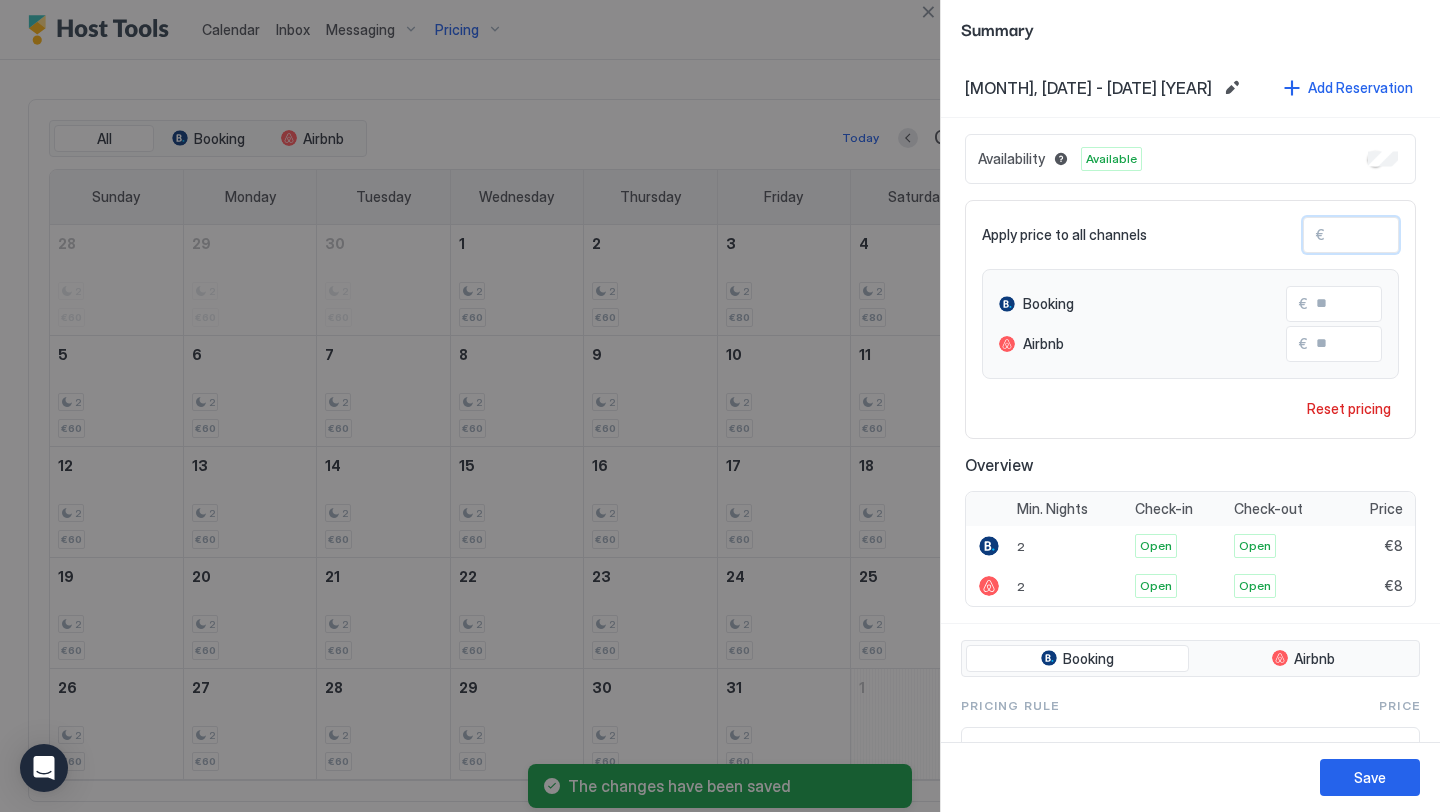 type on "**" 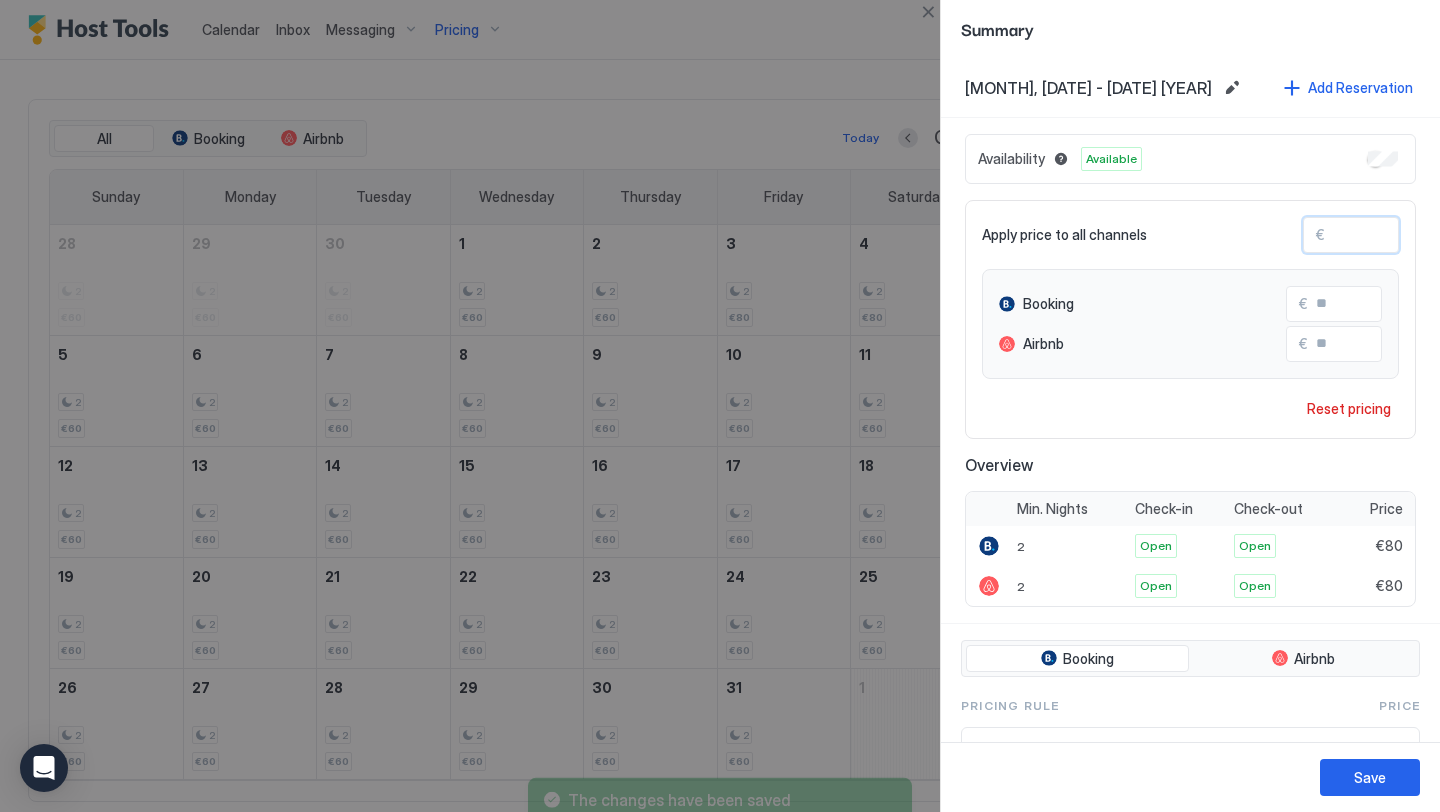 type on "**" 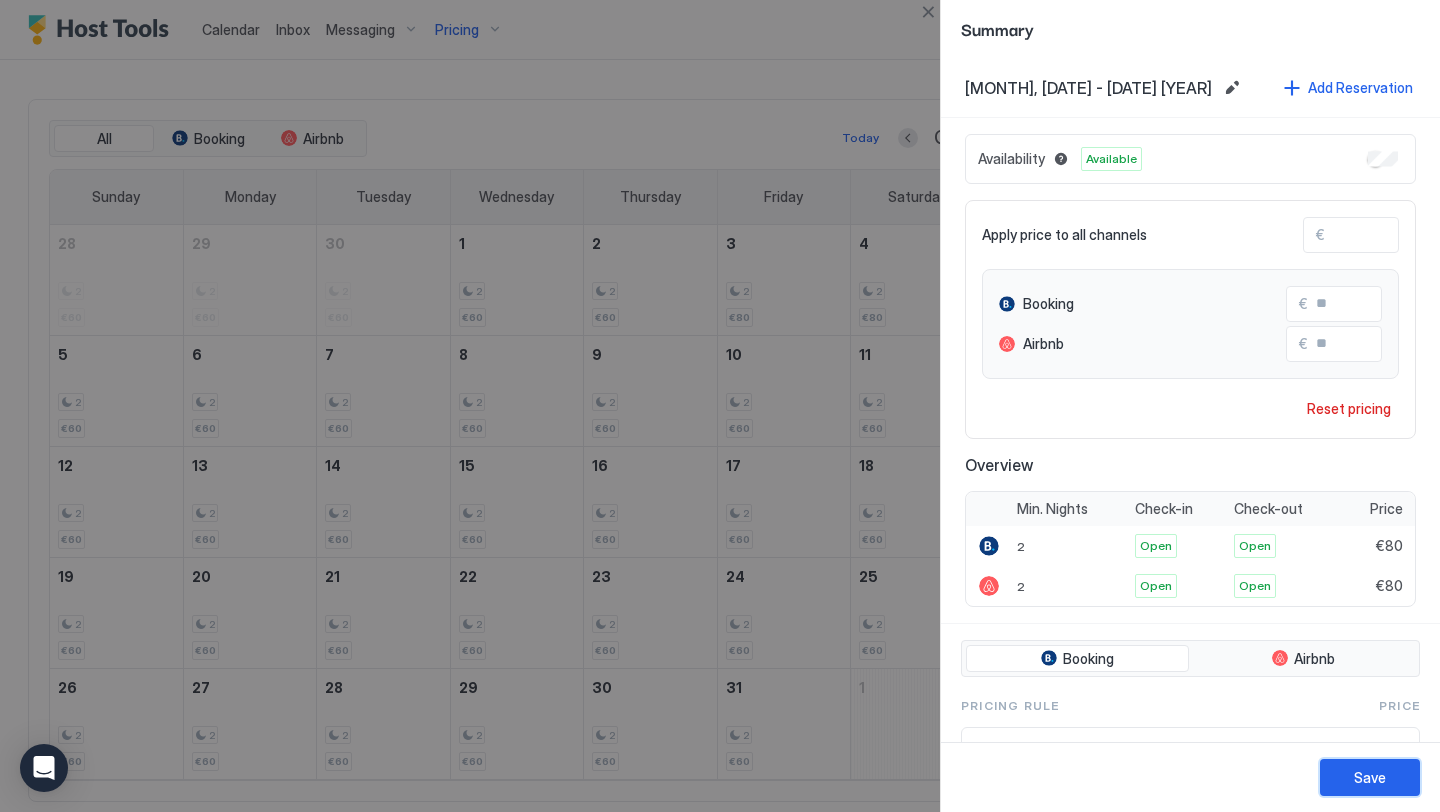 click on "Save" at bounding box center [1370, 777] 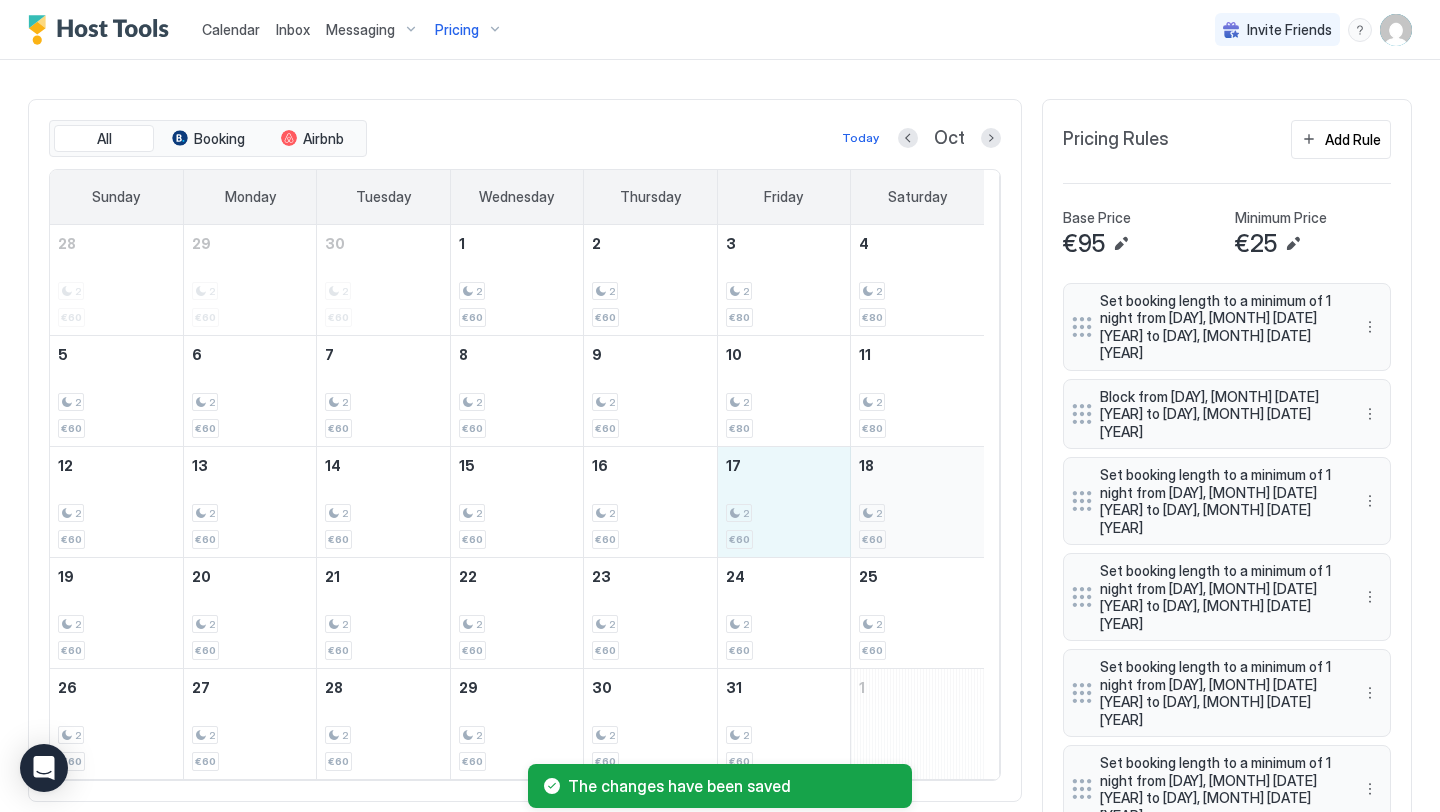drag, startPoint x: 731, startPoint y: 488, endPoint x: 898, endPoint y: 496, distance: 167.19151 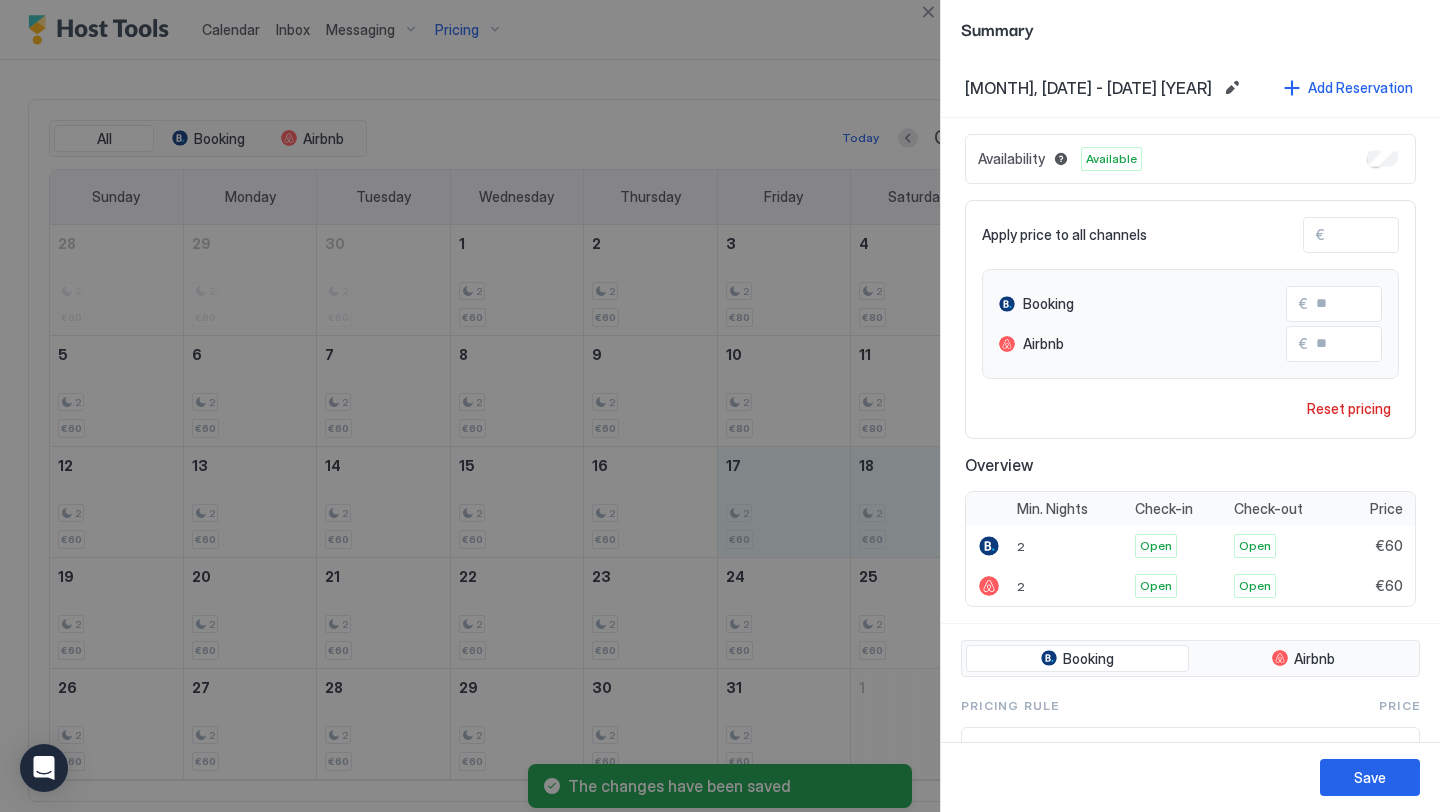 click on "**" at bounding box center [1405, 235] 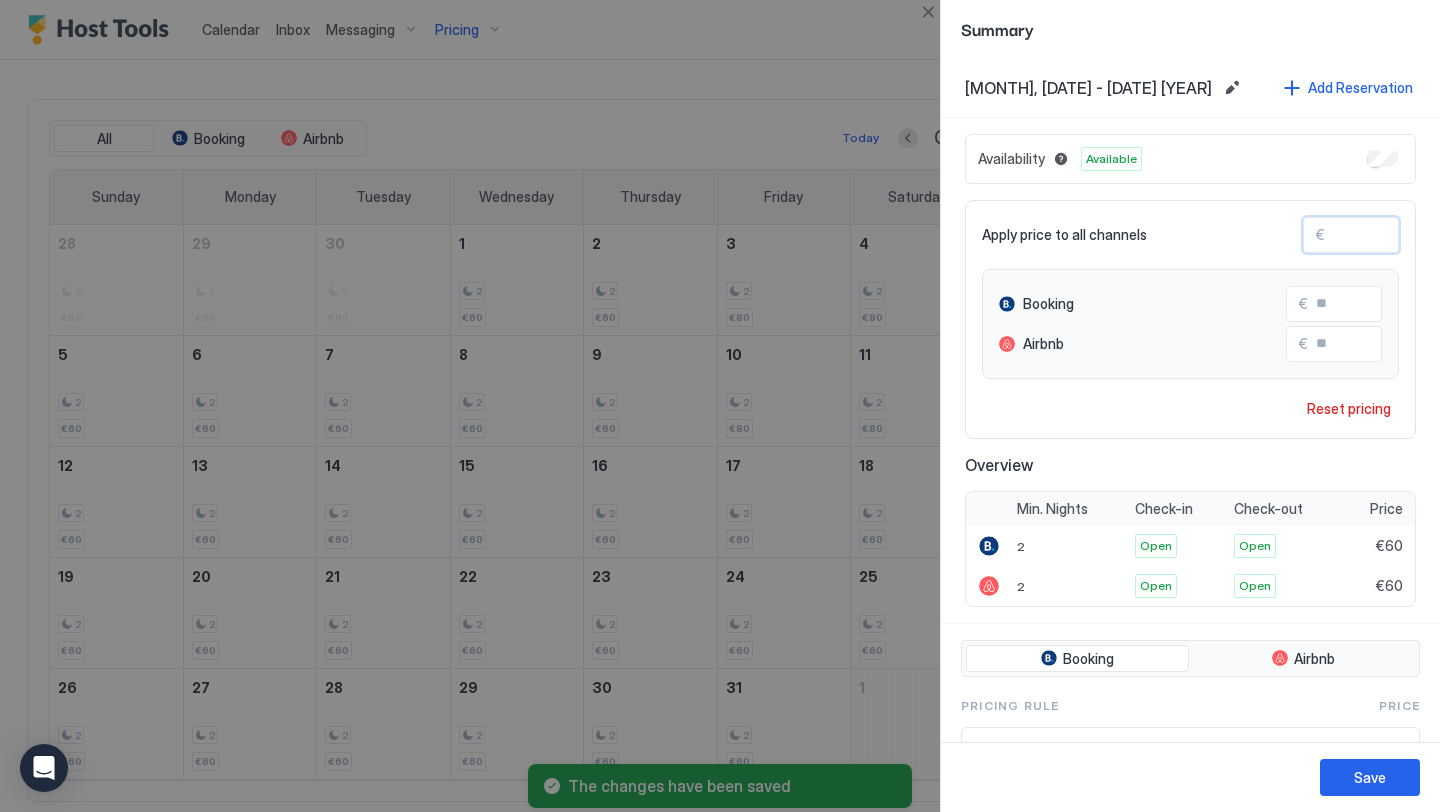 type on "*" 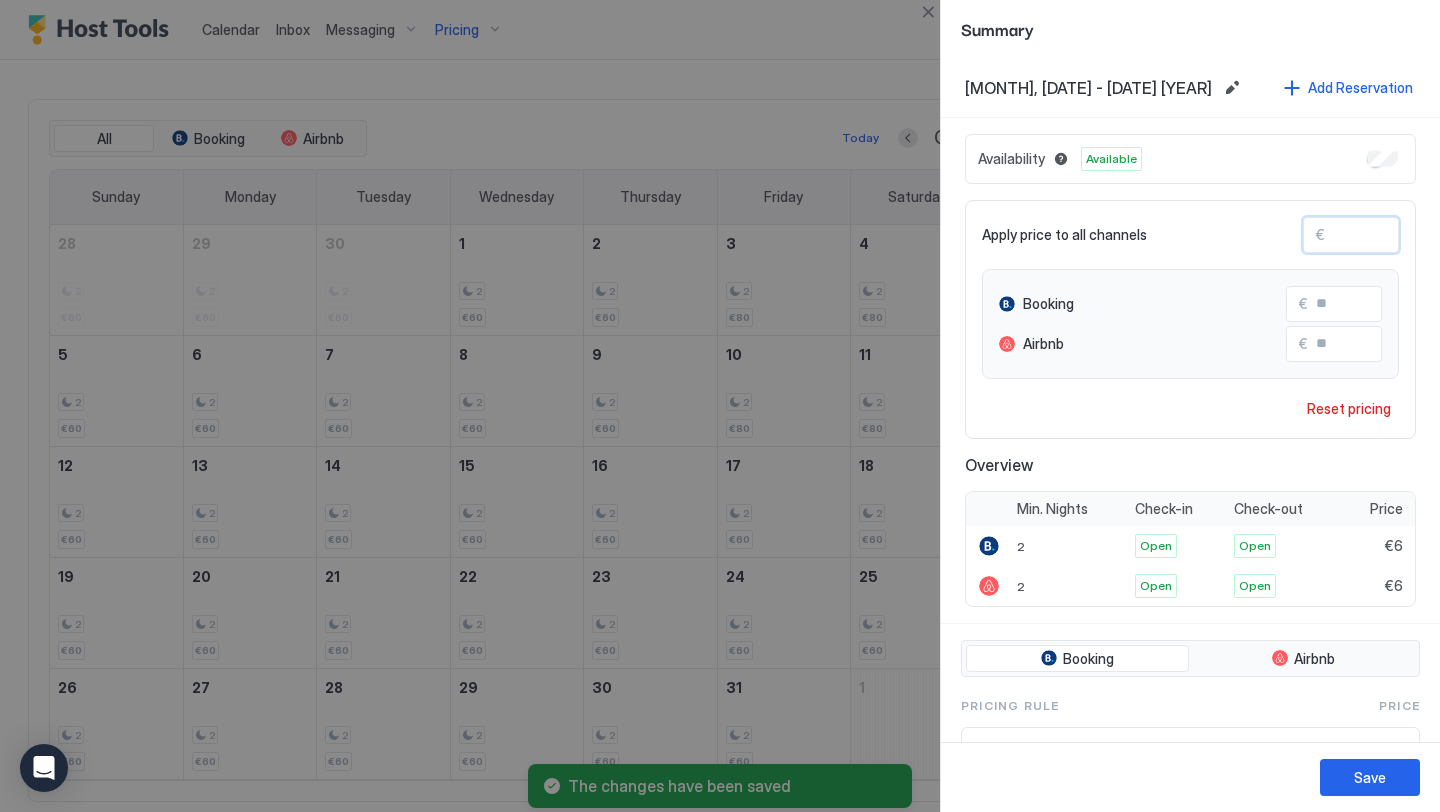 type 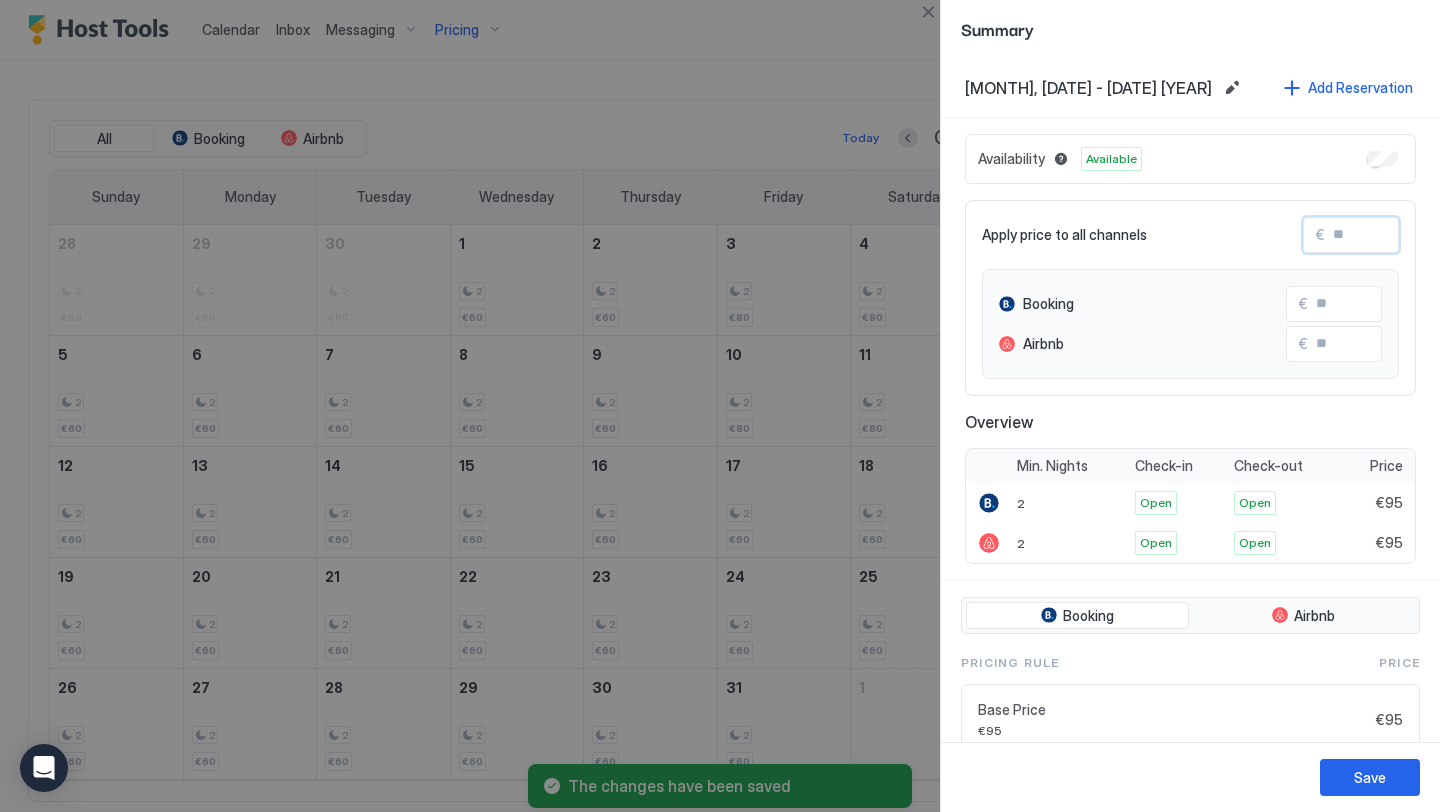 type on "*" 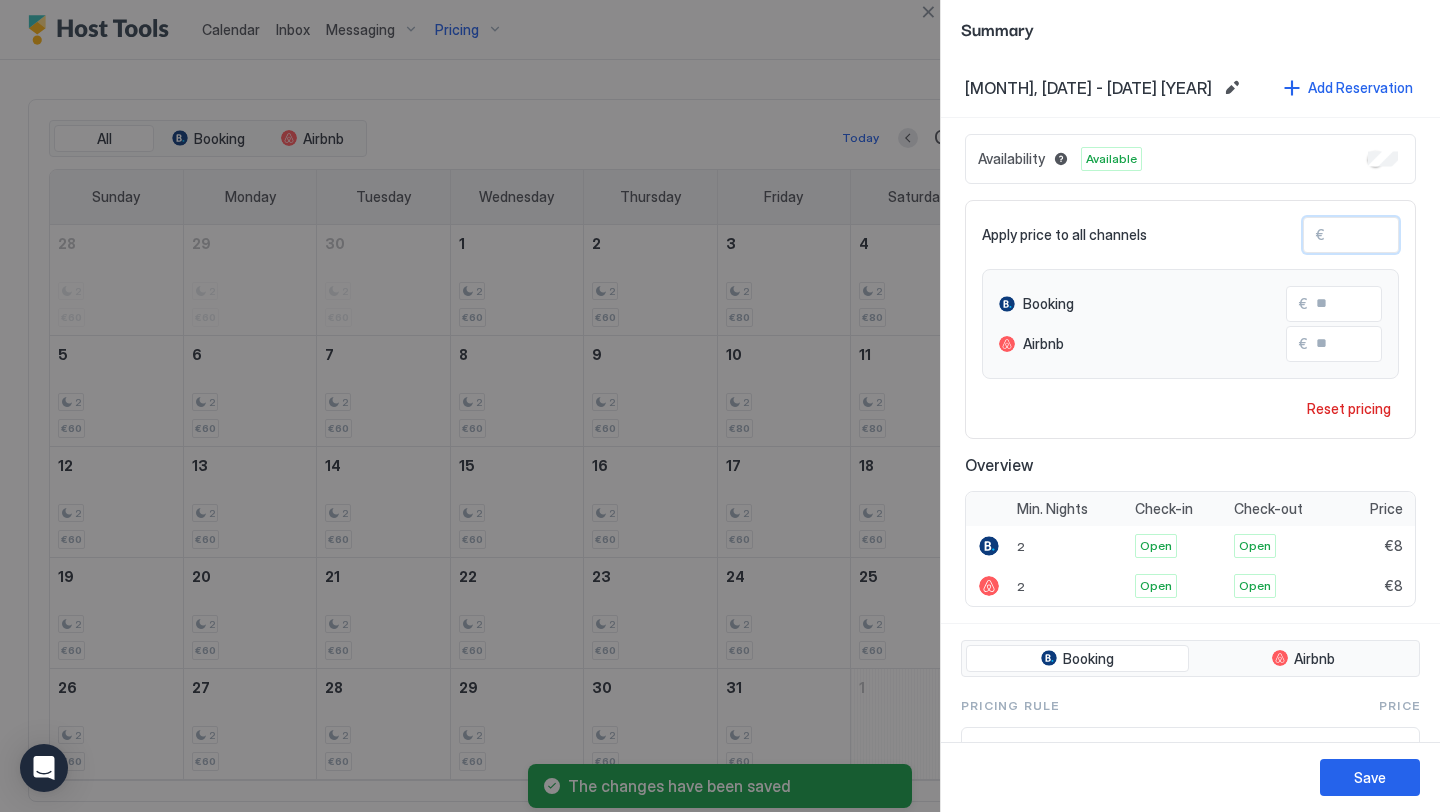 type on "**" 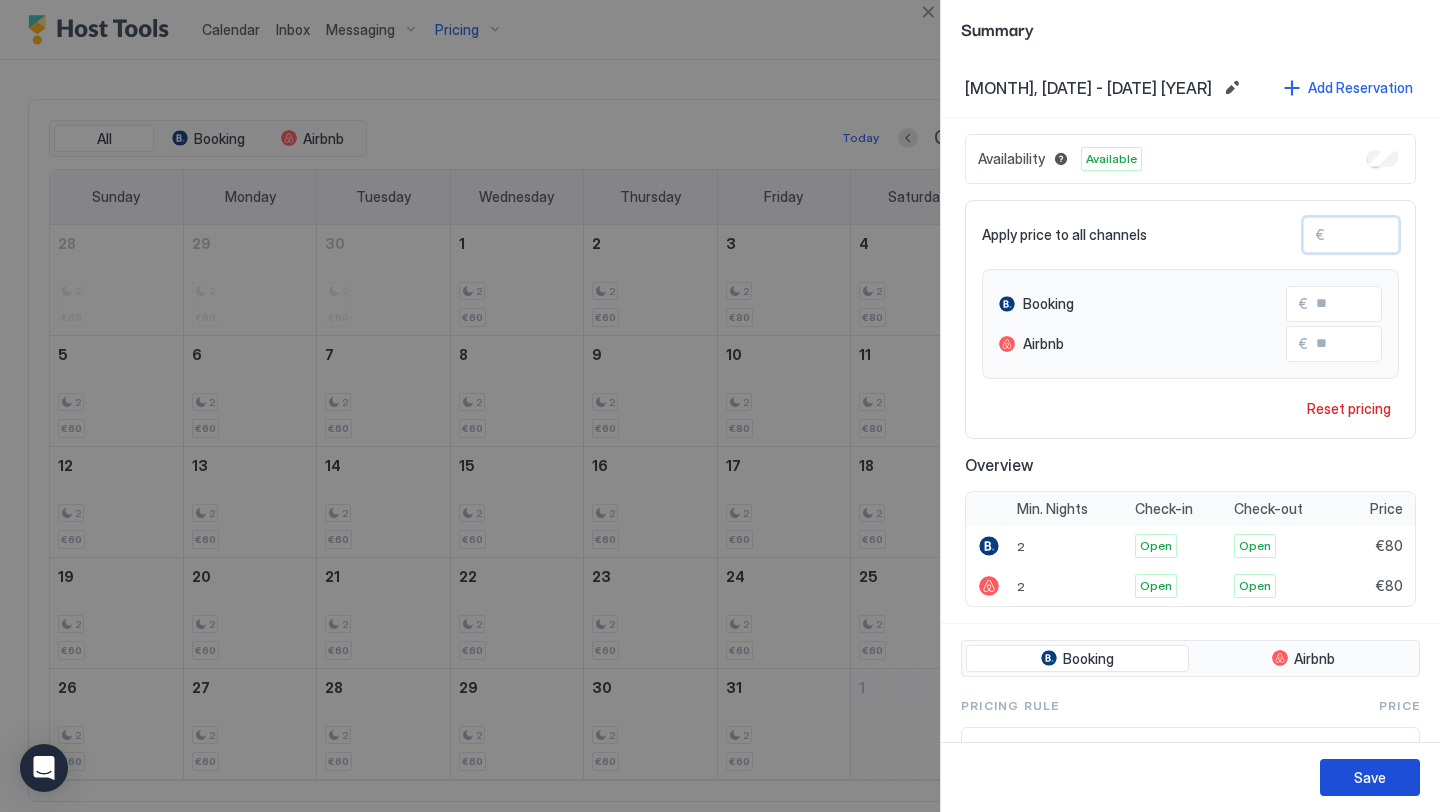 type on "**" 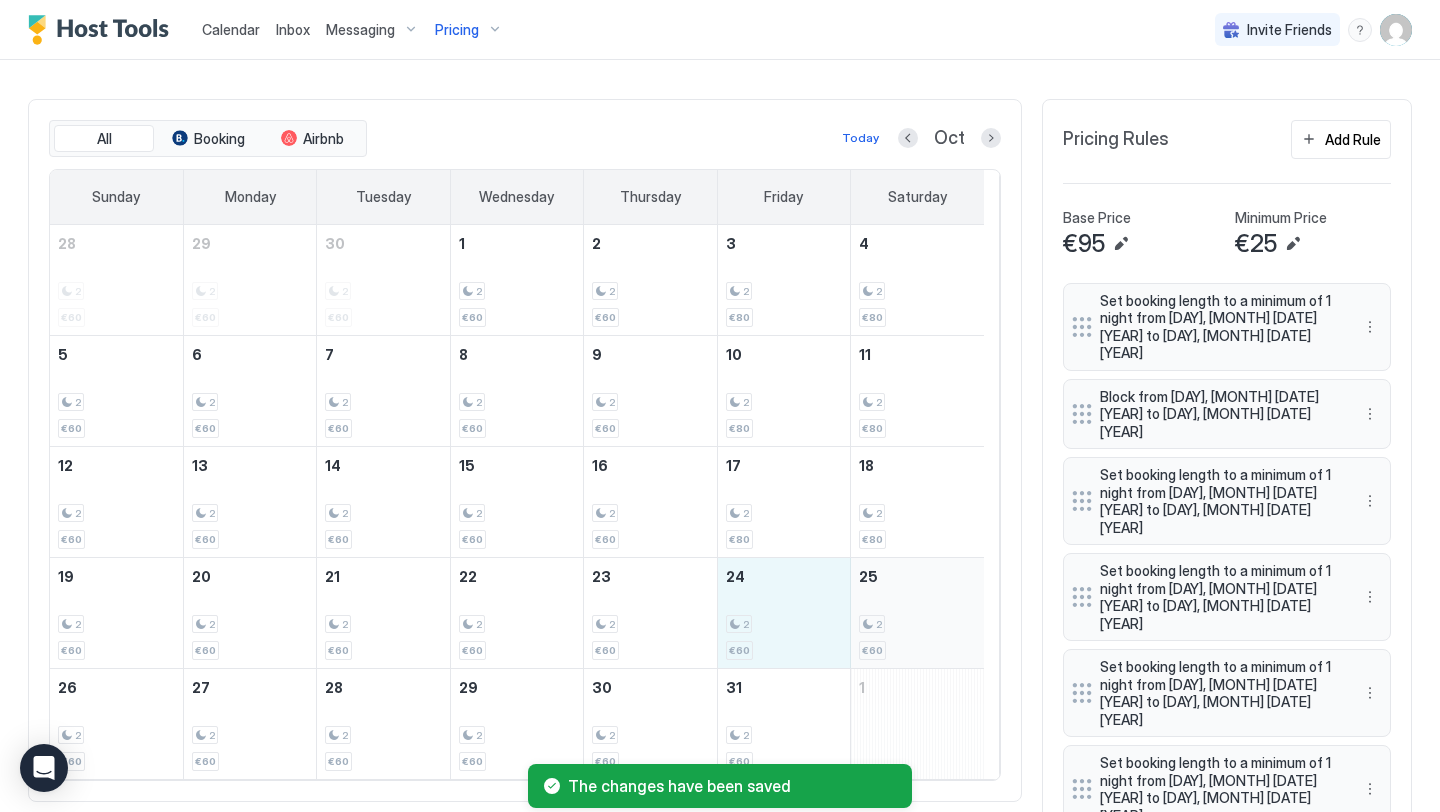 drag, startPoint x: 801, startPoint y: 646, endPoint x: 898, endPoint y: 645, distance: 97.00516 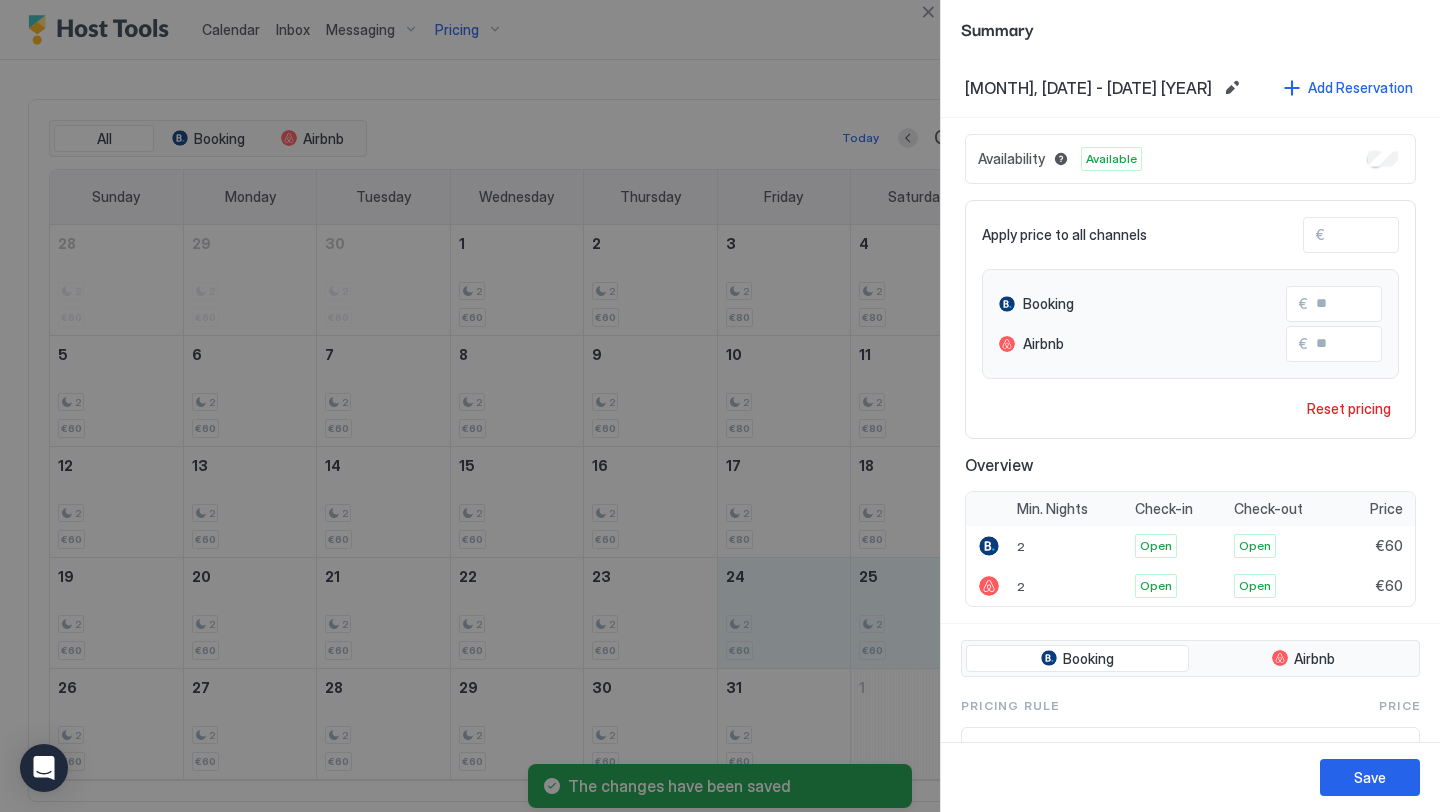click on "**" at bounding box center [1405, 235] 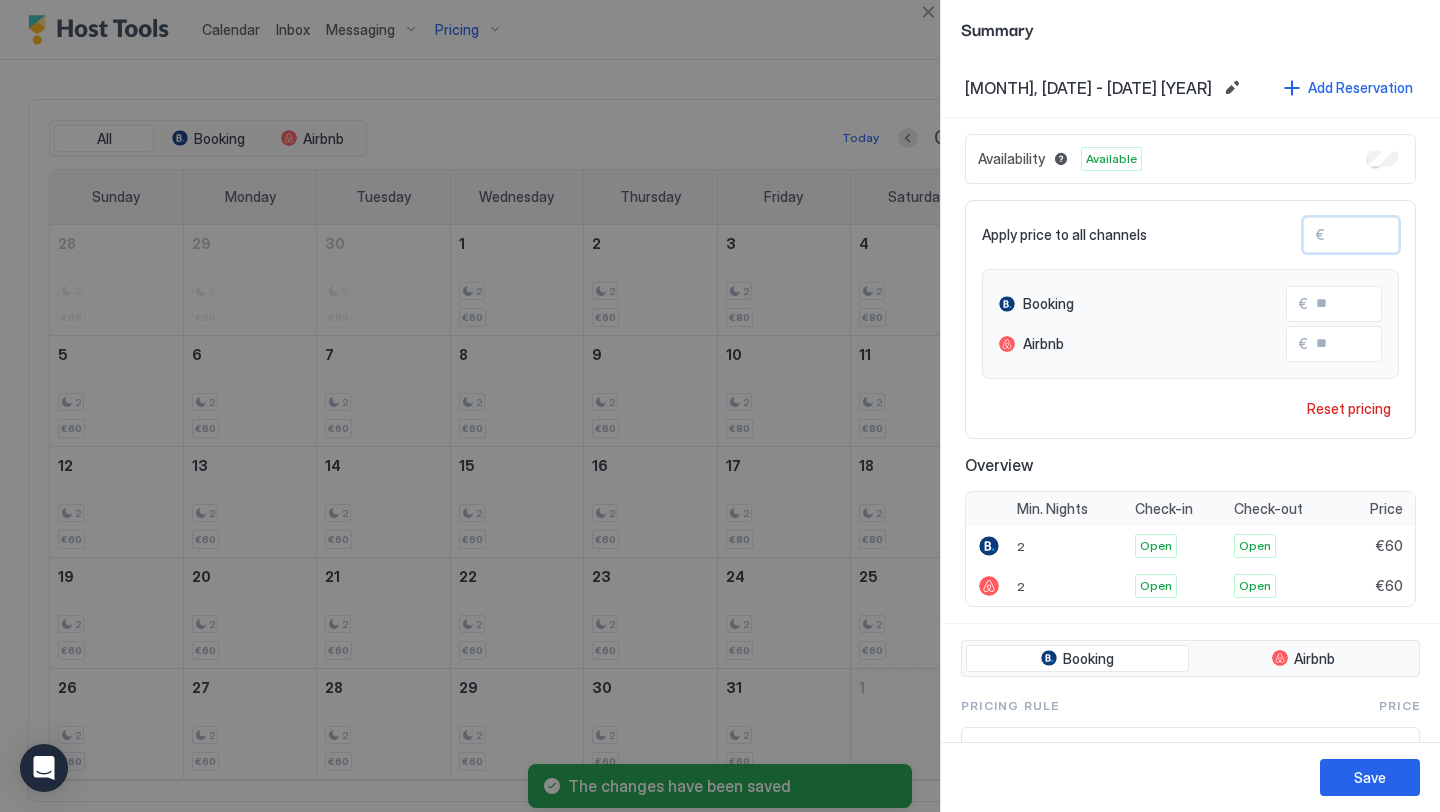 type on "*" 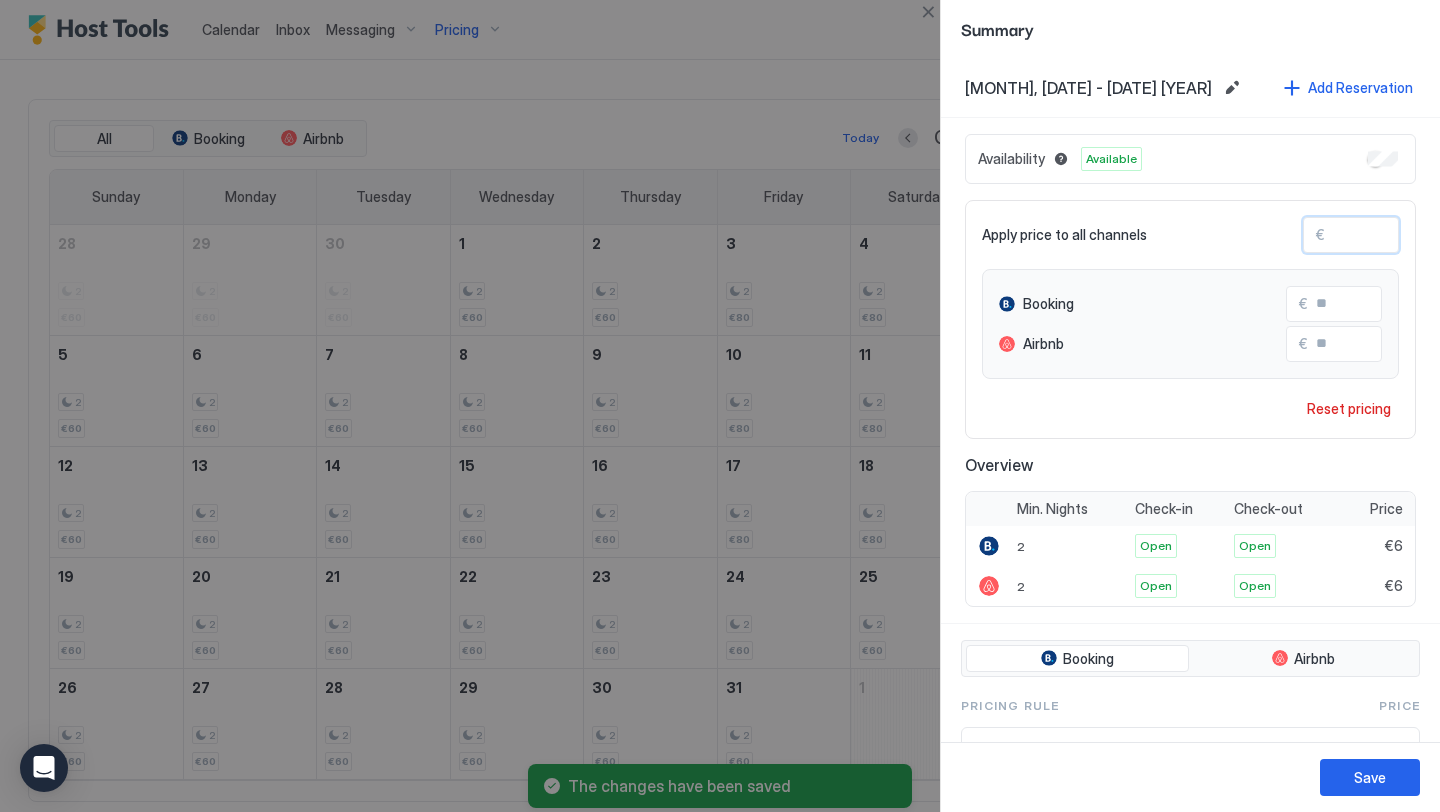 type 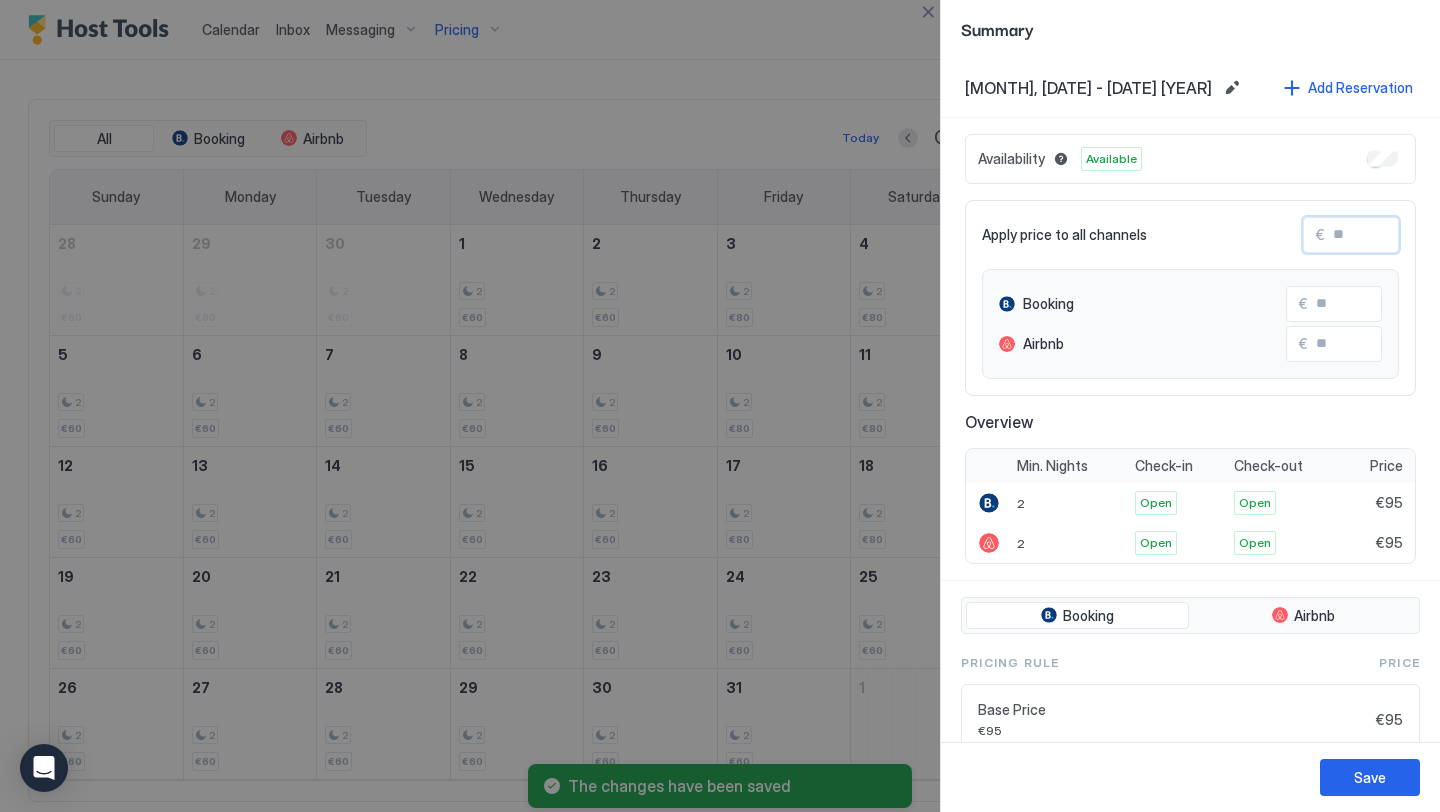 type on "*" 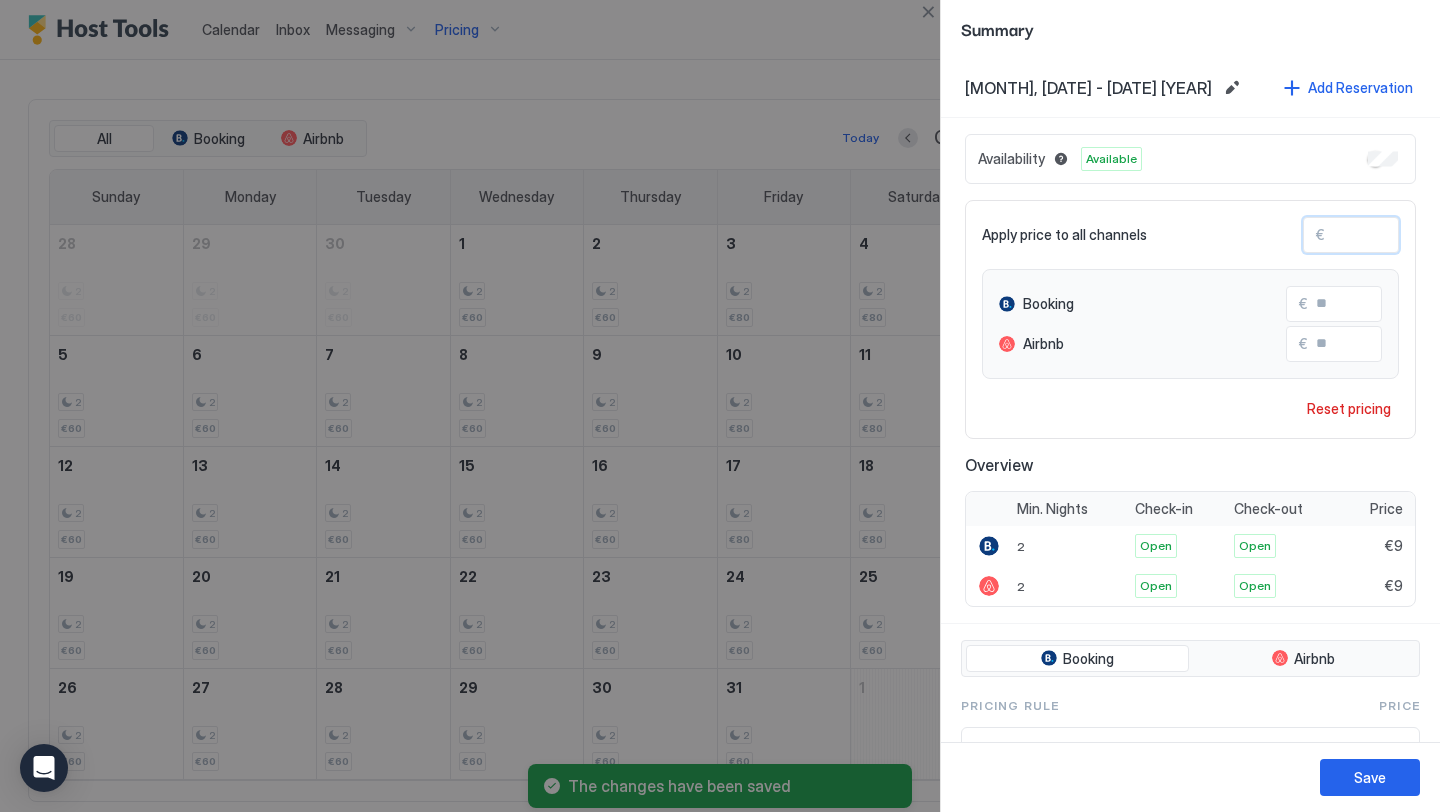 type 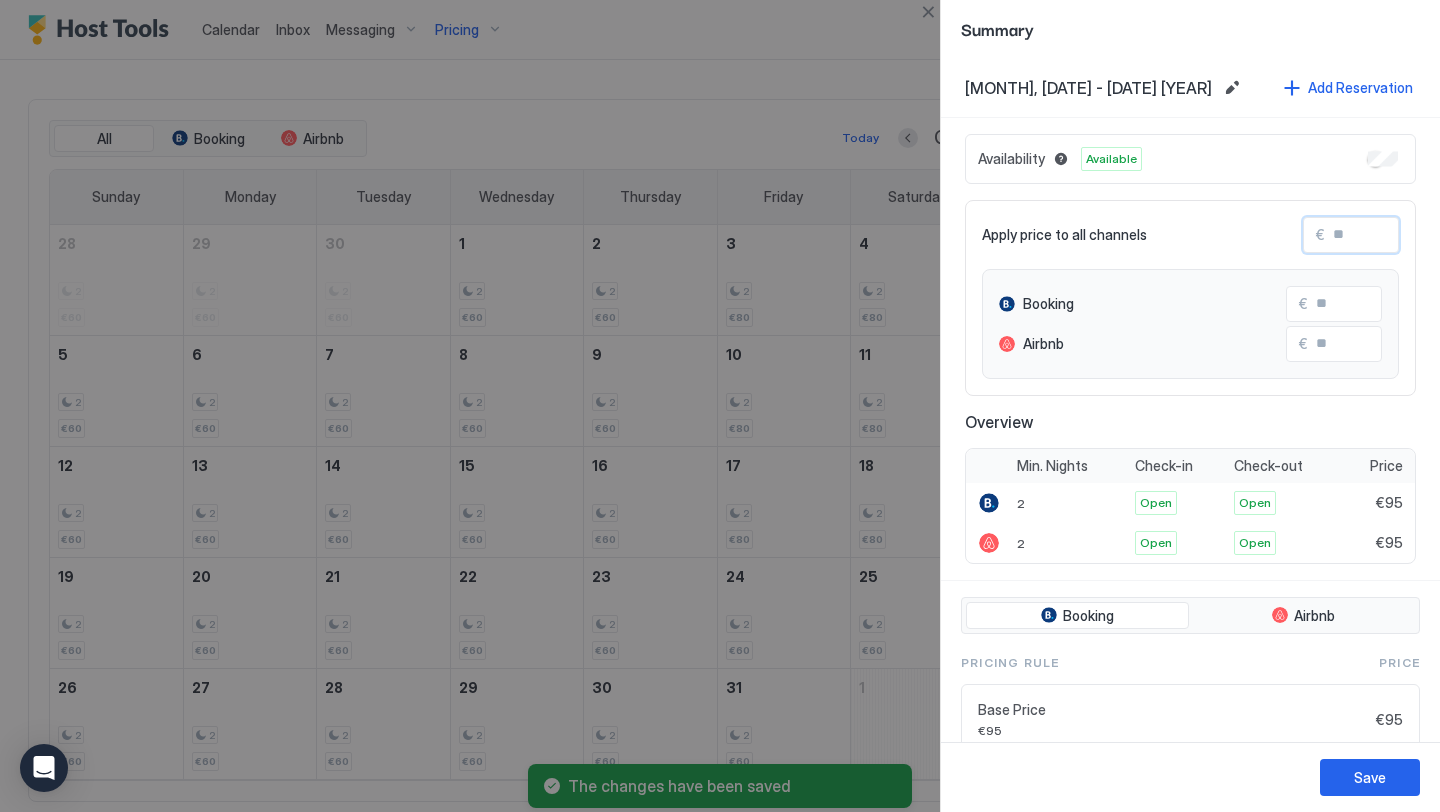 type on "*" 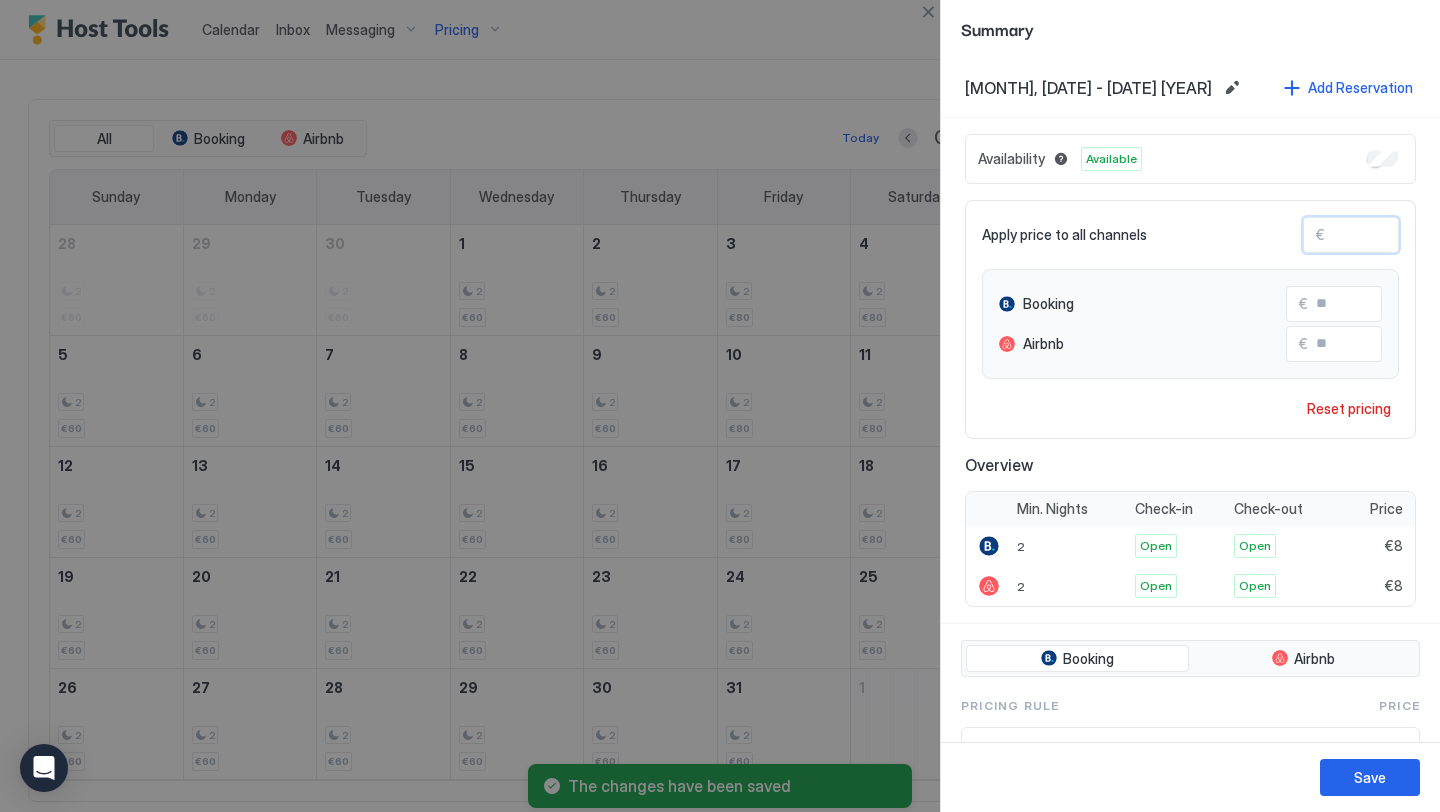 type on "**" 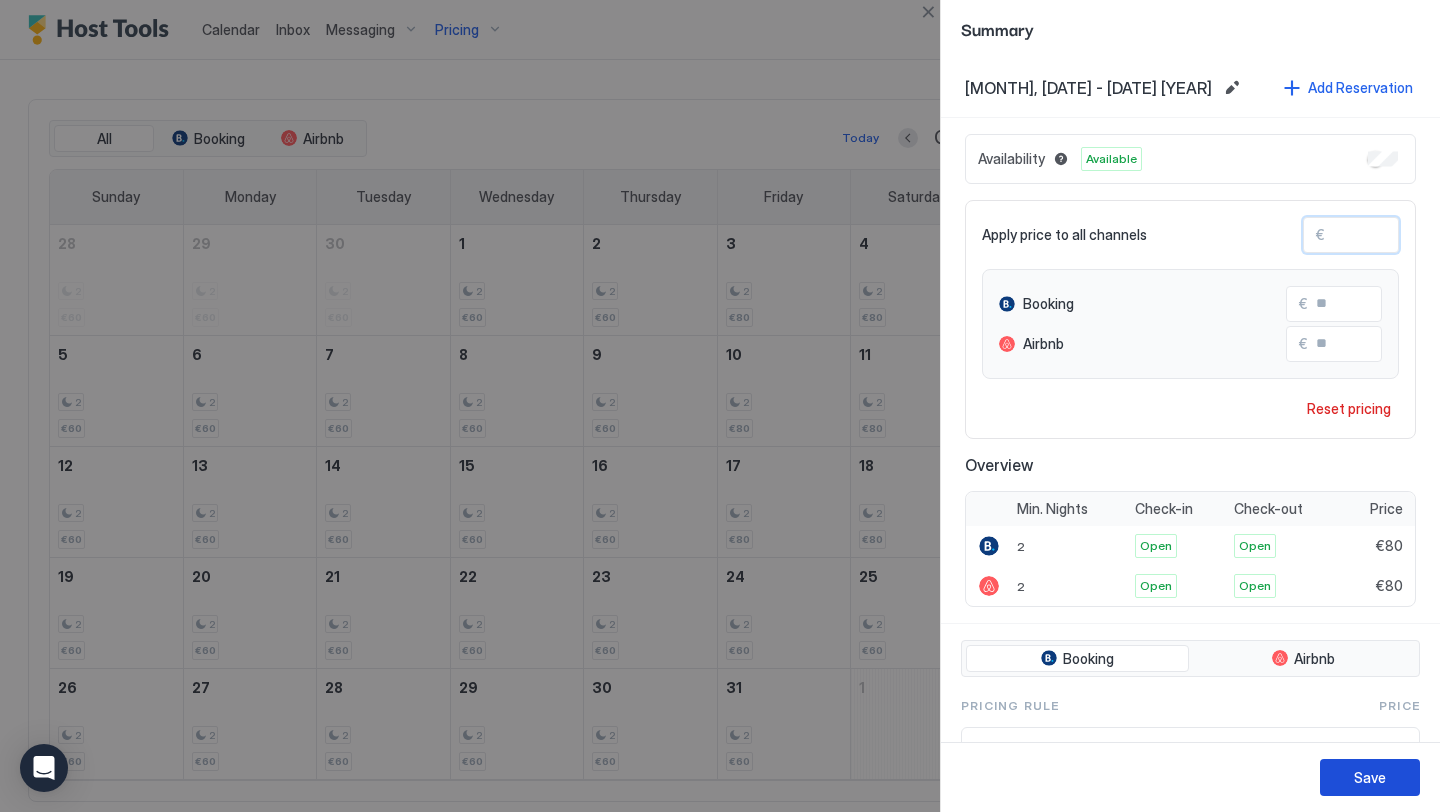 type on "**" 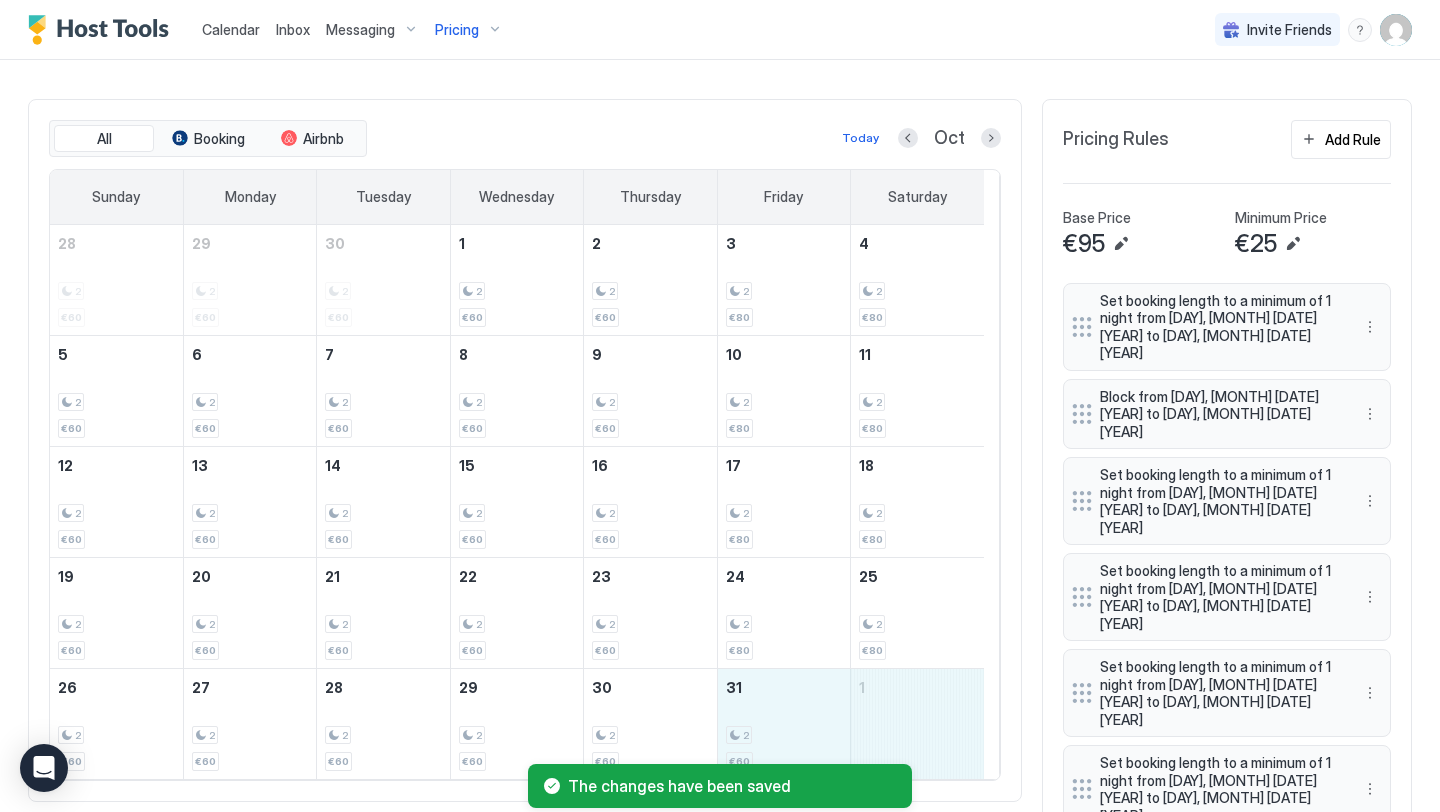 drag, startPoint x: 793, startPoint y: 698, endPoint x: 900, endPoint y: 700, distance: 107.01869 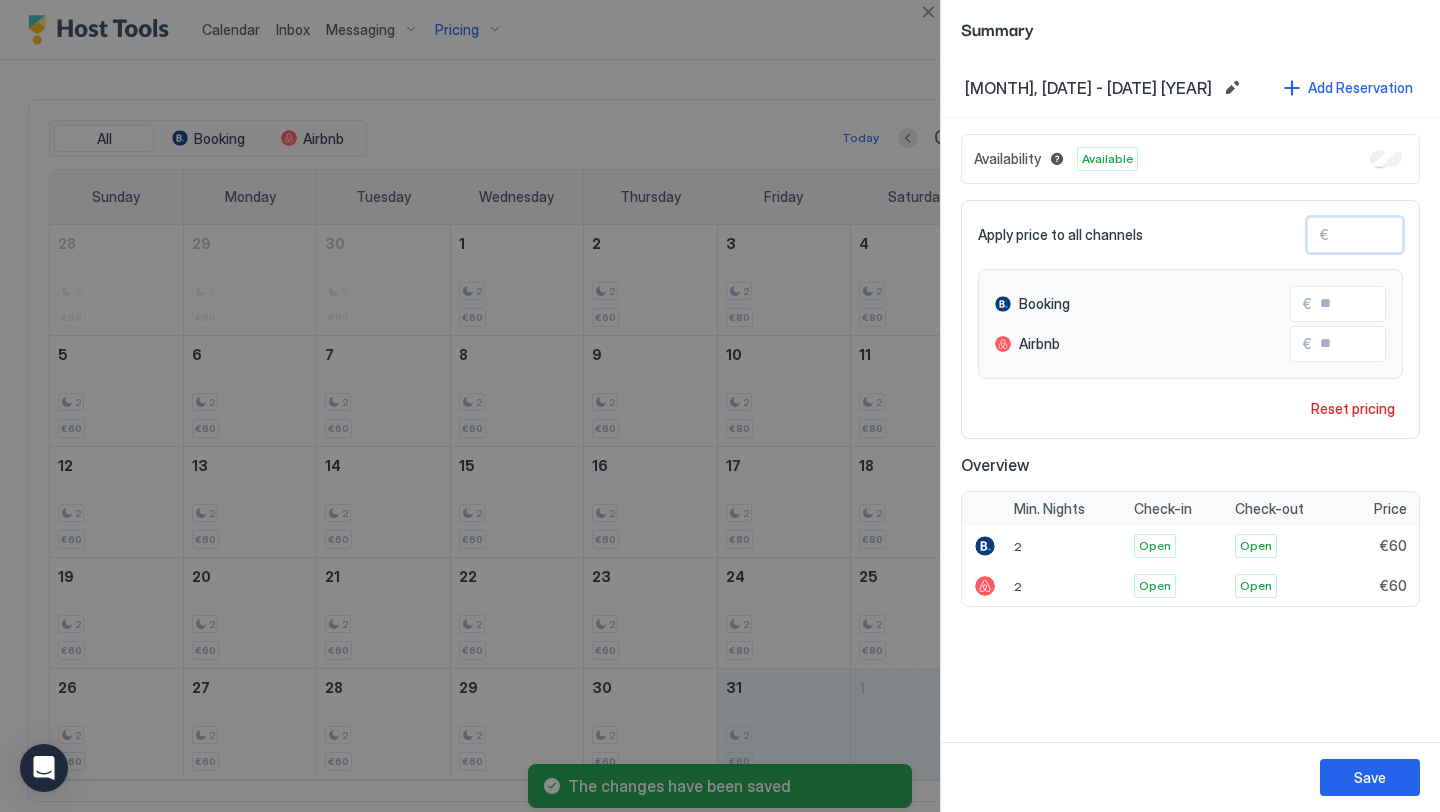 click on "**" at bounding box center [1409, 235] 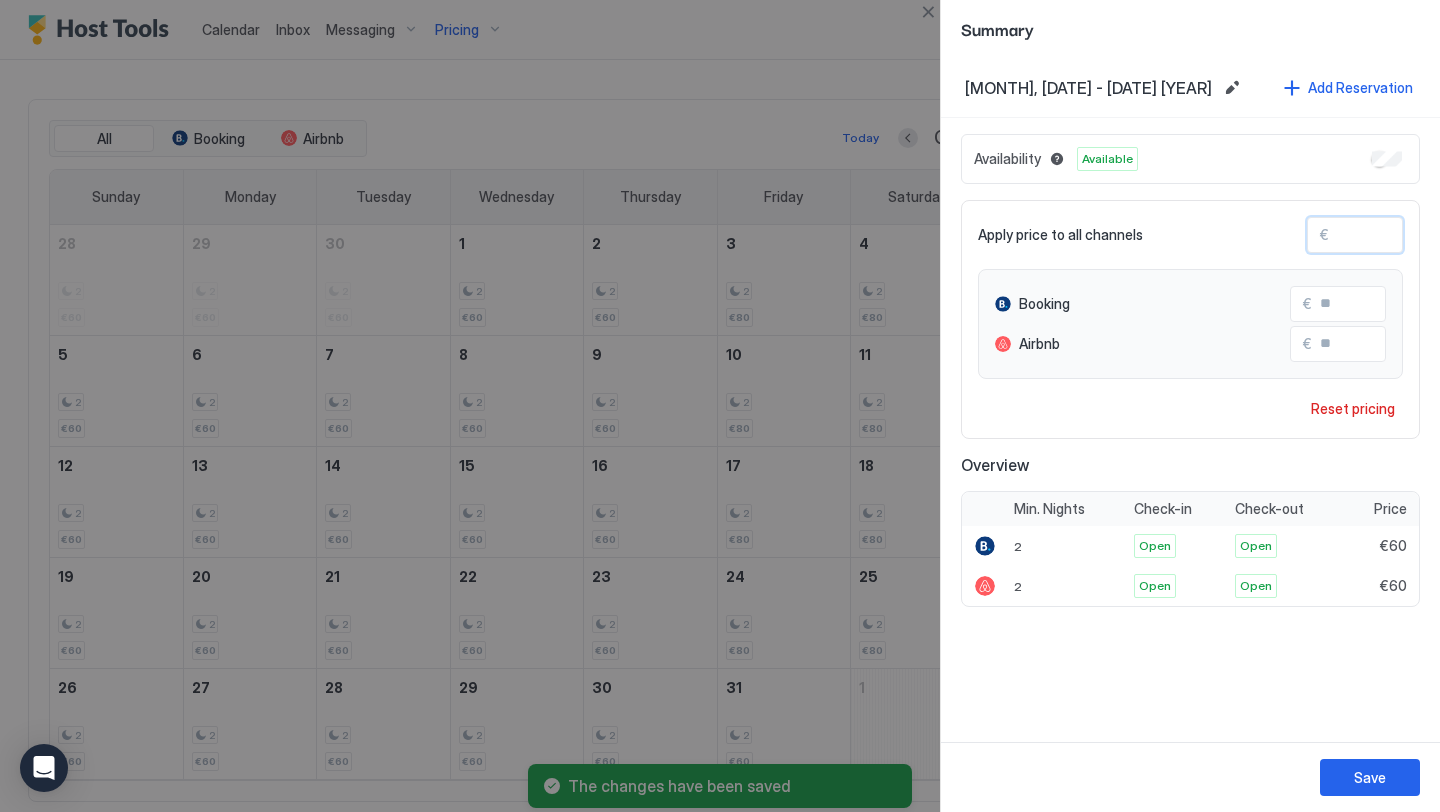 click on "**" at bounding box center [1409, 235] 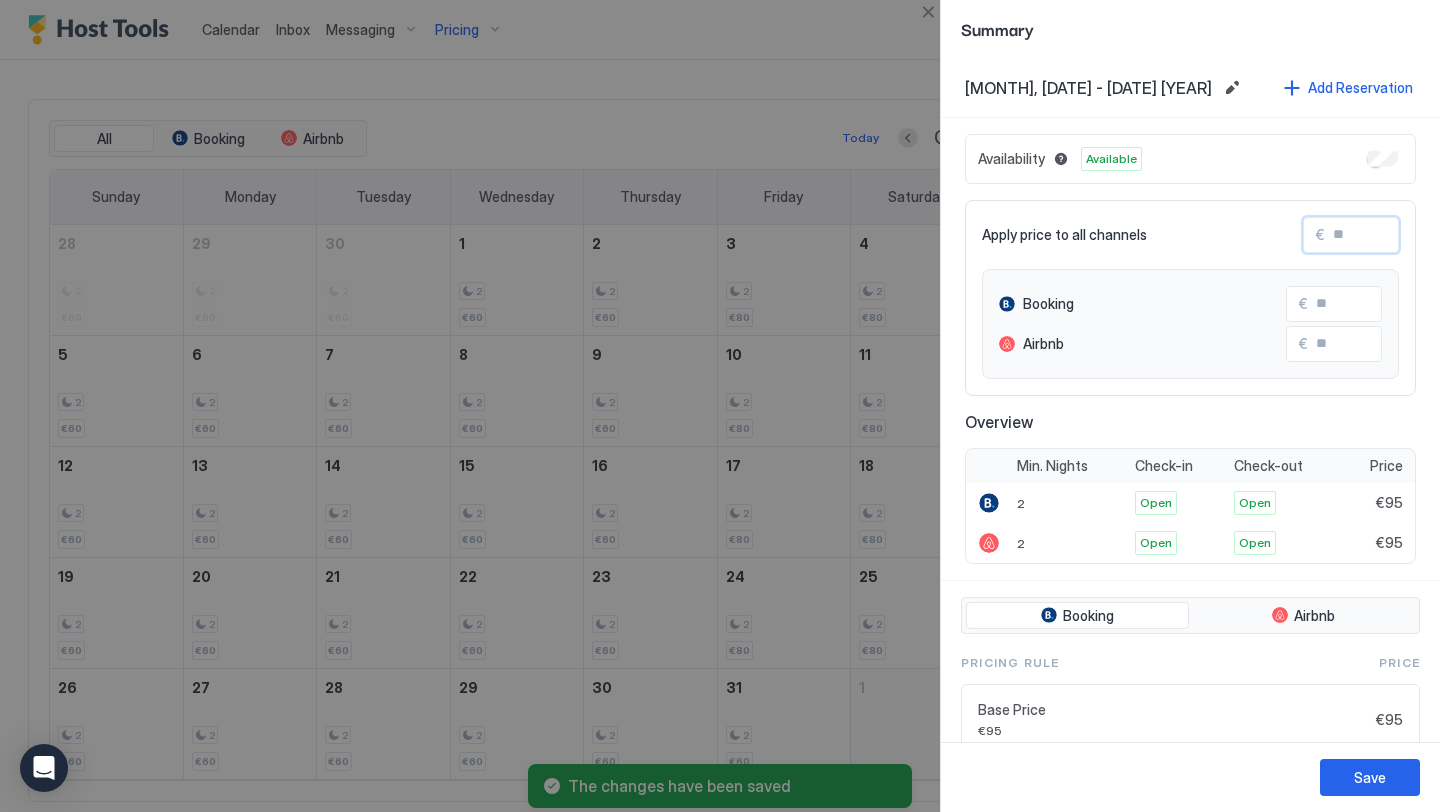 type 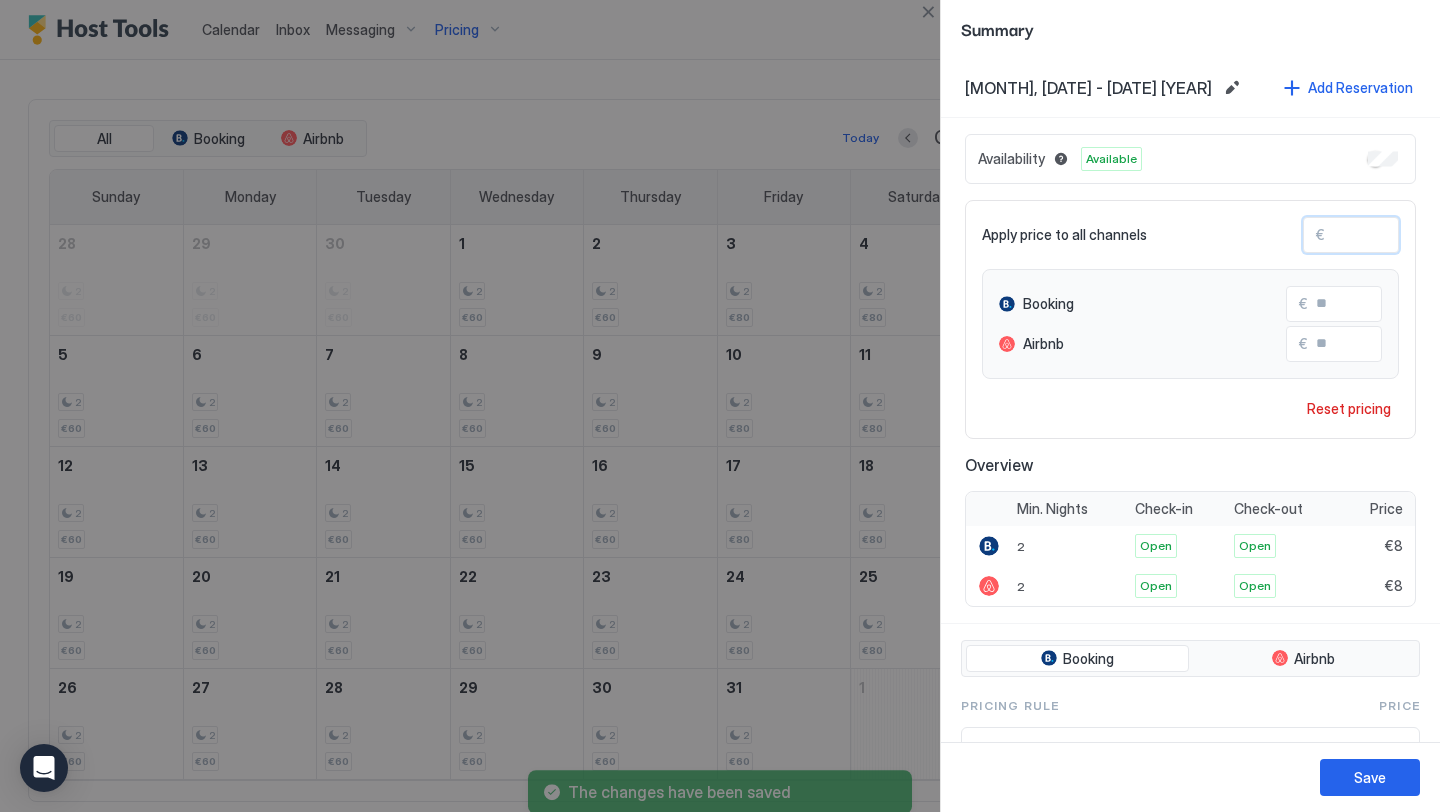 type on "**" 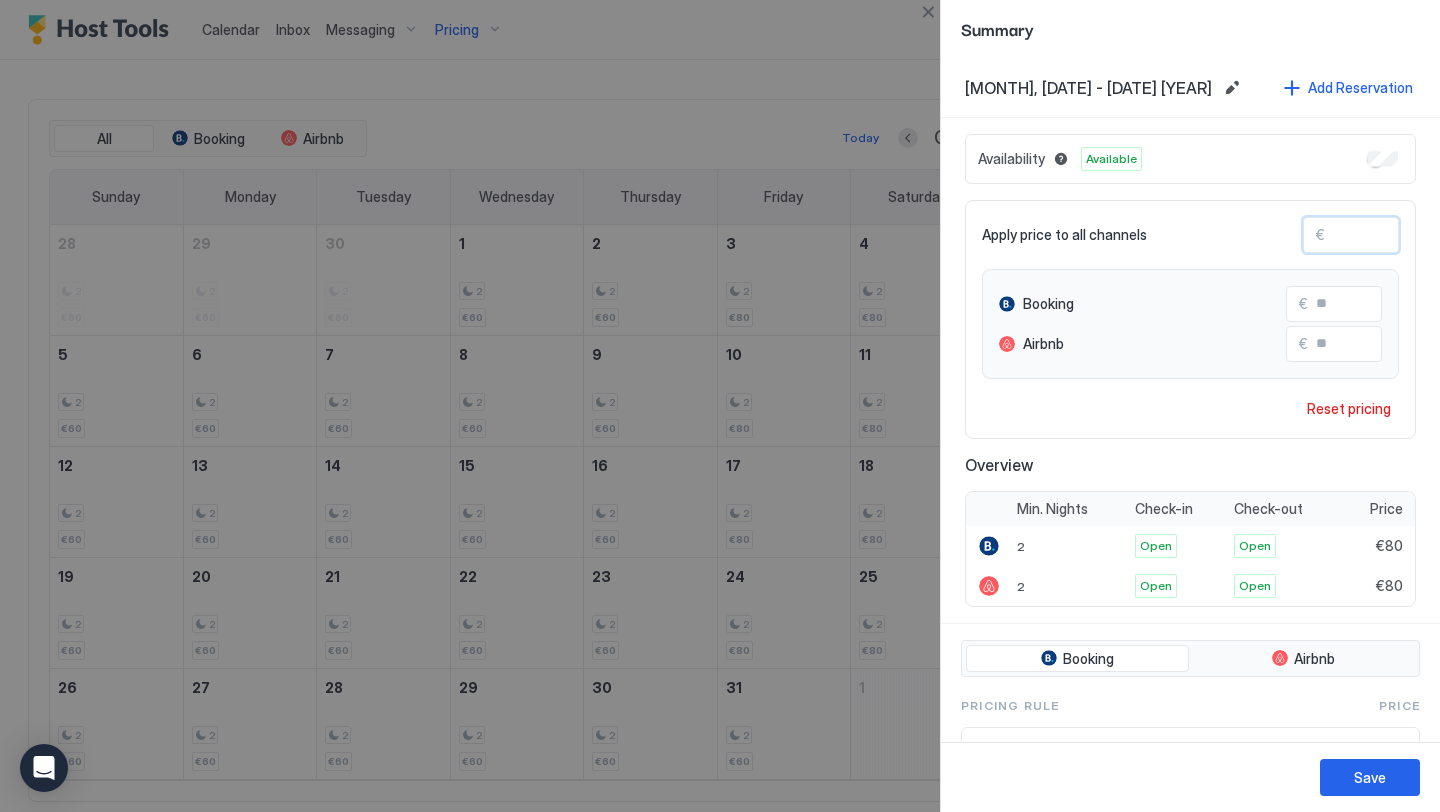 type on "**" 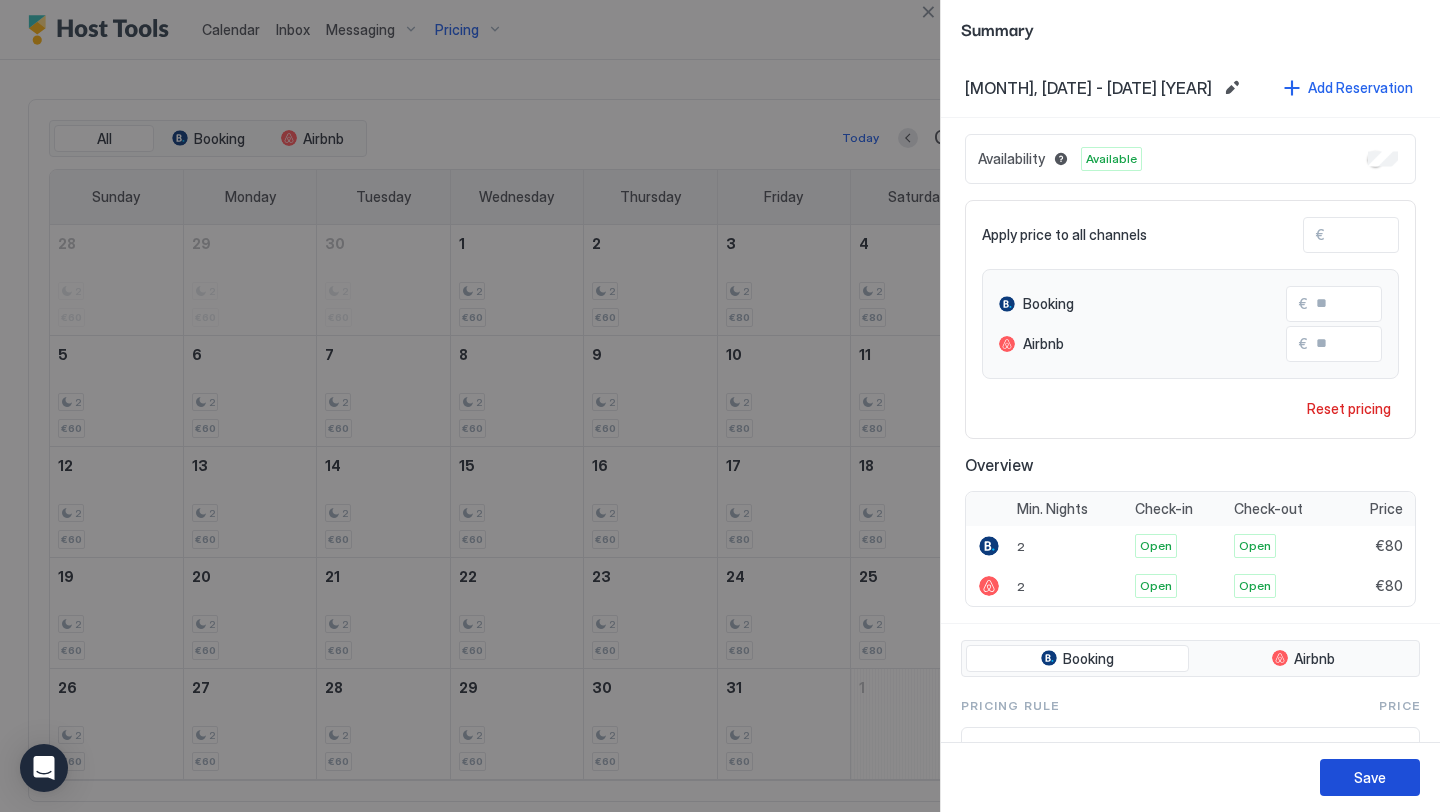 click on "Save" at bounding box center [1370, 777] 